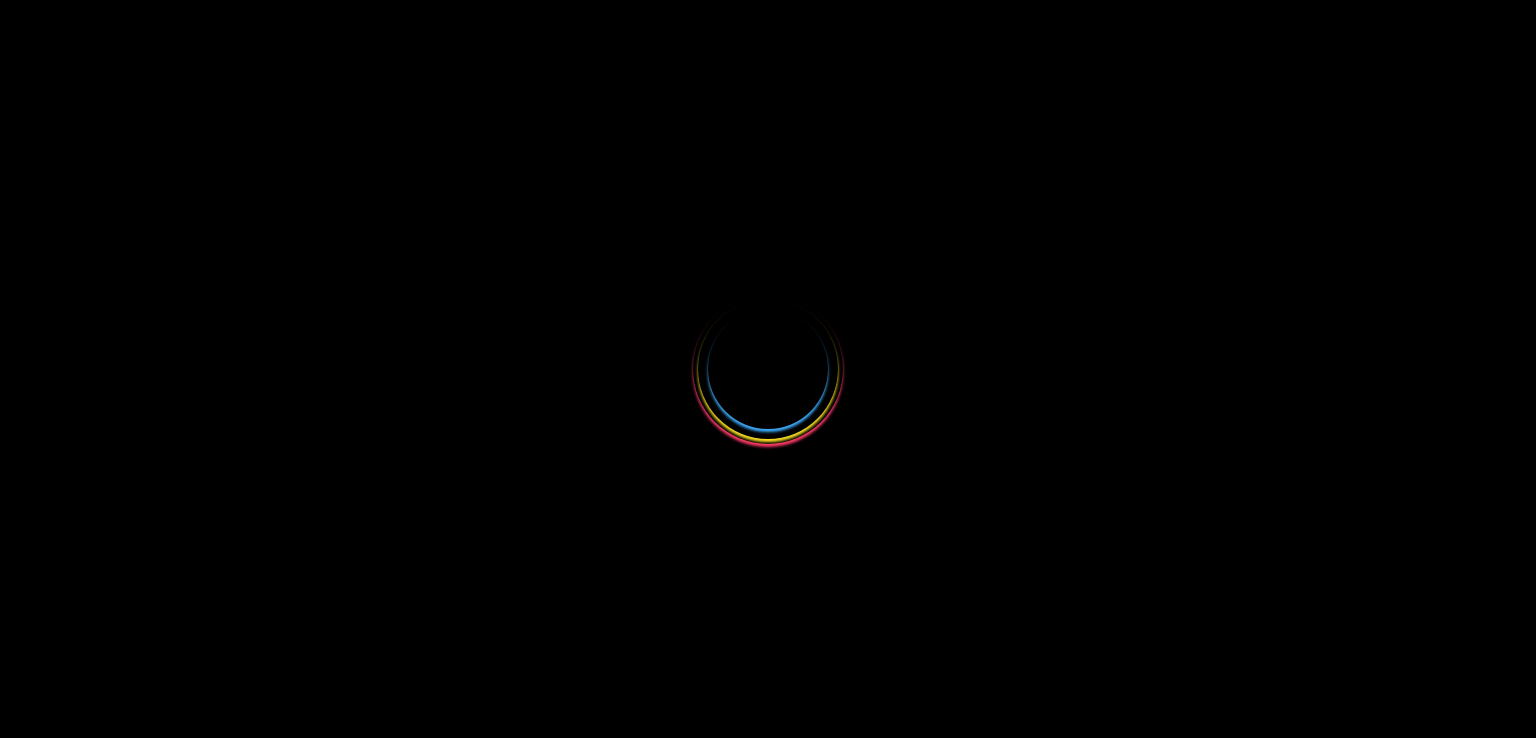 click at bounding box center (768, 369) 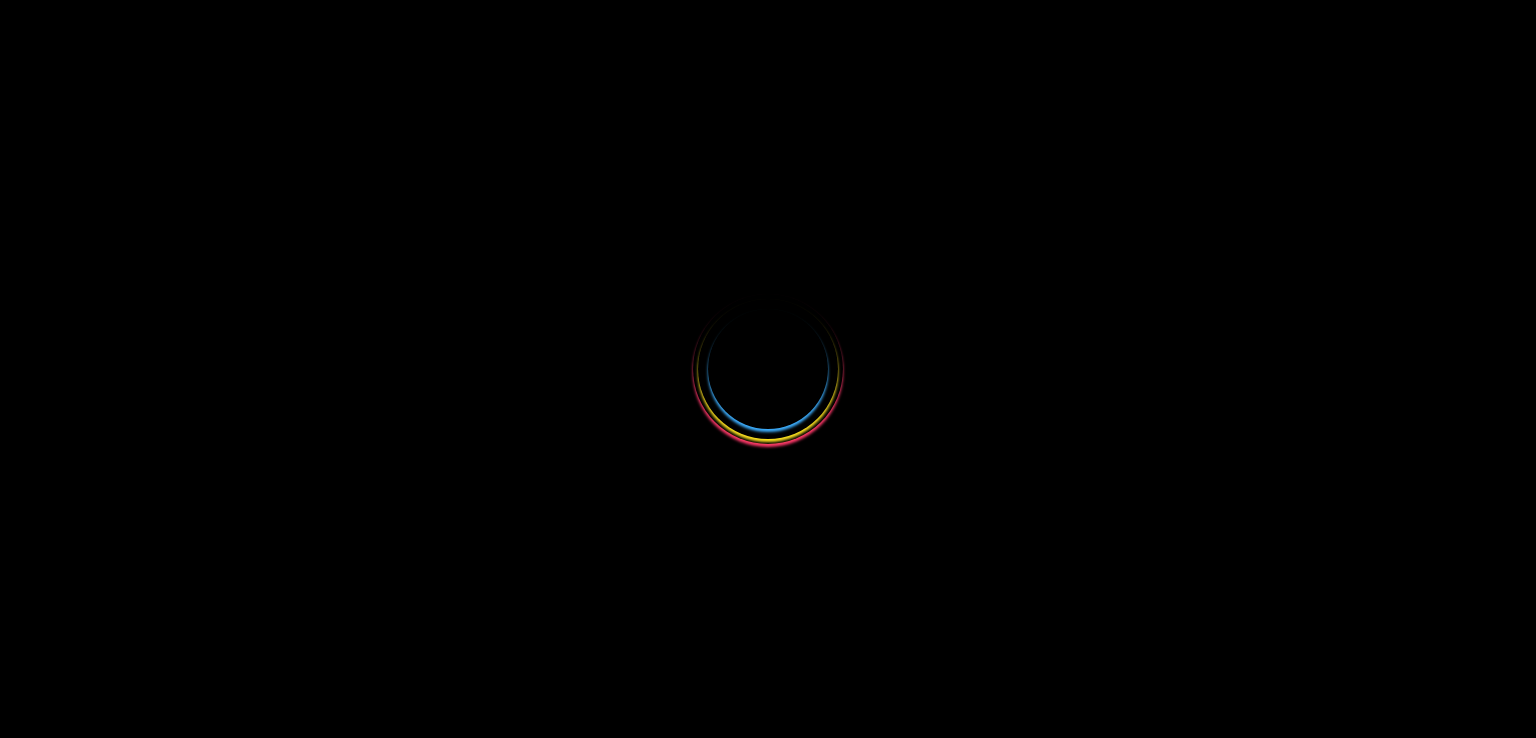 scroll, scrollTop: 0, scrollLeft: 0, axis: both 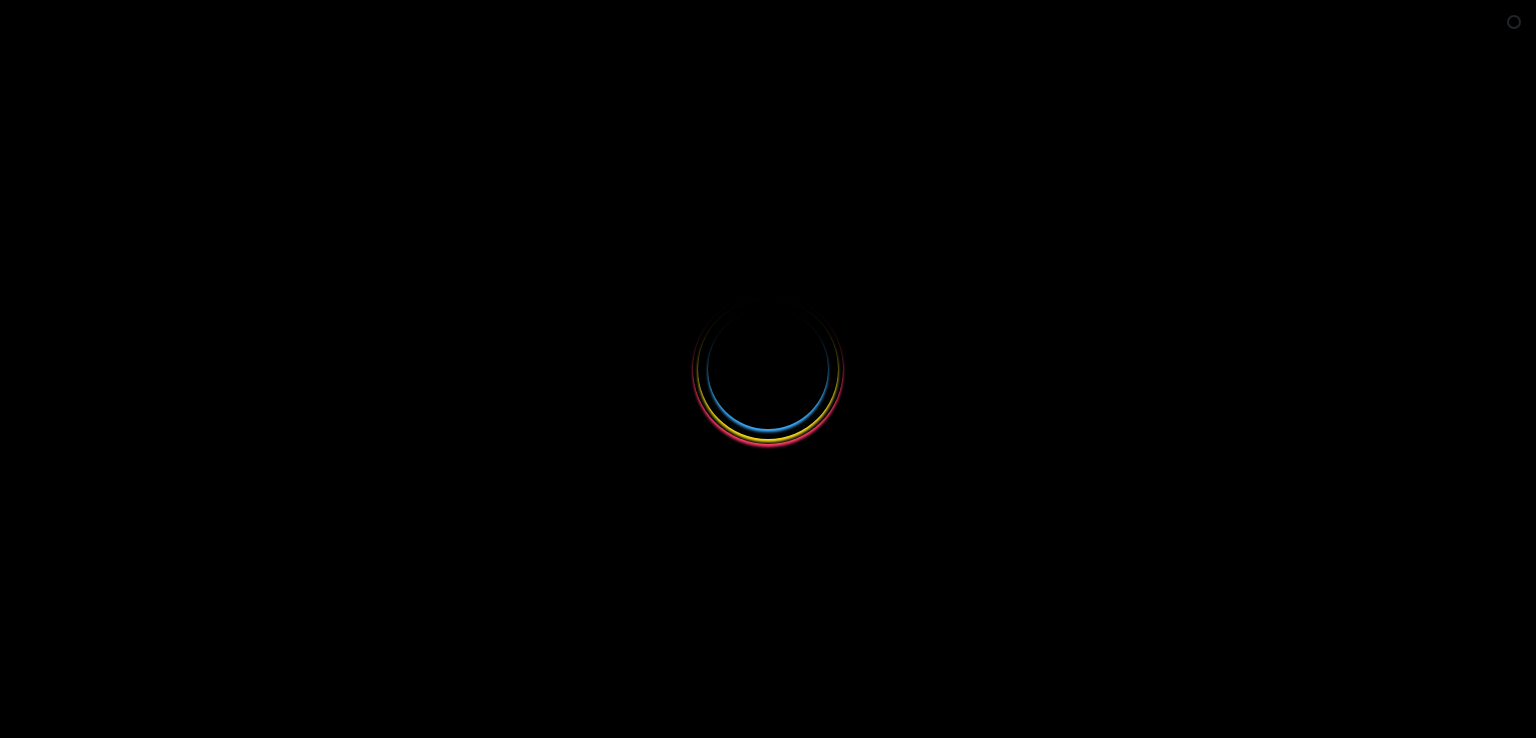 select 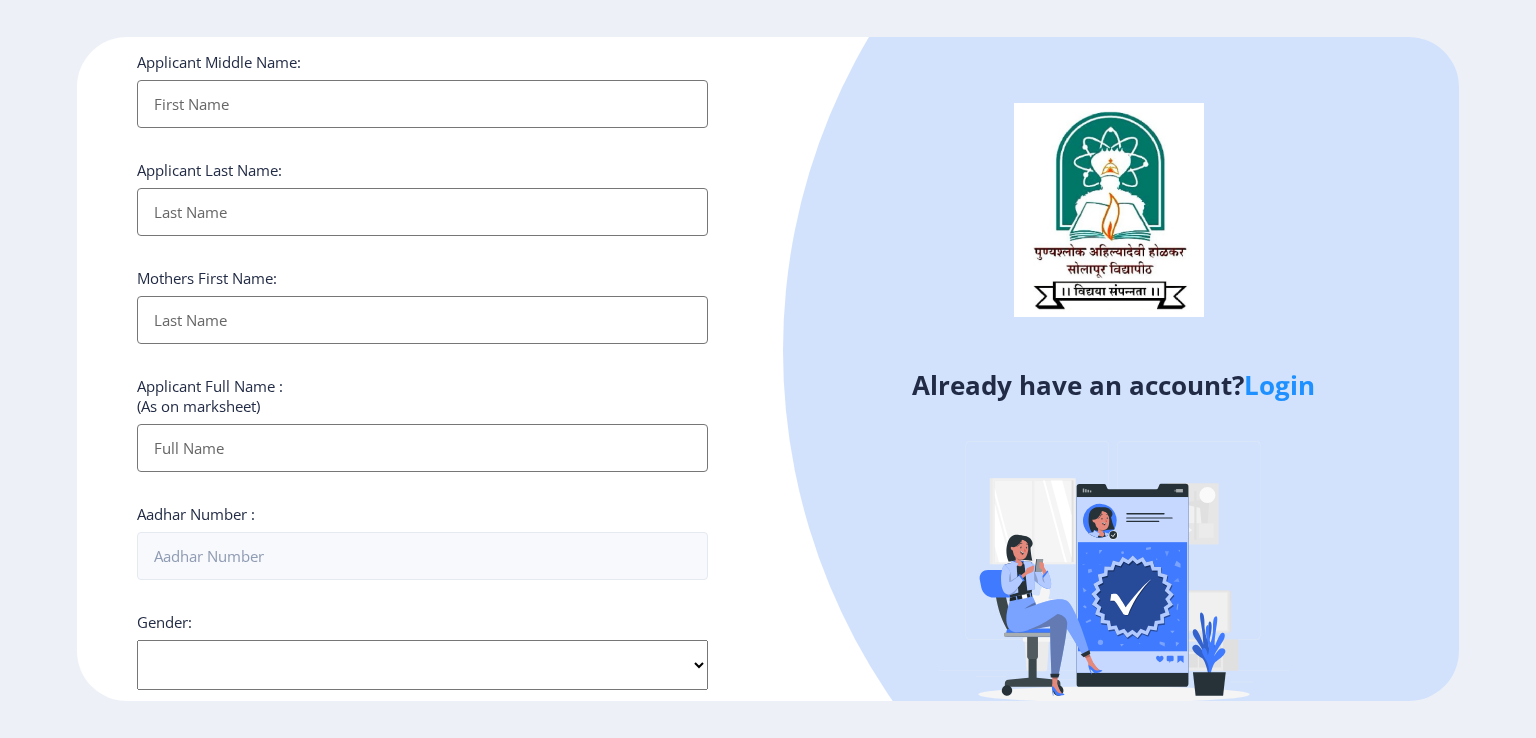 scroll, scrollTop: 0, scrollLeft: 0, axis: both 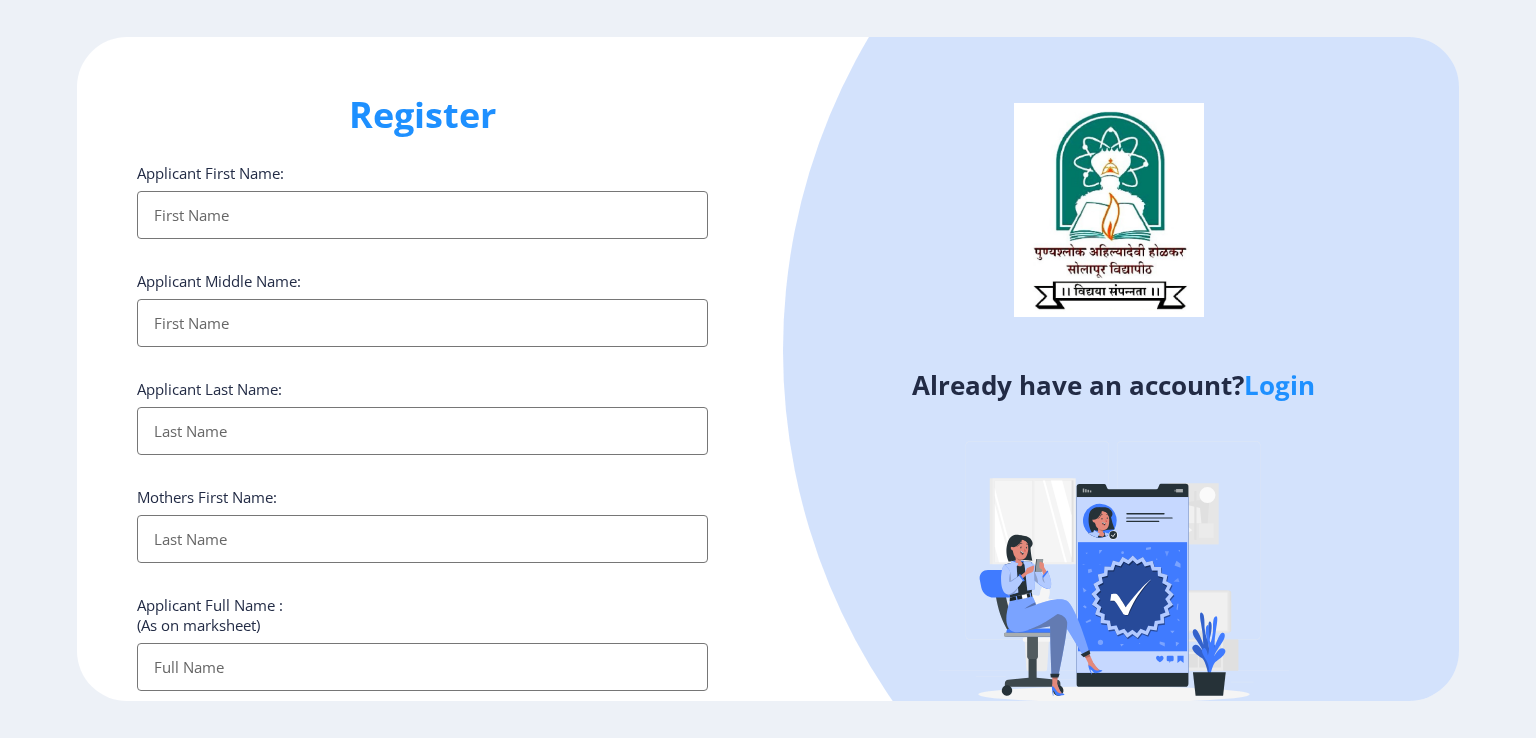 click on "Login" 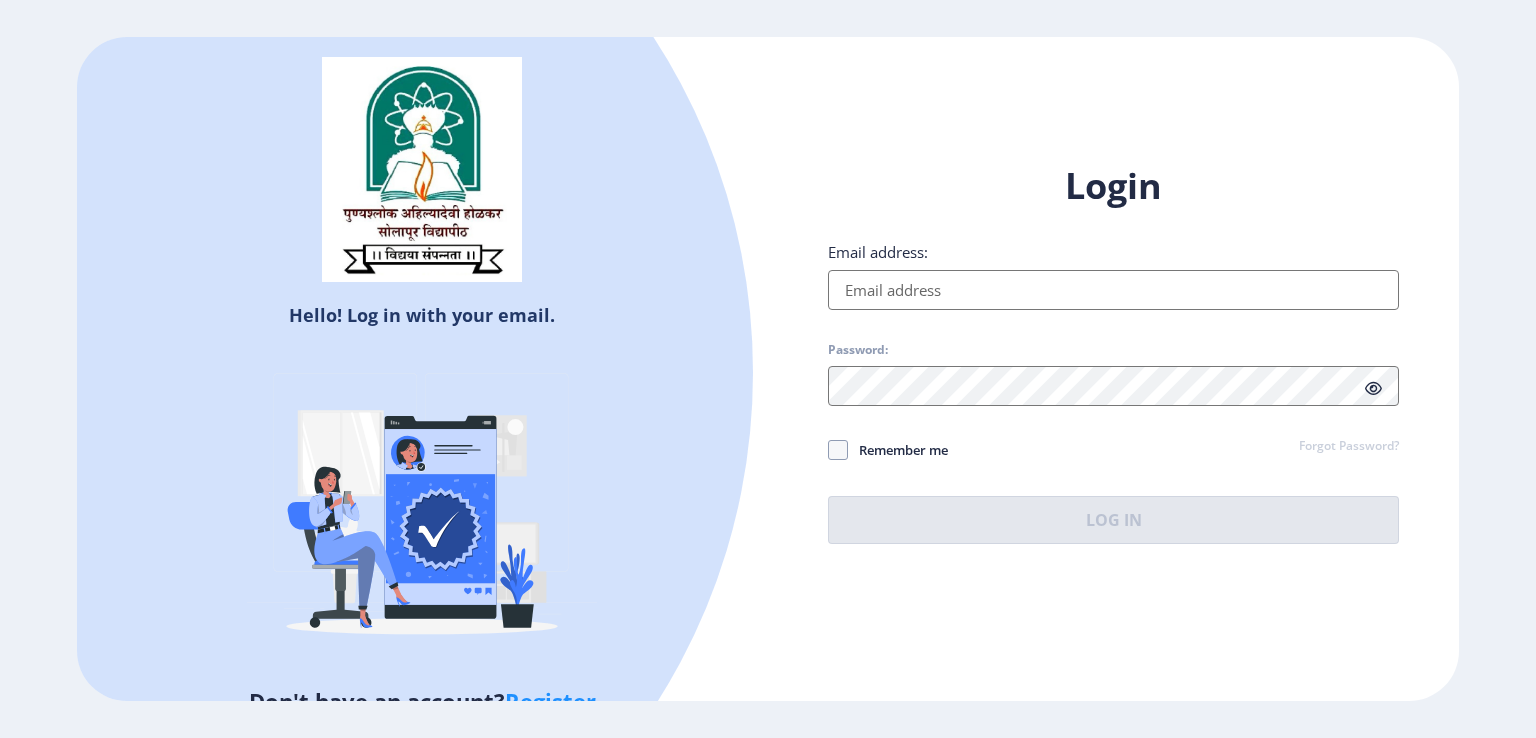 click on "Email address:" at bounding box center [1113, 290] 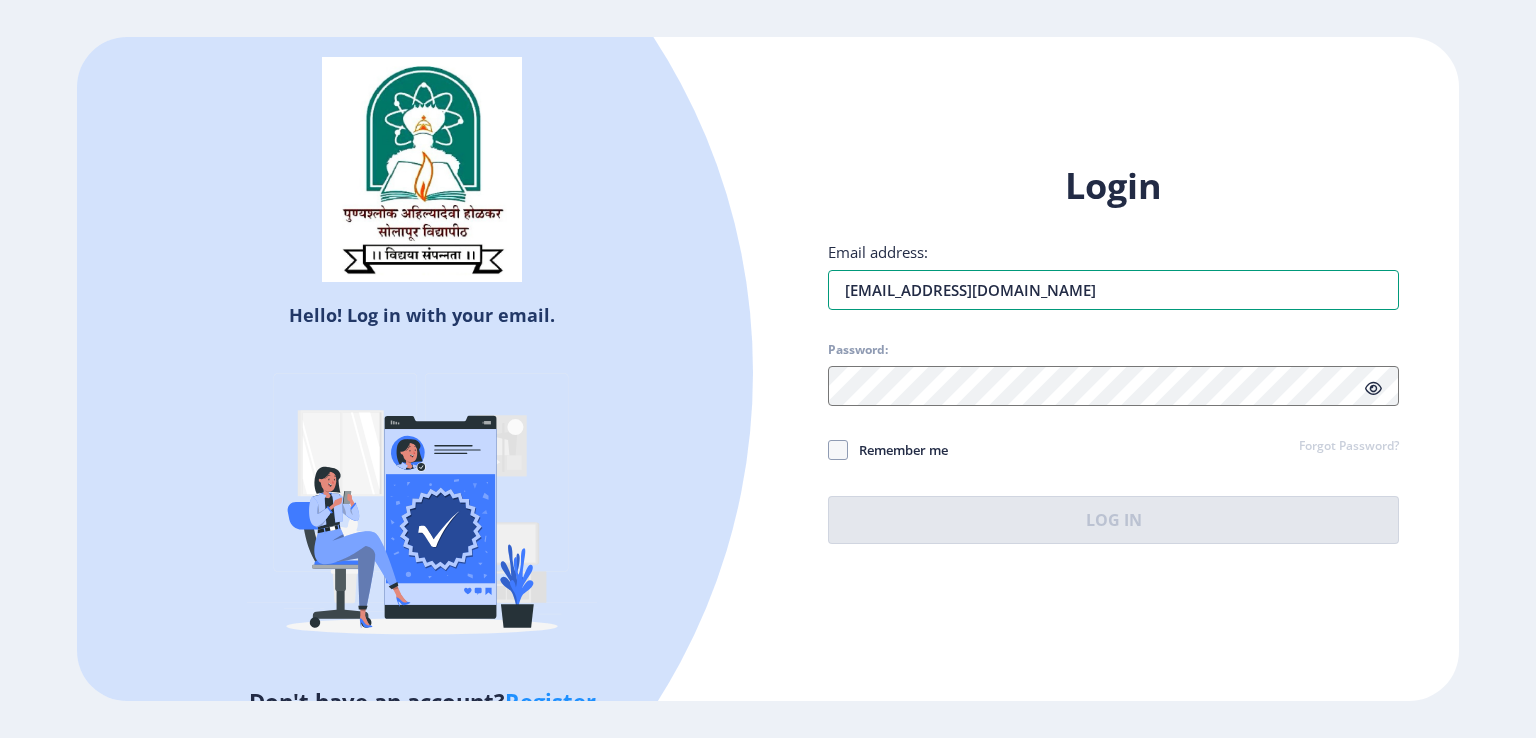 type on "[EMAIL_ADDRESS][DOMAIN_NAME]" 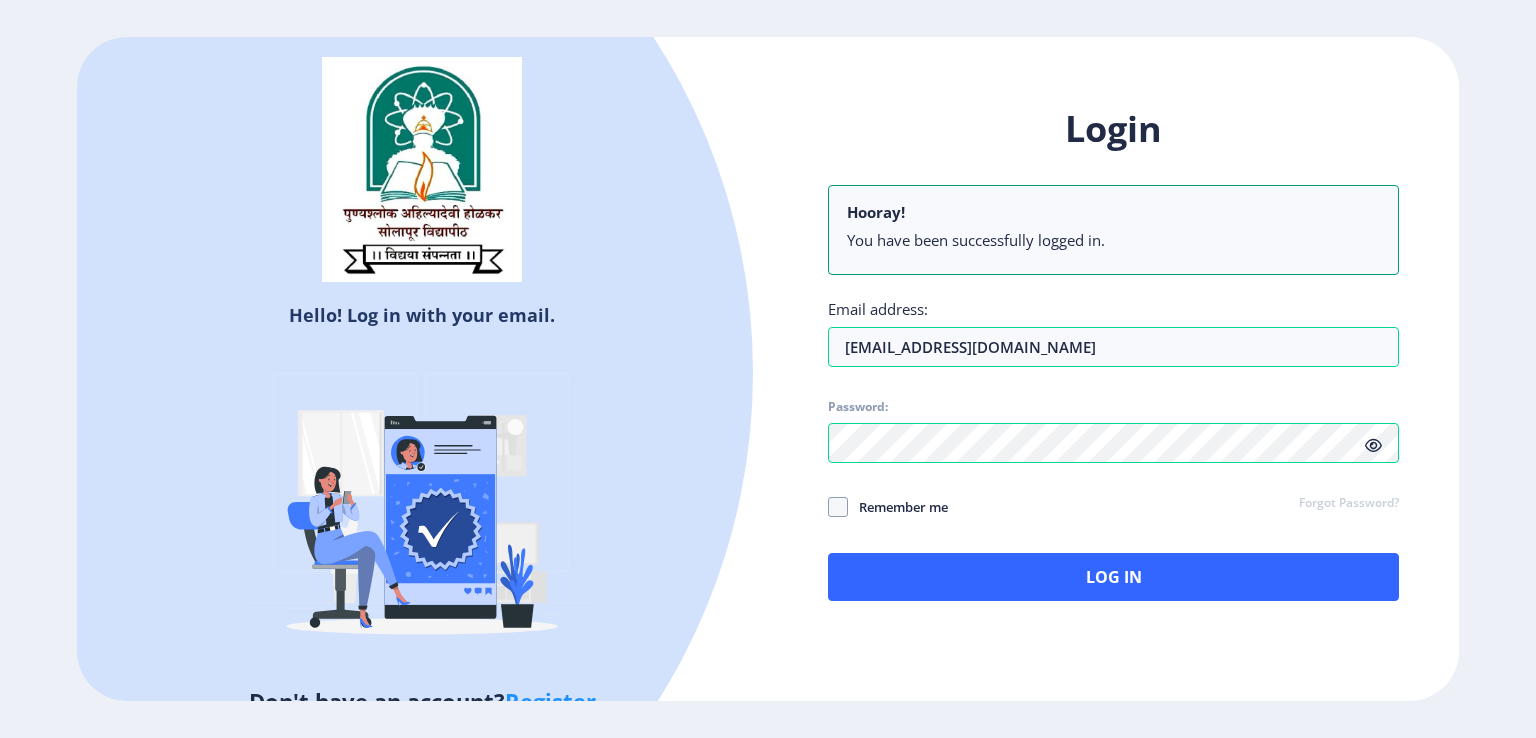 drag, startPoint x: 888, startPoint y: 257, endPoint x: 831, endPoint y: 639, distance: 386.22922 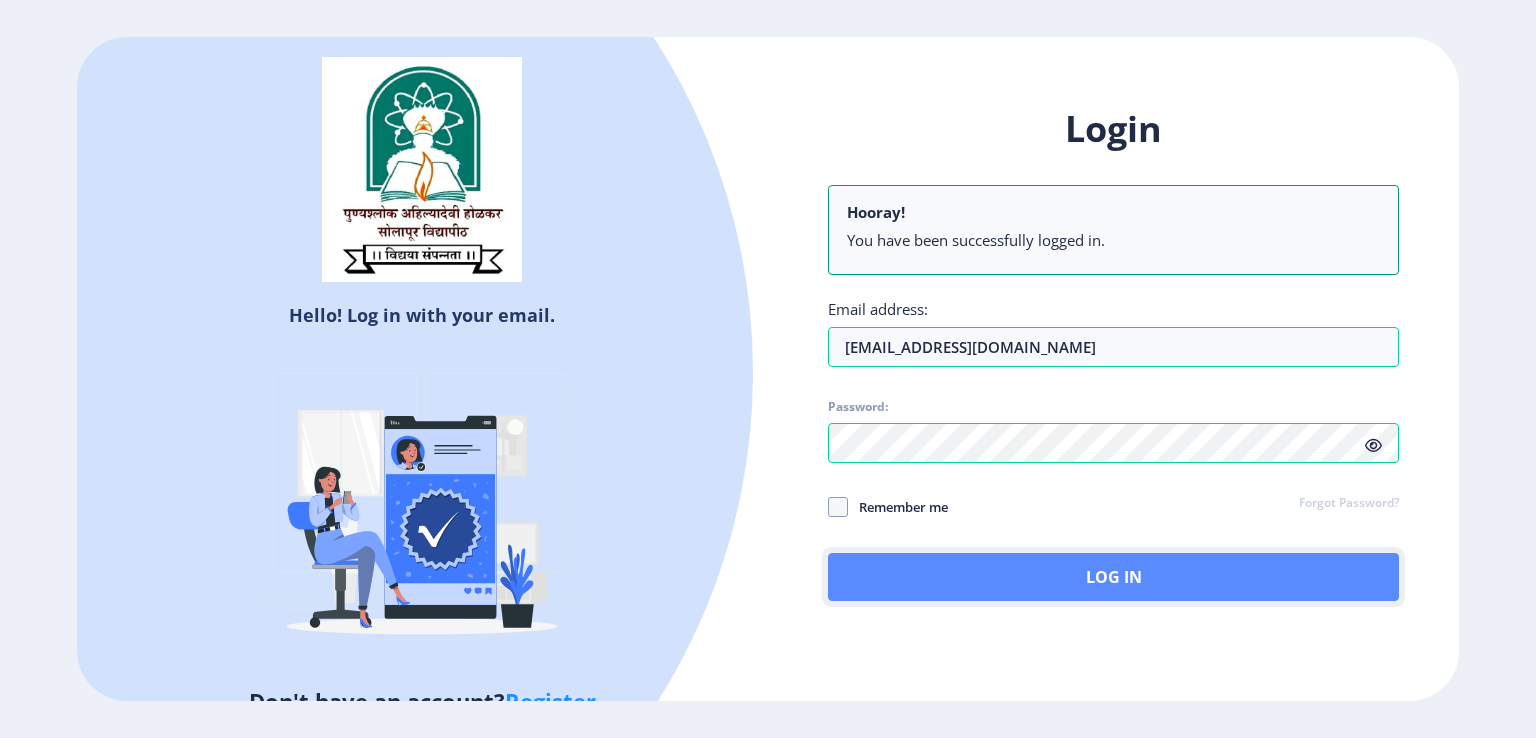 click on "Log In" 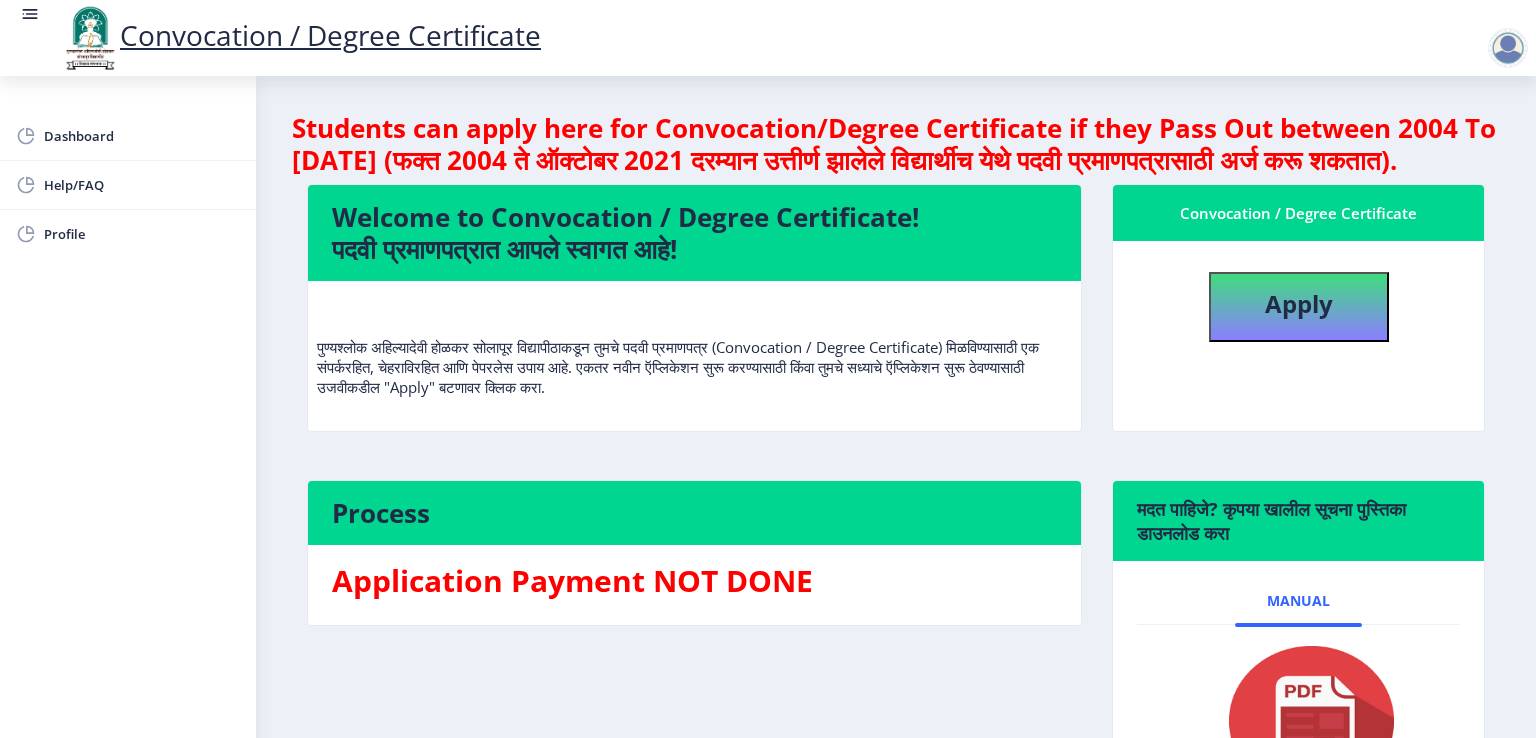 scroll, scrollTop: 0, scrollLeft: 0, axis: both 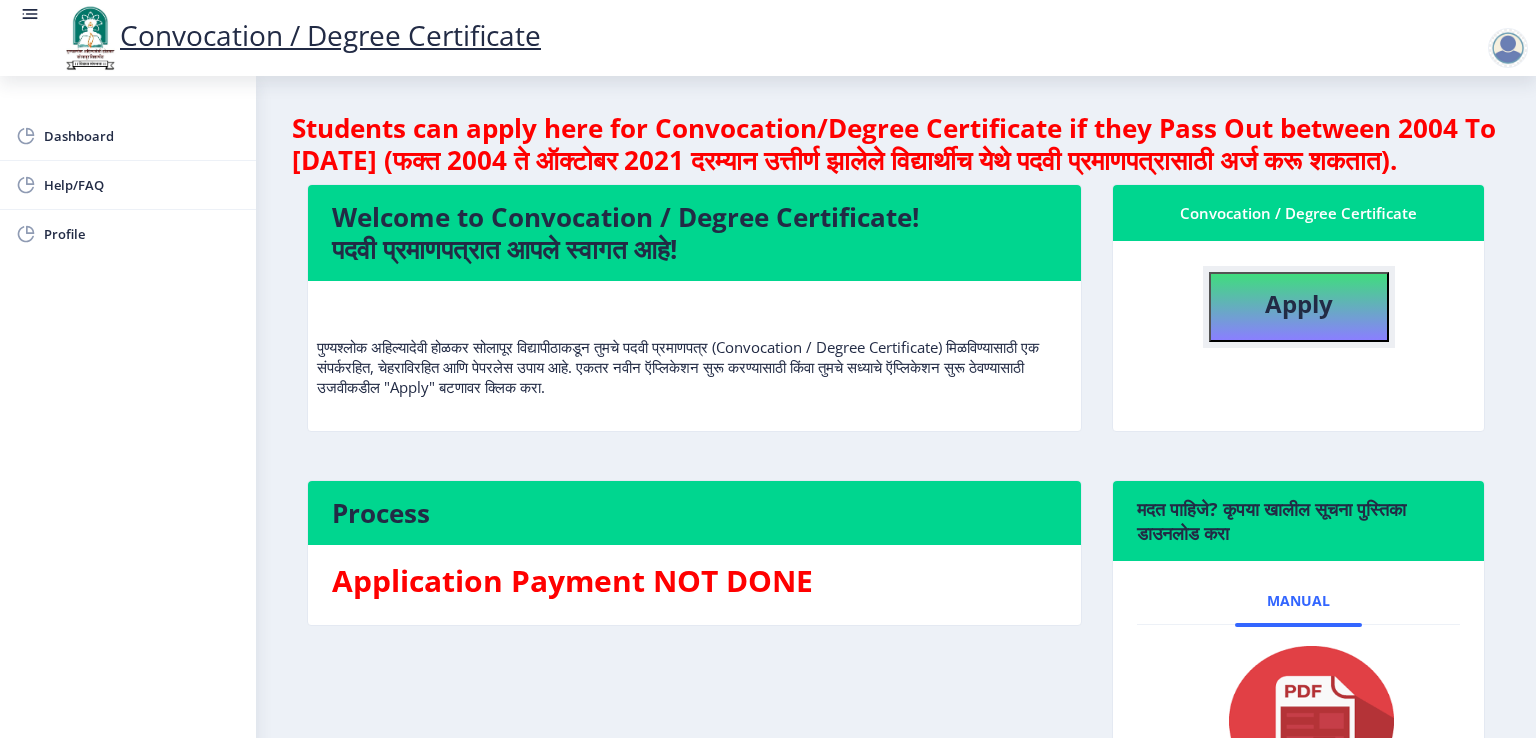 click on "Apply" 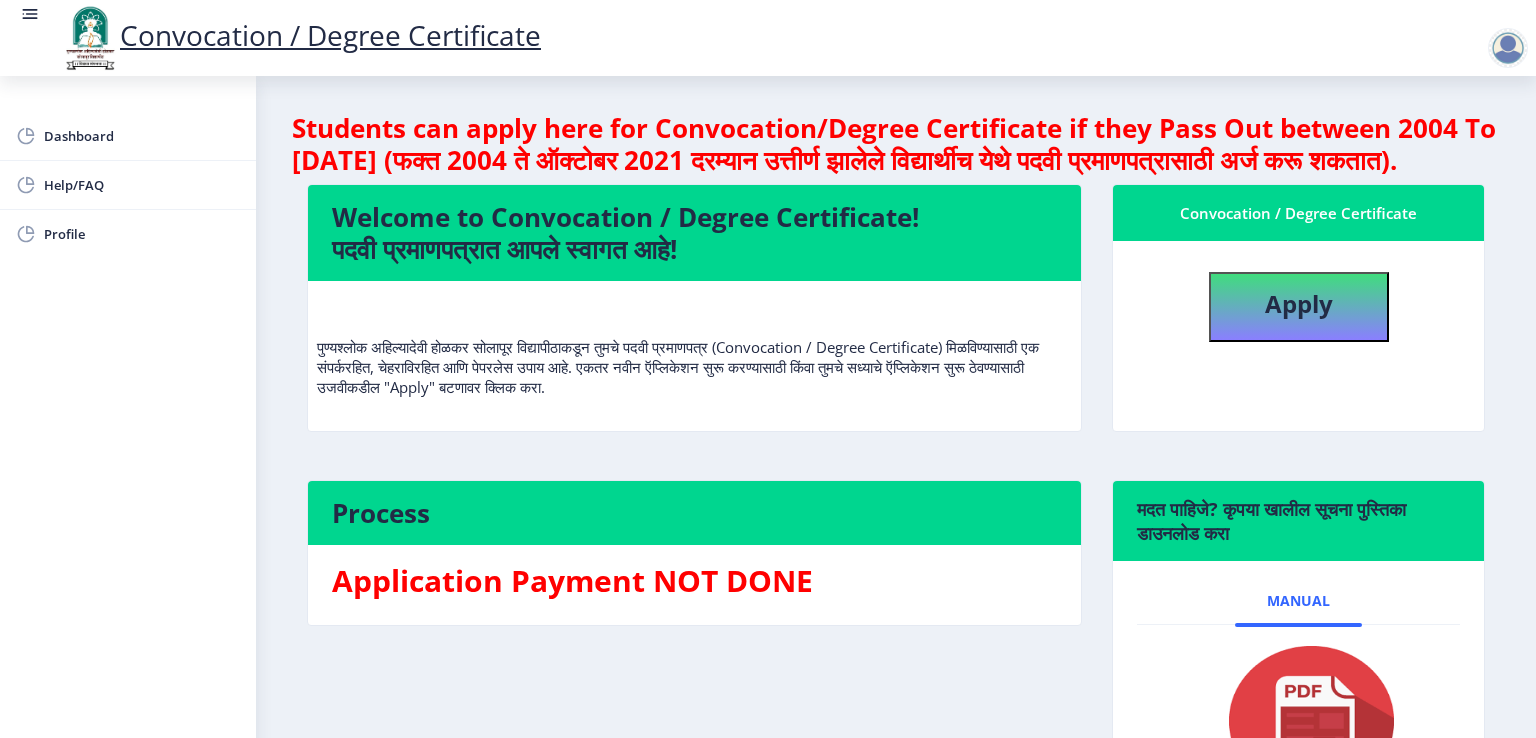 select 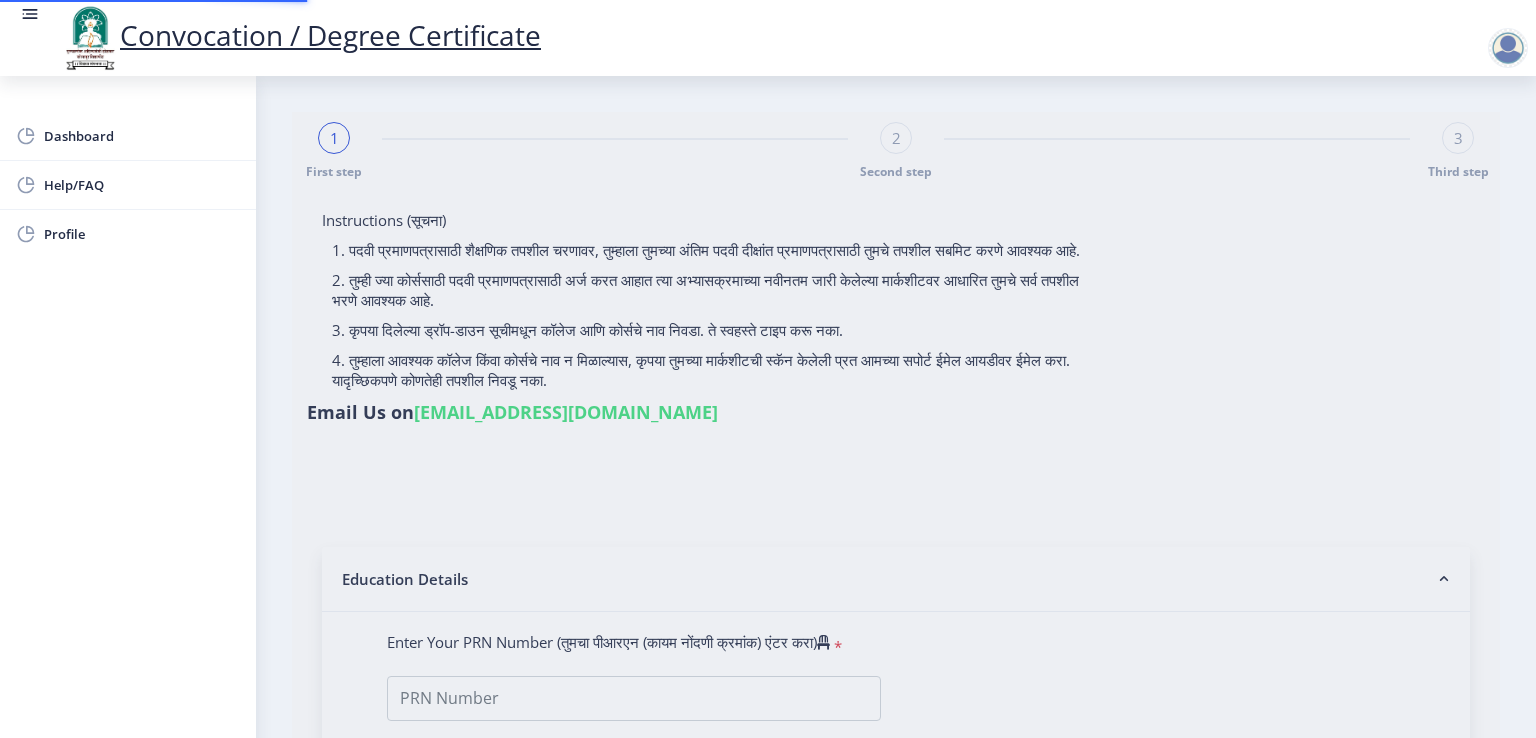 type on "[PERSON_NAME]" 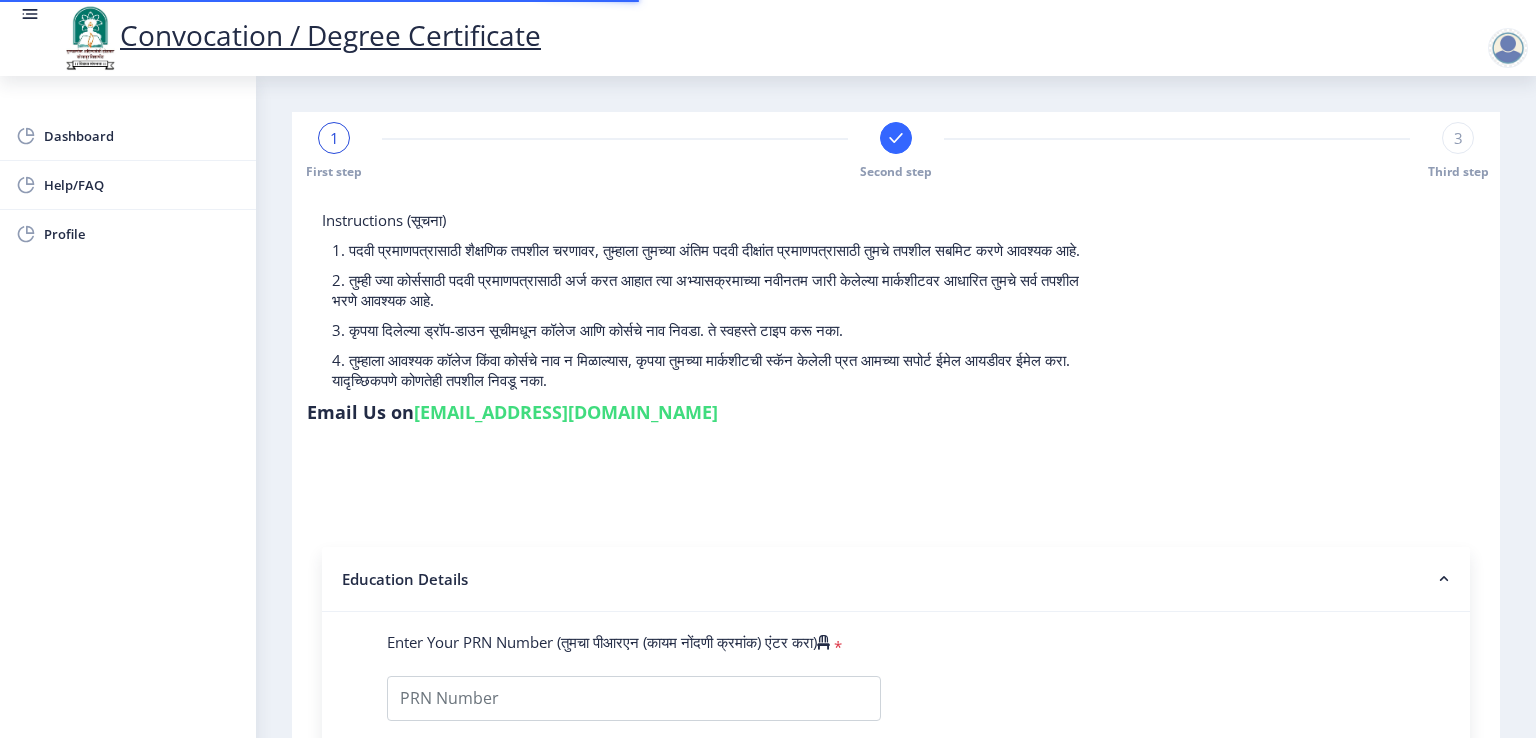 select 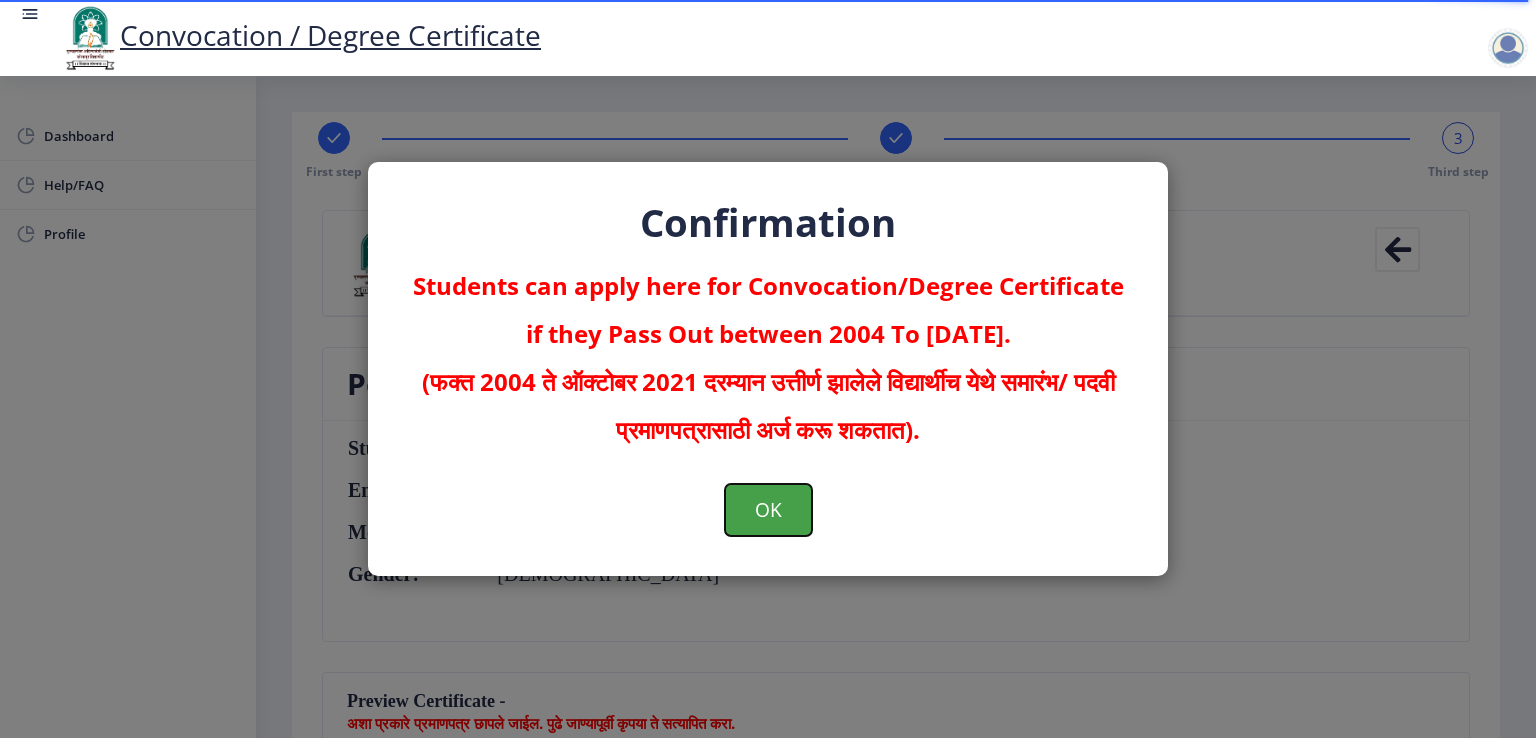 click on "OK" 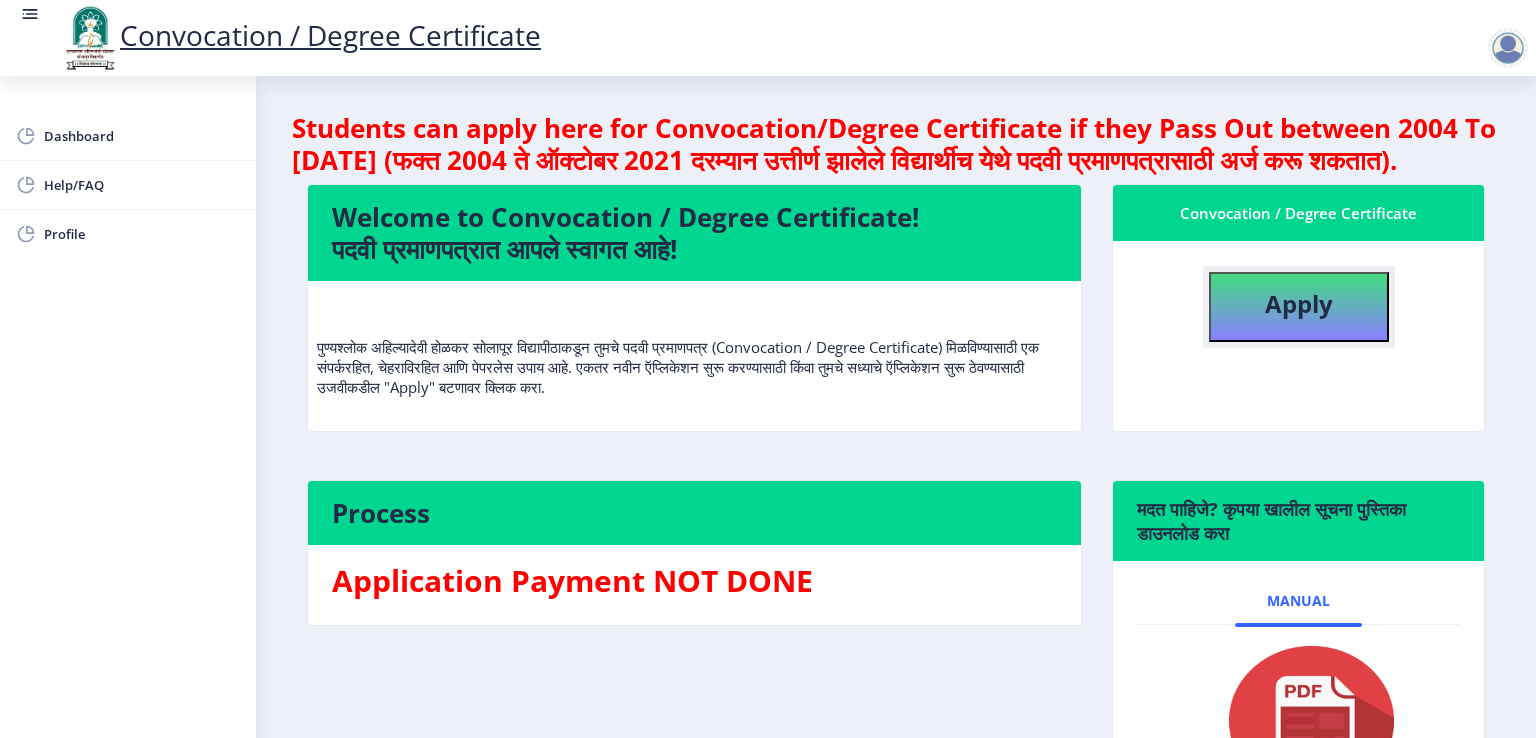click on "Apply" 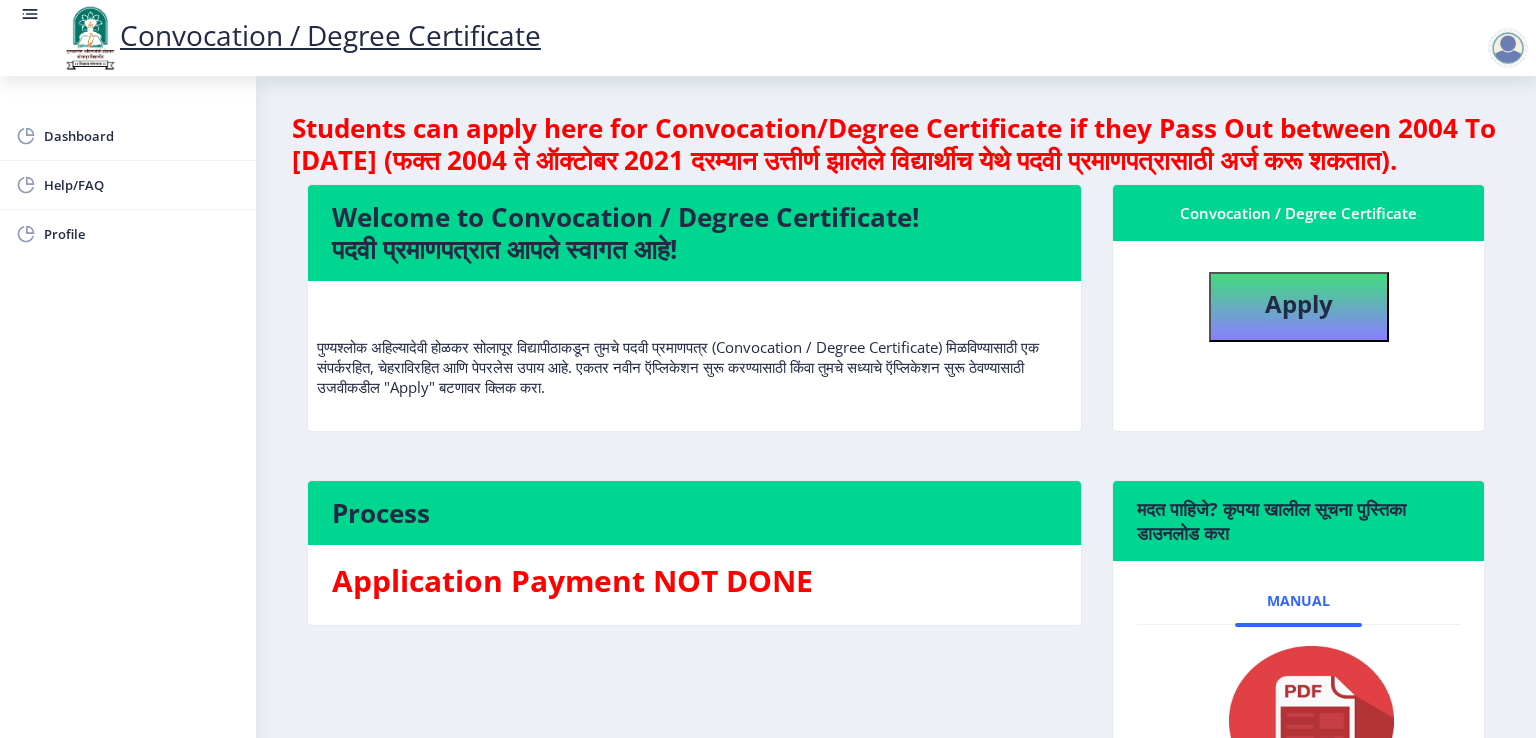select 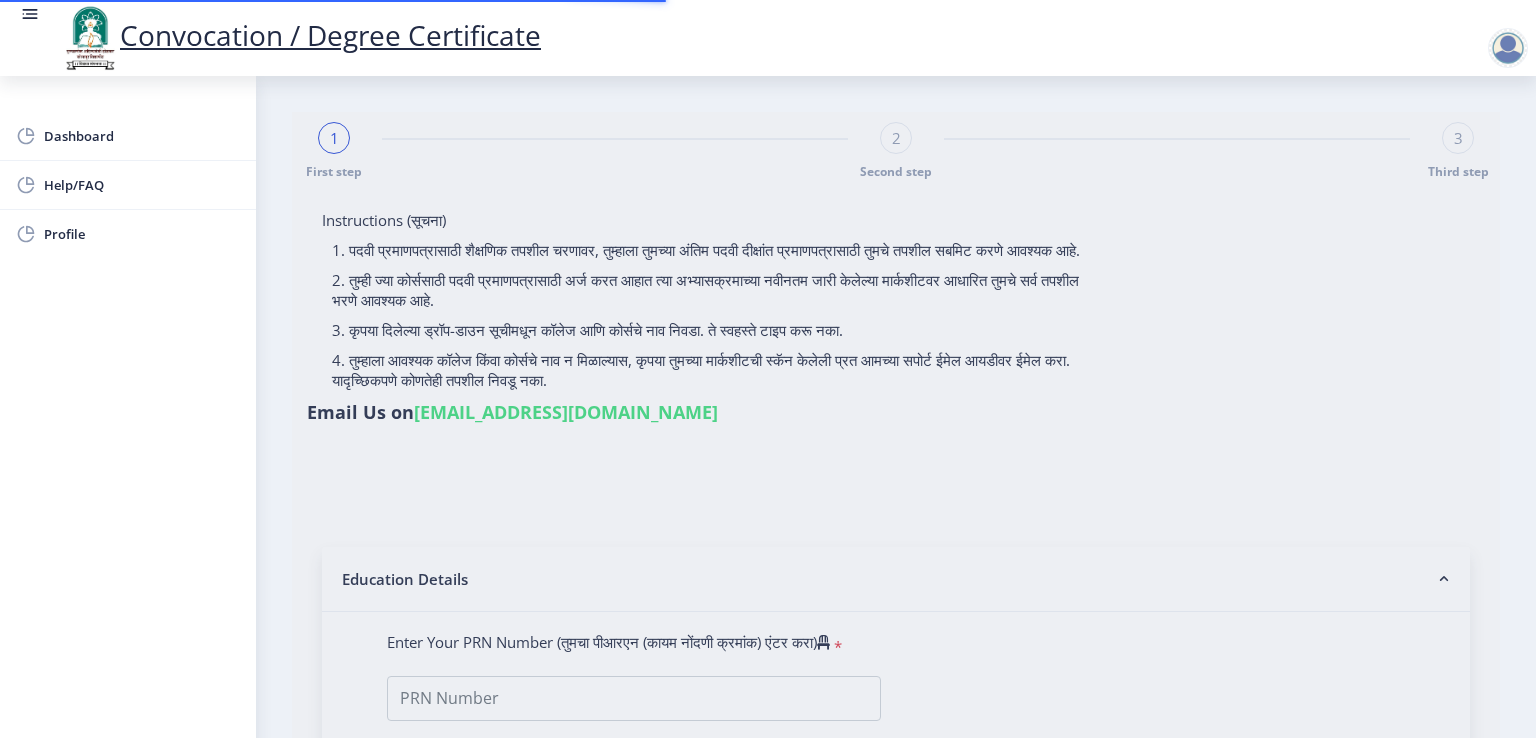 type on "[PERSON_NAME]" 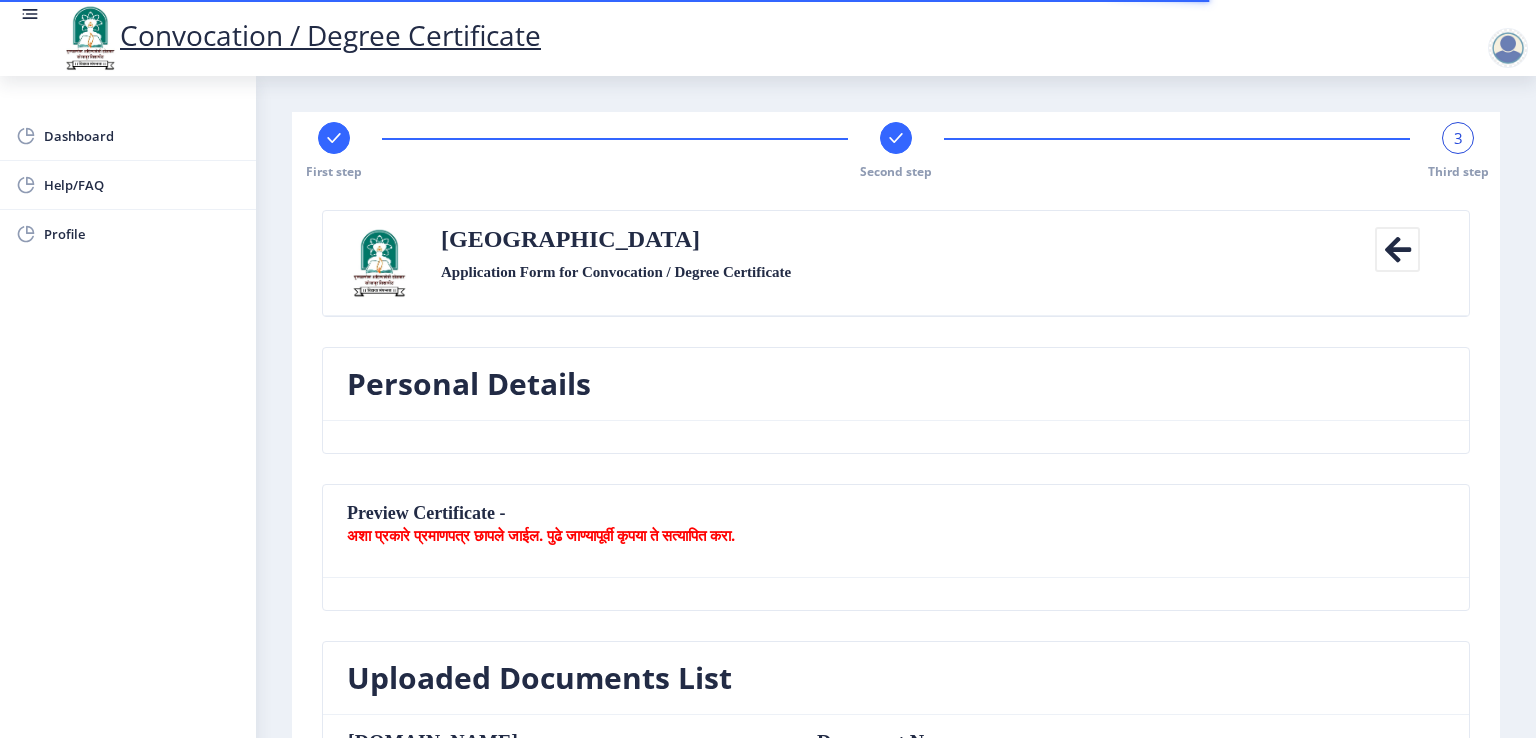 select 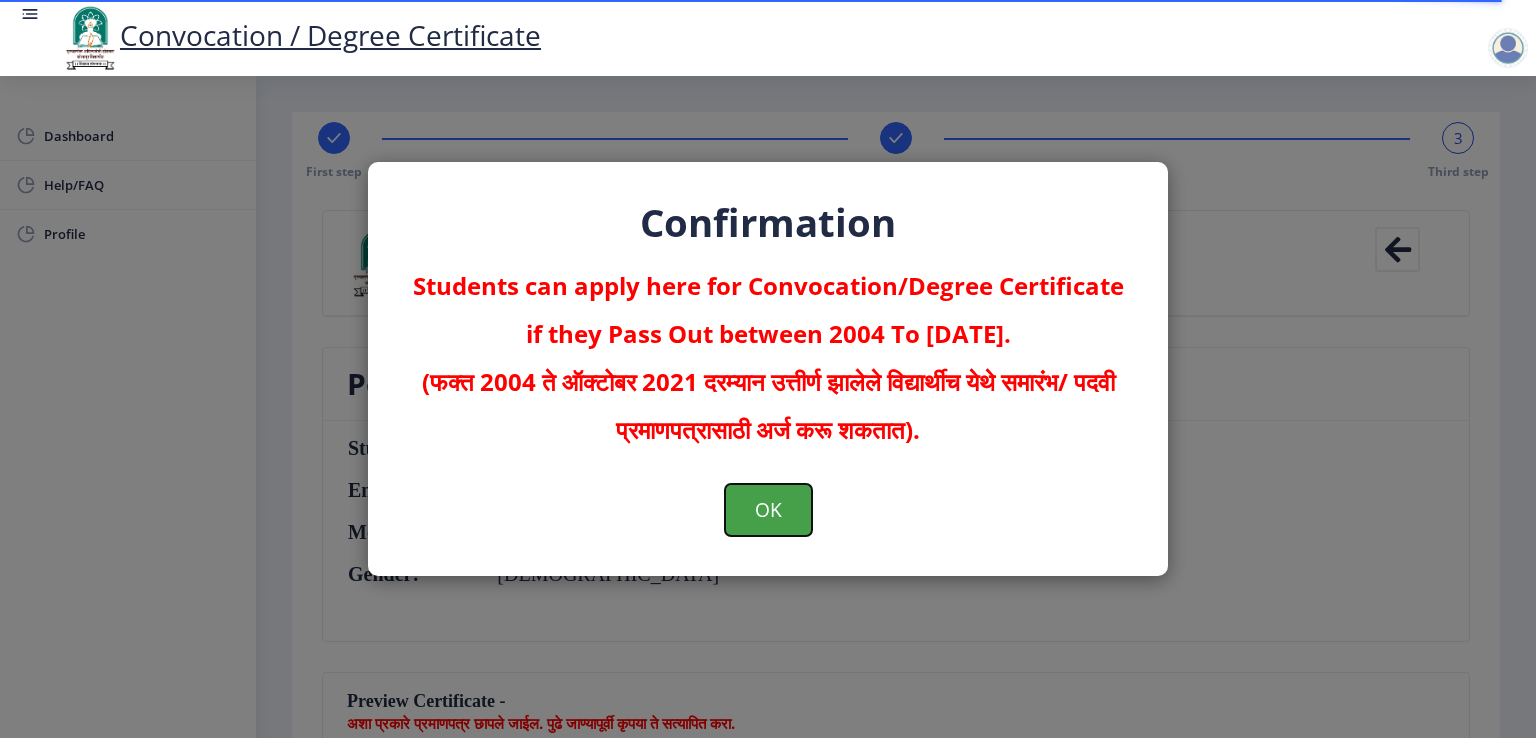 click on "OK" 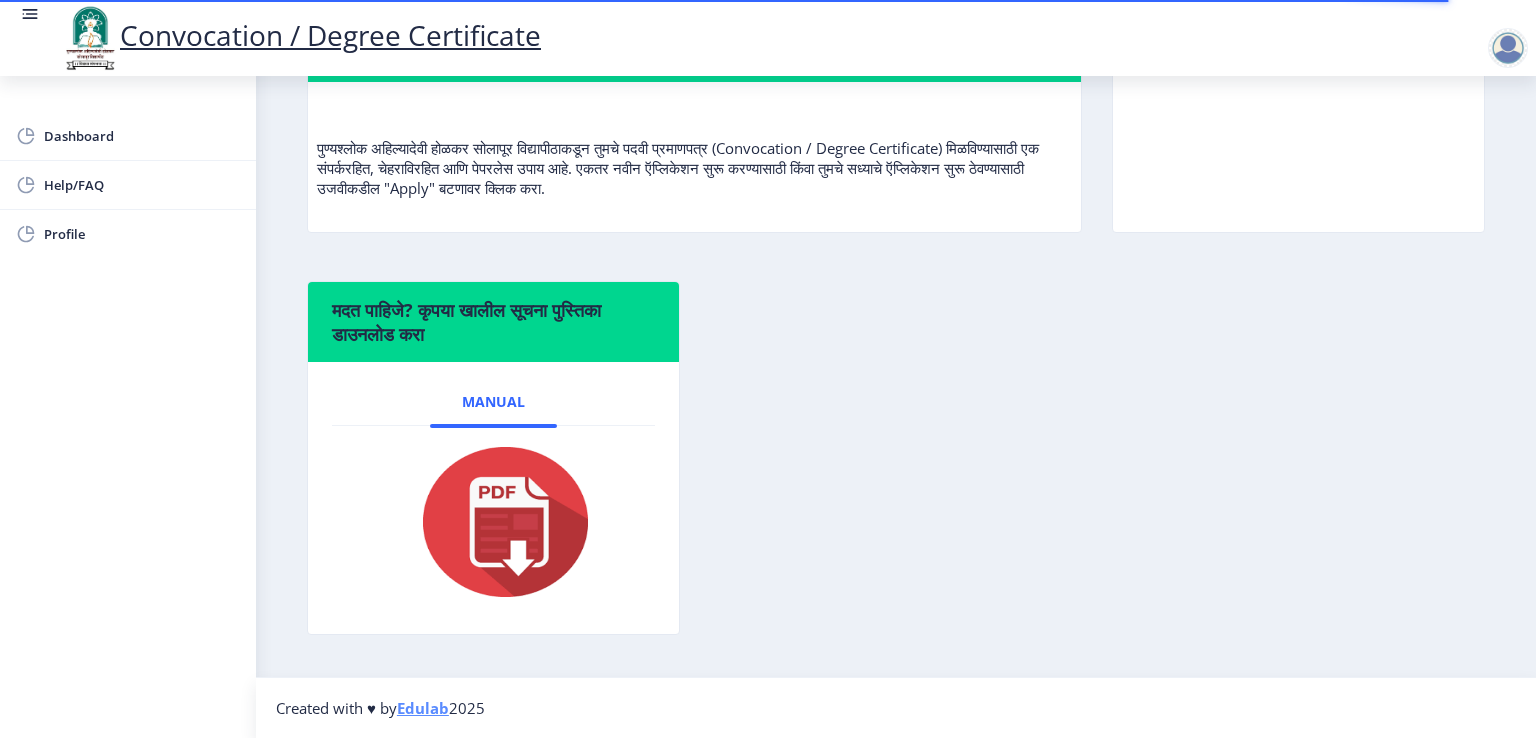 scroll, scrollTop: 0, scrollLeft: 0, axis: both 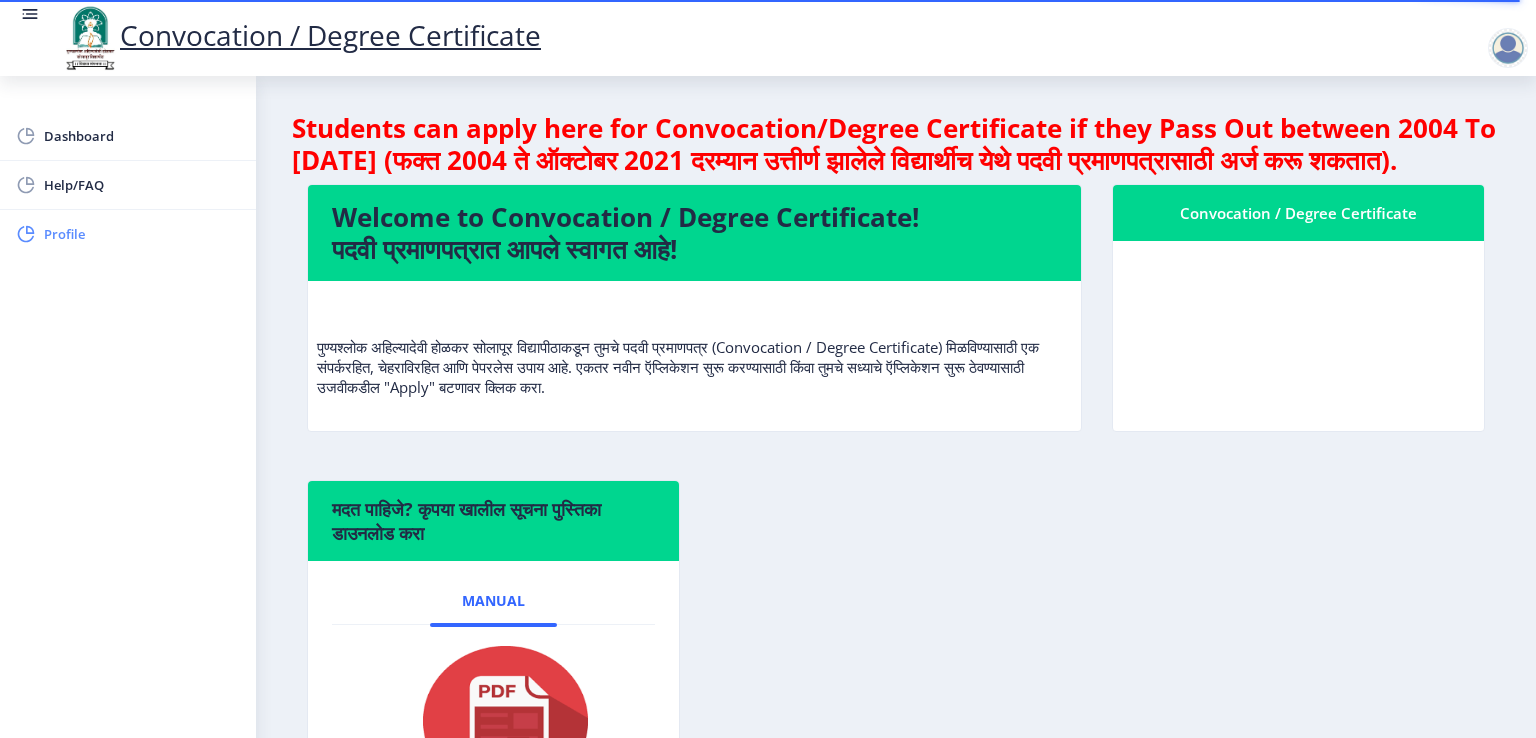 click on "Profile" 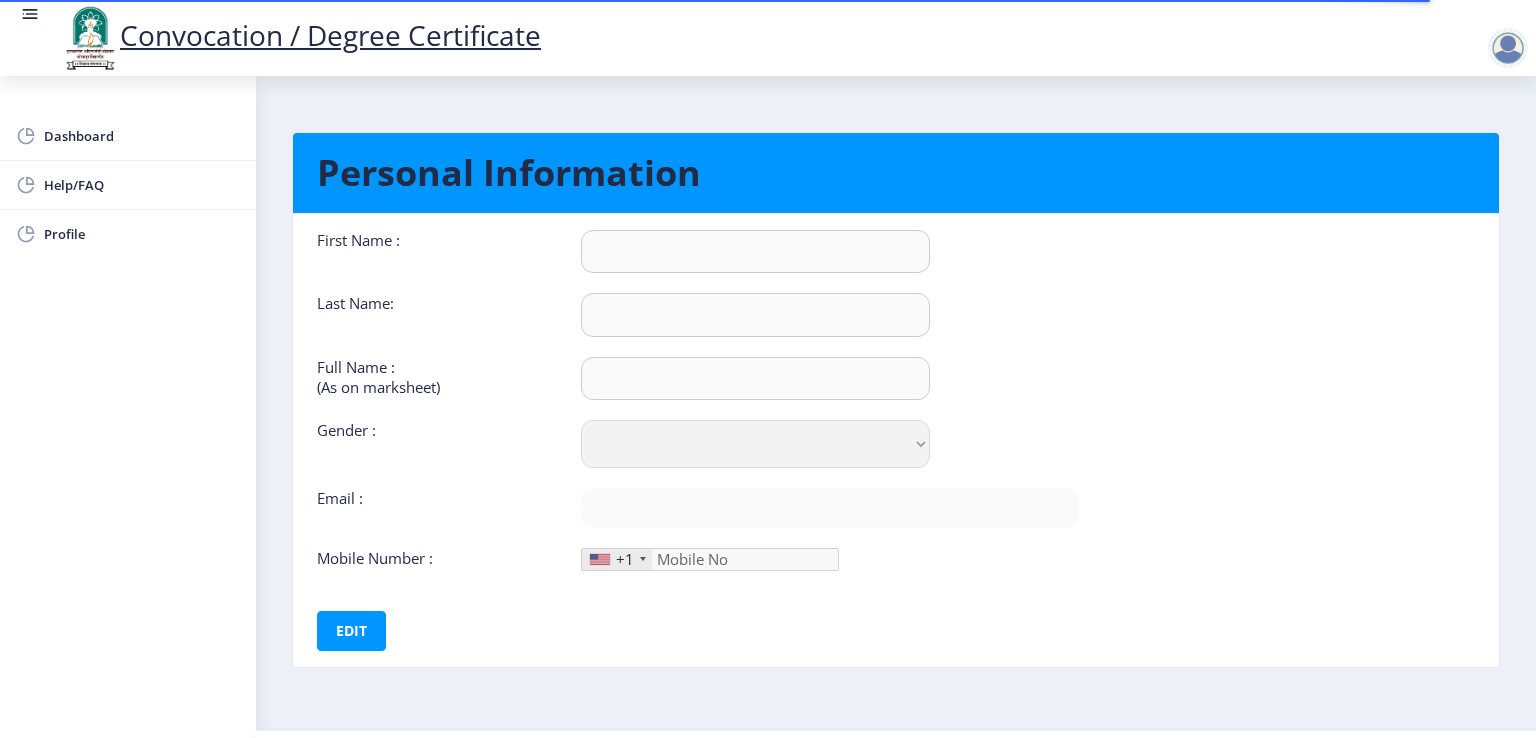 click 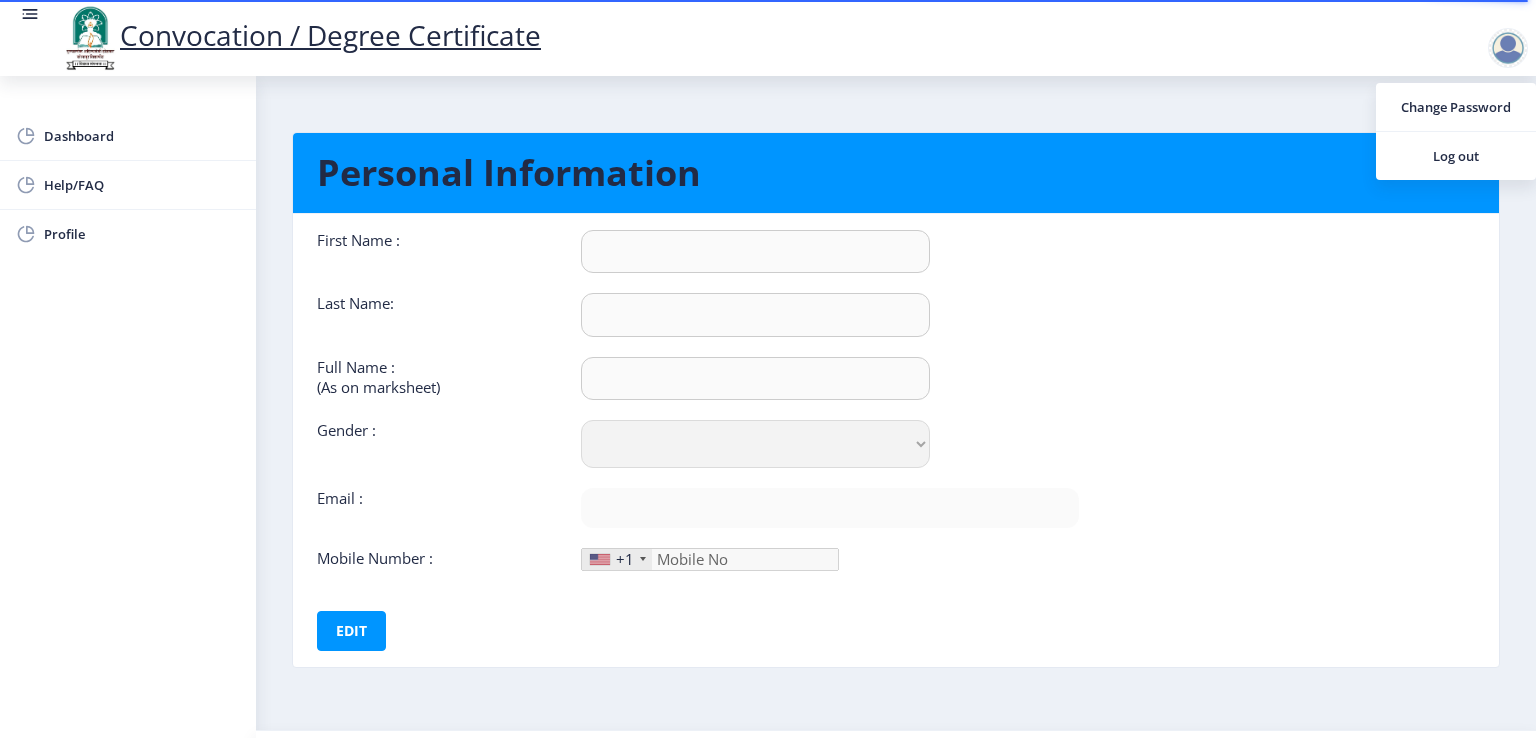 click on "First Name :  Last Name:  Full Name : (As on marksheet) Gender : Select Gender [DEMOGRAPHIC_DATA] [DEMOGRAPHIC_DATA] Other  Email :   Mobile Number :  +1 [GEOGRAPHIC_DATA] +1 [GEOGRAPHIC_DATA] +44 [GEOGRAPHIC_DATA] (‫[GEOGRAPHIC_DATA]‬‎) +93 [GEOGRAPHIC_DATA] ([GEOGRAPHIC_DATA]) +355 [GEOGRAPHIC_DATA] ([GEOGRAPHIC_DATA][GEOGRAPHIC_DATA]‬‎) +213 [US_STATE] +1 [GEOGRAPHIC_DATA] +376 [GEOGRAPHIC_DATA] +244 [GEOGRAPHIC_DATA] +1 [GEOGRAPHIC_DATA] +1 [GEOGRAPHIC_DATA] +54 [GEOGRAPHIC_DATA] ([GEOGRAPHIC_DATA]) +374 [GEOGRAPHIC_DATA] +297 [GEOGRAPHIC_DATA] +61 [GEOGRAPHIC_DATA] ([GEOGRAPHIC_DATA]) +43 [GEOGRAPHIC_DATA] ([GEOGRAPHIC_DATA]) +994 [GEOGRAPHIC_DATA] +1 [GEOGRAPHIC_DATA] (‫[GEOGRAPHIC_DATA]‬‎) +973 [GEOGRAPHIC_DATA] ([GEOGRAPHIC_DATA]) +880 [GEOGRAPHIC_DATA] +1 [GEOGRAPHIC_DATA] ([GEOGRAPHIC_DATA]) +375 [GEOGRAPHIC_DATA] ([GEOGRAPHIC_DATA]) +32 [GEOGRAPHIC_DATA] +501 [GEOGRAPHIC_DATA] ([GEOGRAPHIC_DATA]) +229 [GEOGRAPHIC_DATA] +1 [GEOGRAPHIC_DATA] (འབྲུག) +975 [GEOGRAPHIC_DATA] +591 [GEOGRAPHIC_DATA] ([GEOGRAPHIC_DATA]) +387 [GEOGRAPHIC_DATA] +267 [GEOGRAPHIC_DATA] ([GEOGRAPHIC_DATA]) +55 [GEOGRAPHIC_DATA] +246 [GEOGRAPHIC_DATA] +1 [GEOGRAPHIC_DATA] +673 [GEOGRAPHIC_DATA] ([GEOGRAPHIC_DATA]) +359 [GEOGRAPHIC_DATA] +226 [GEOGRAPHIC_DATA] ([GEOGRAPHIC_DATA]) +257 [GEOGRAPHIC_DATA] (កម្ពុជា) +855 +237 [GEOGRAPHIC_DATA]" 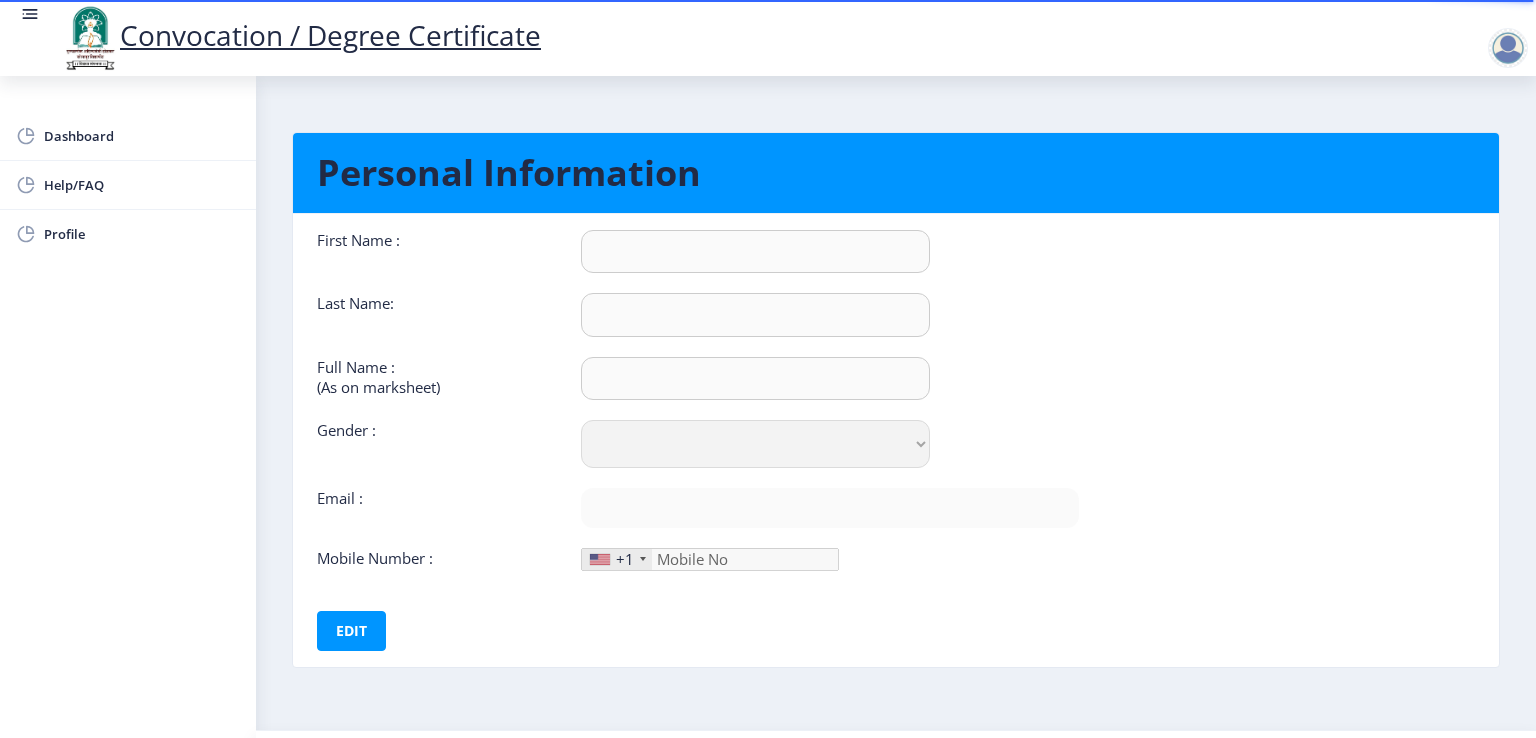 type on "[PERSON_NAME]" 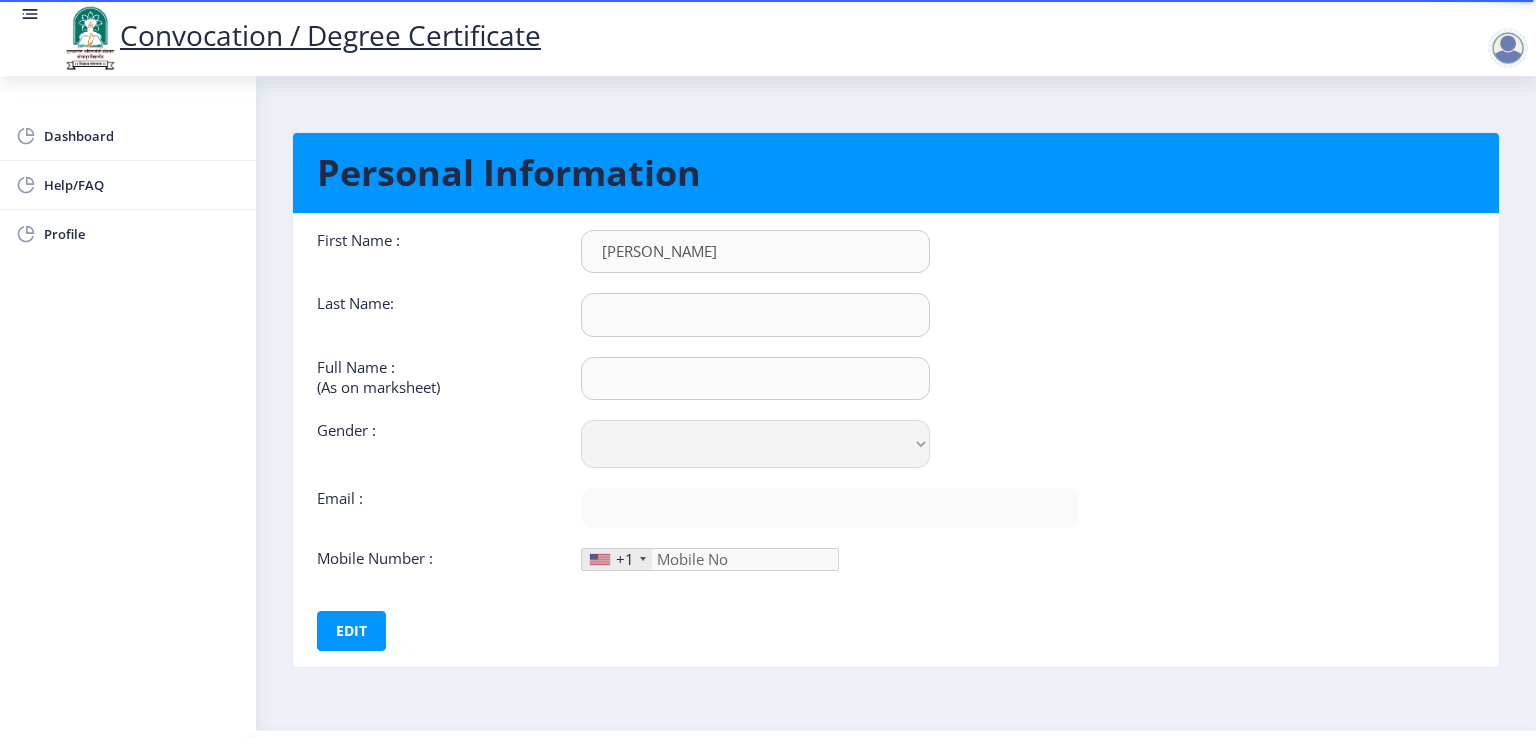 type on "Fapal" 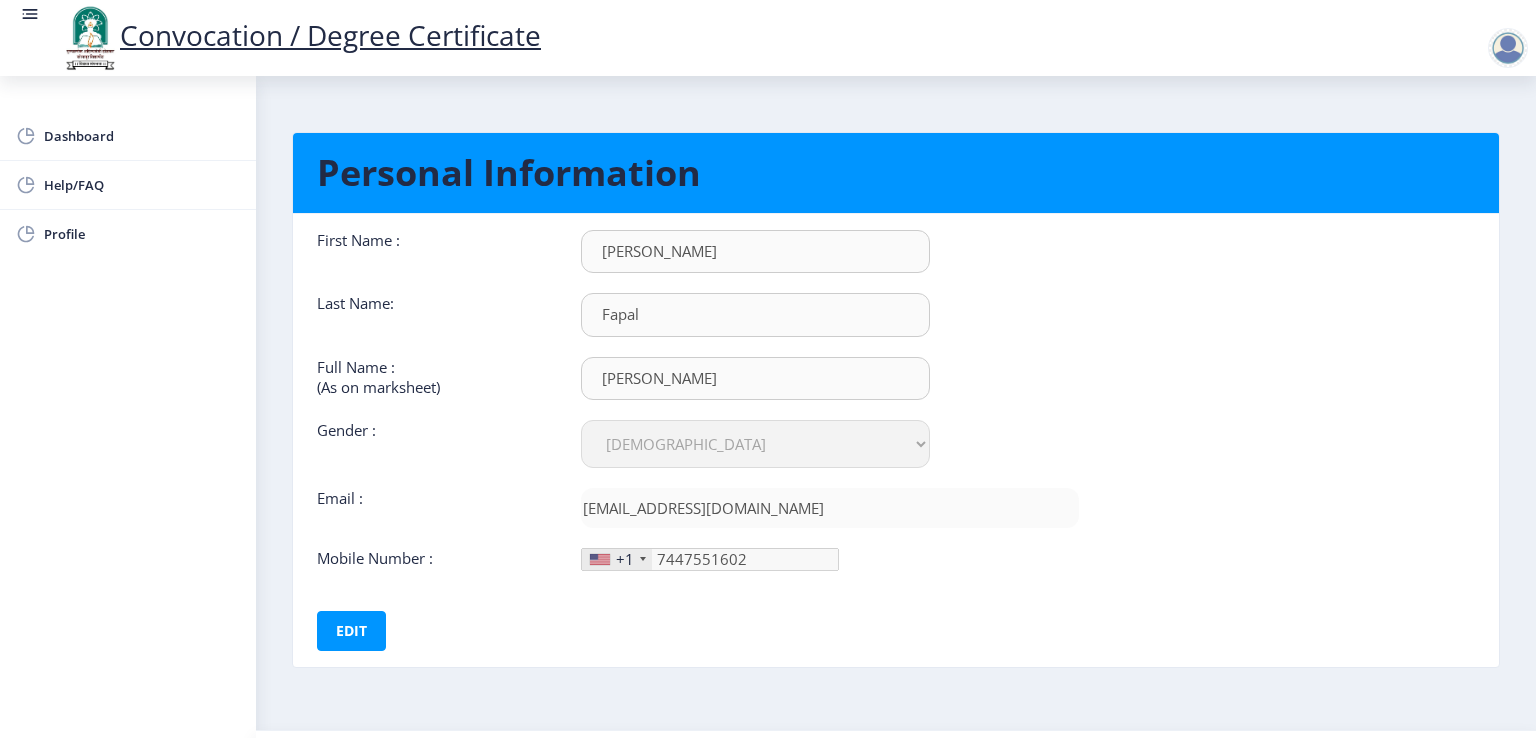 click on "+1" 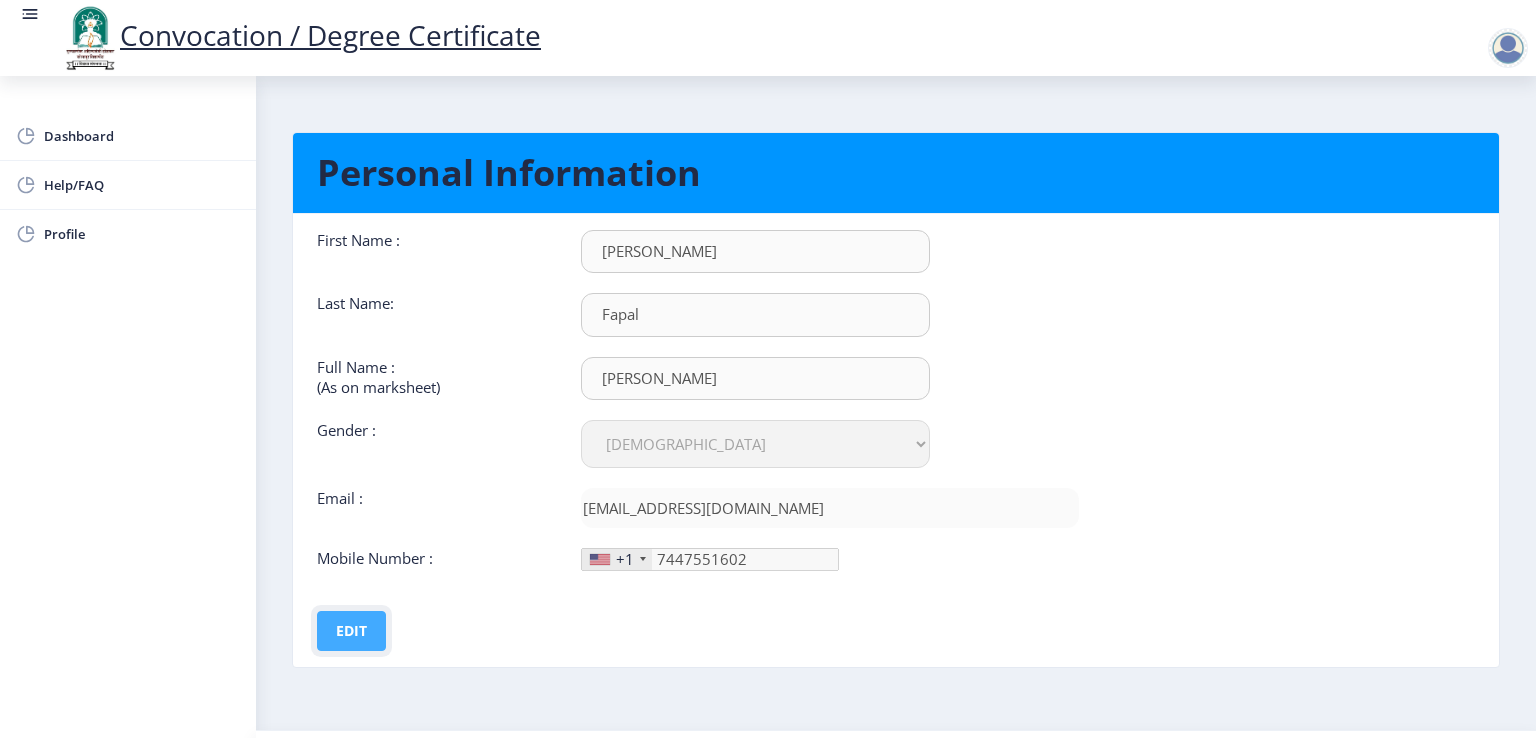 click on "Edit" 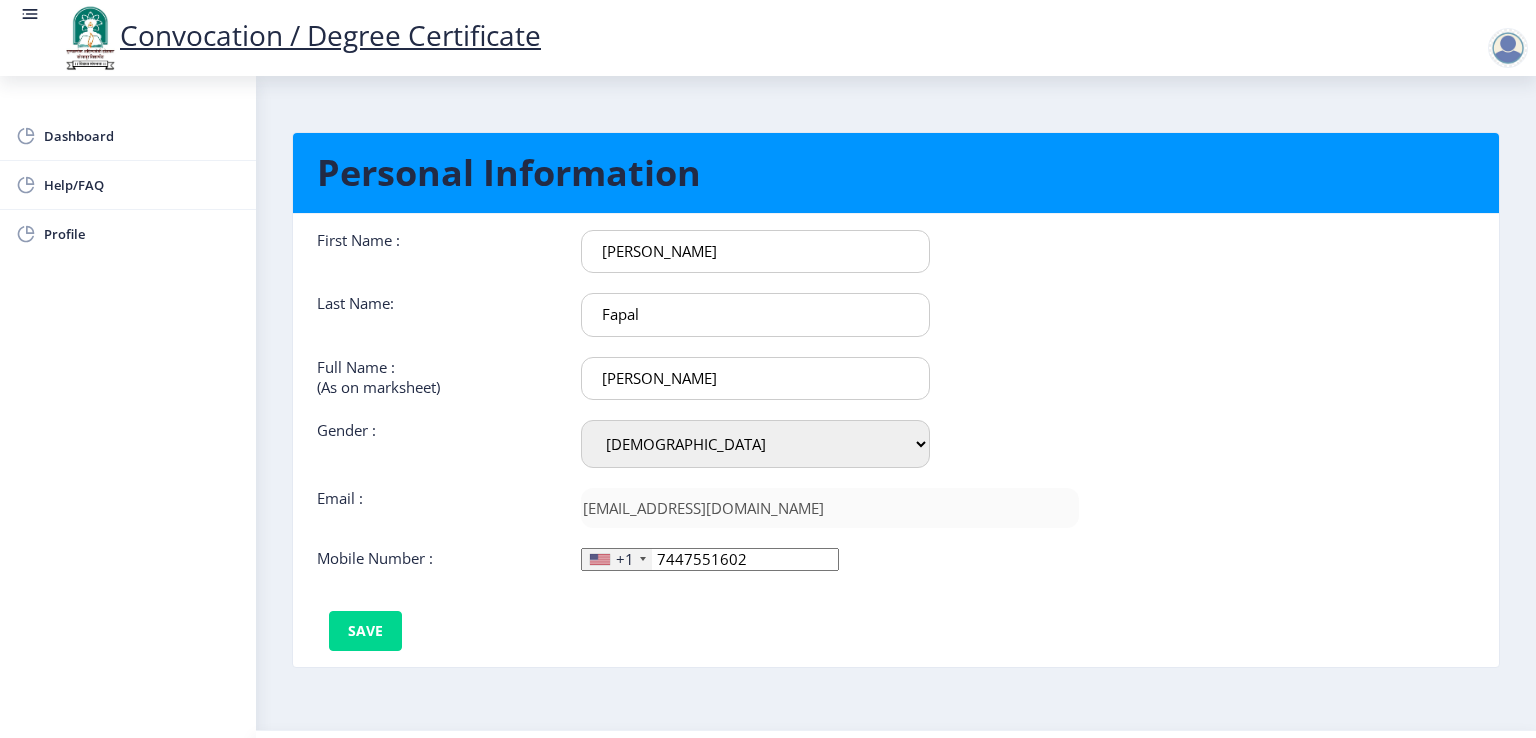 click on "+1" 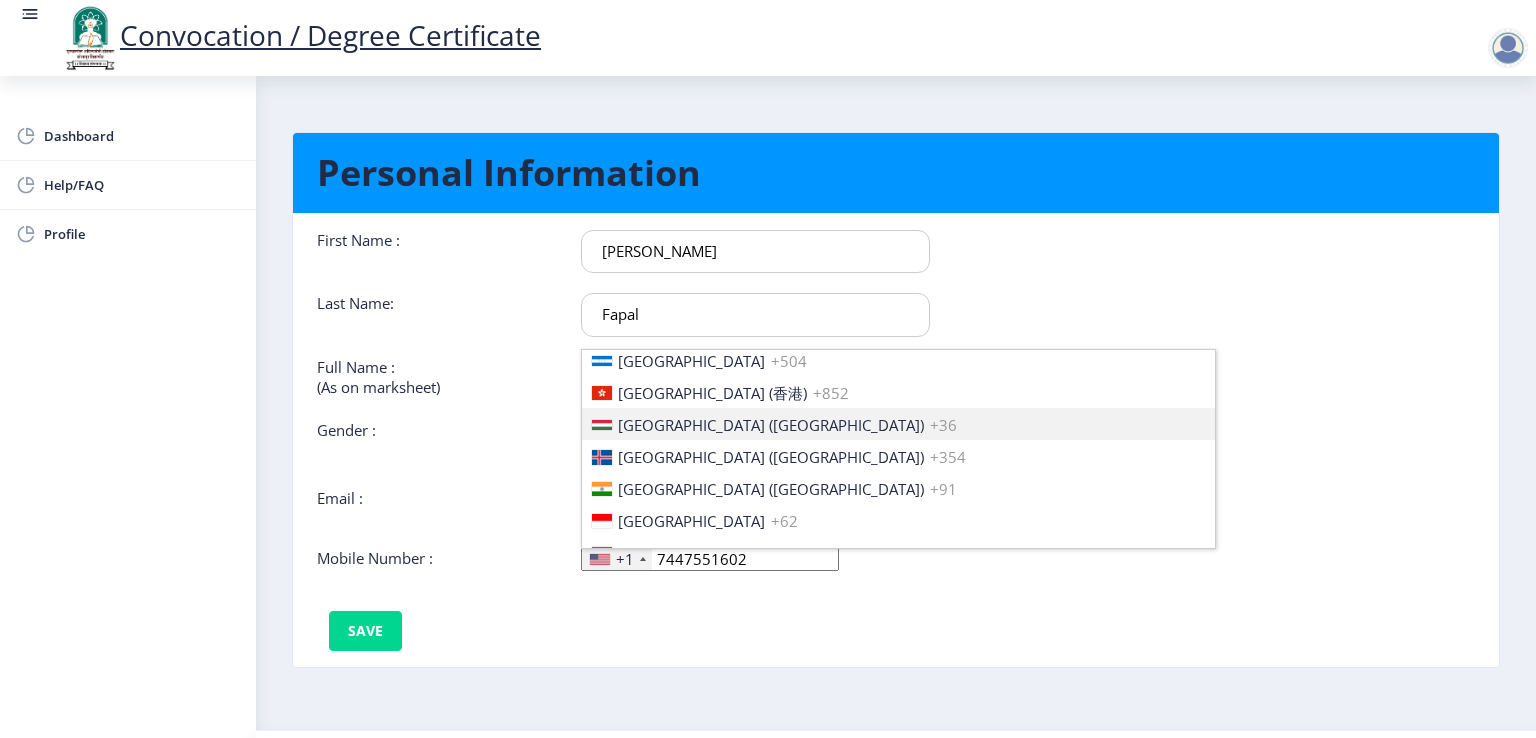 scroll, scrollTop: 3100, scrollLeft: 0, axis: vertical 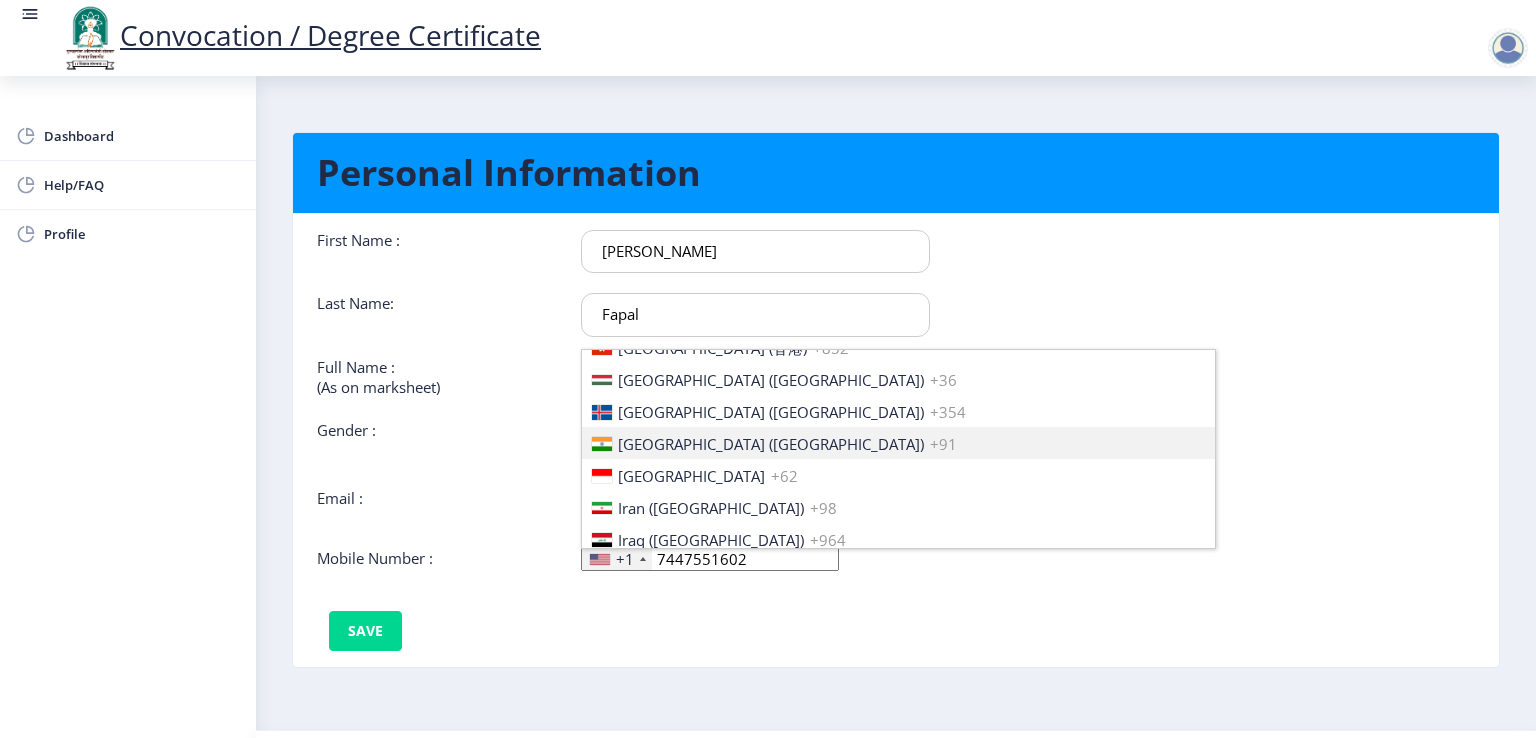 click on "[GEOGRAPHIC_DATA] ([GEOGRAPHIC_DATA])" at bounding box center [771, 444] 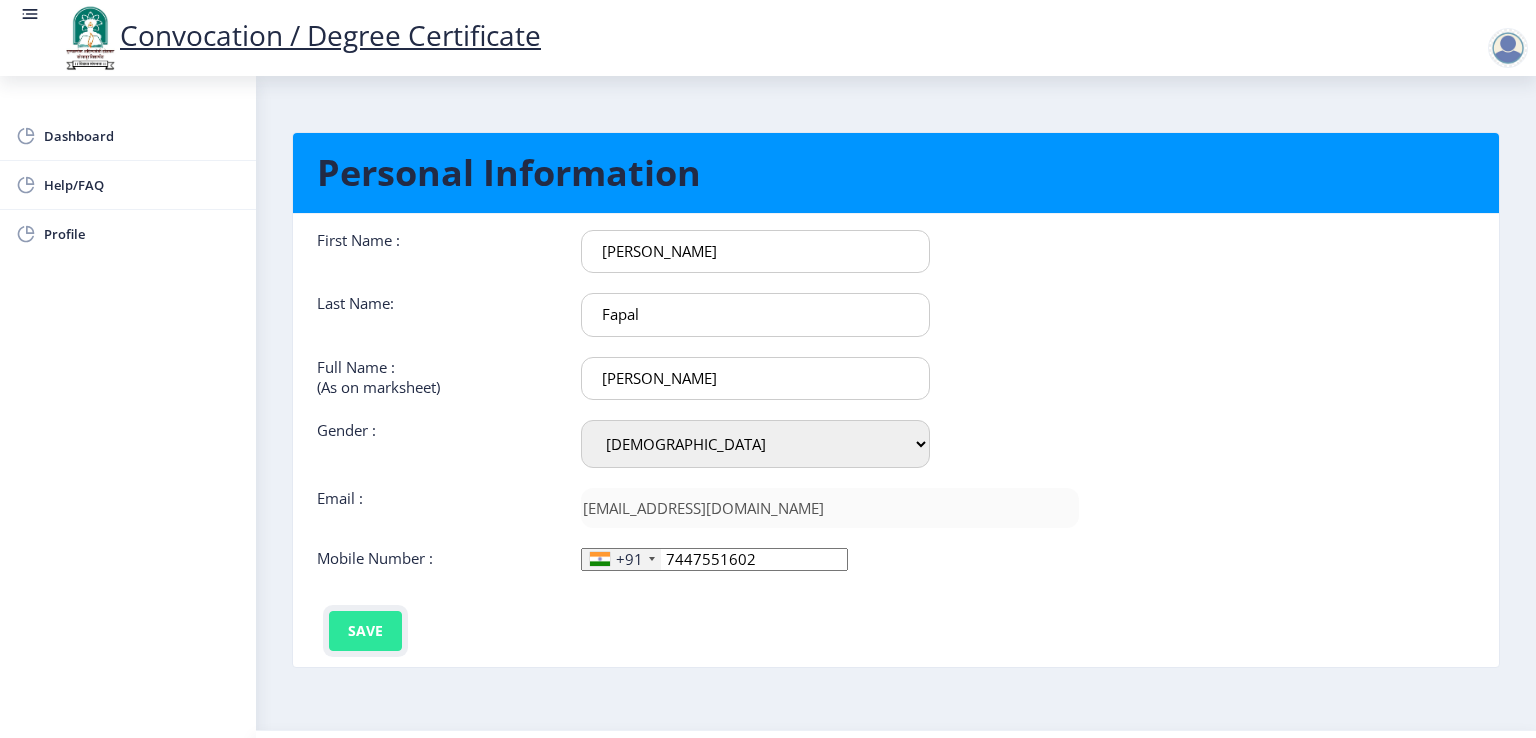 click on "Save" 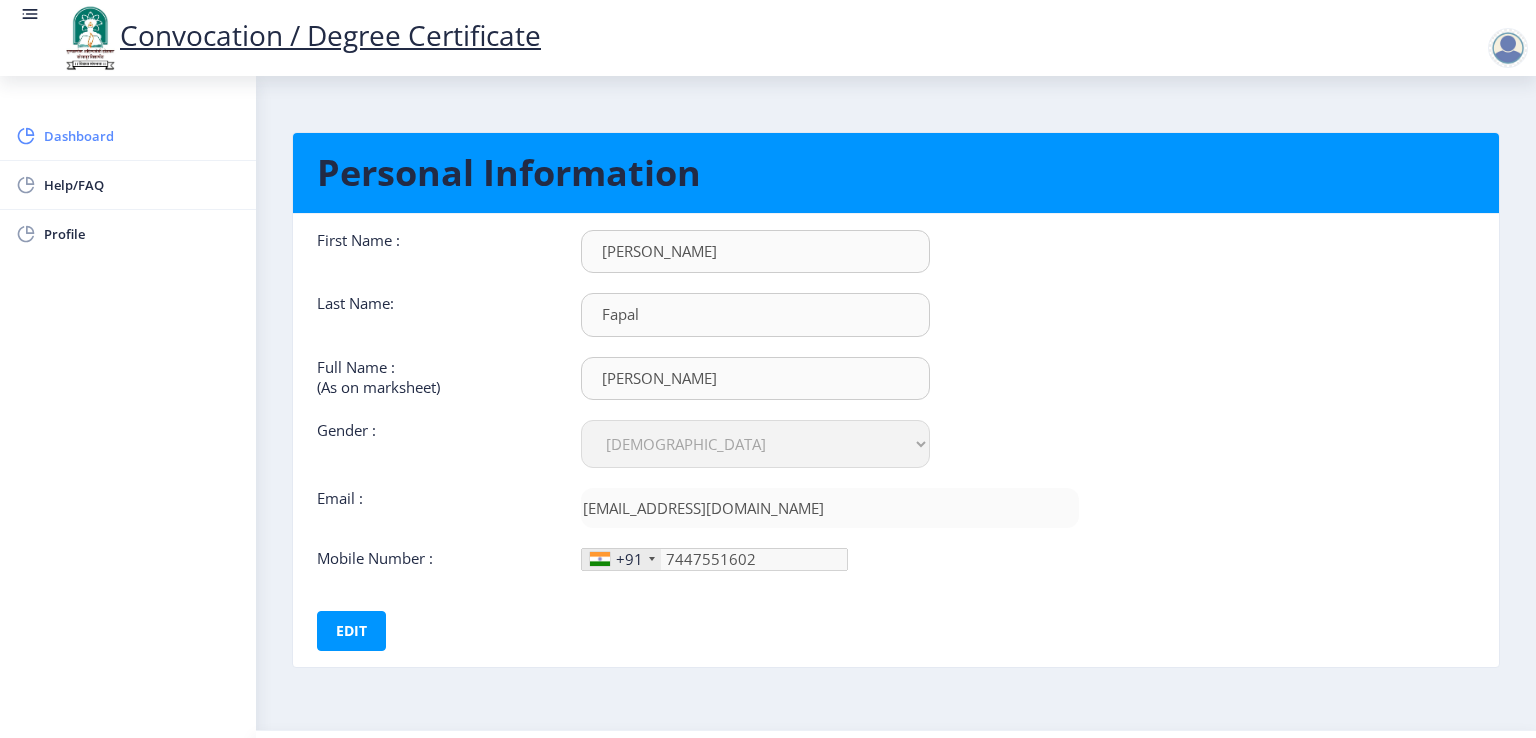 click on "Dashboard" 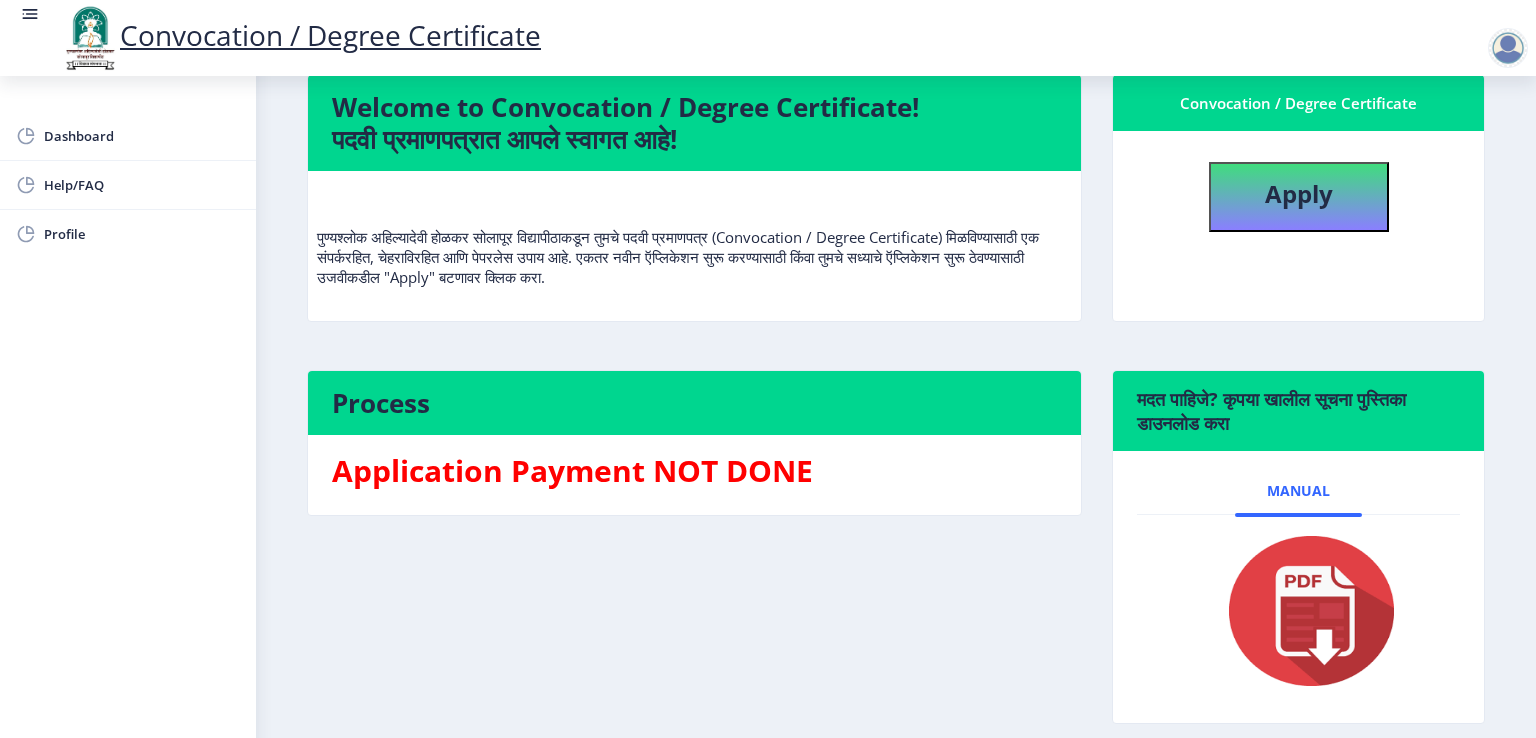 scroll, scrollTop: 230, scrollLeft: 0, axis: vertical 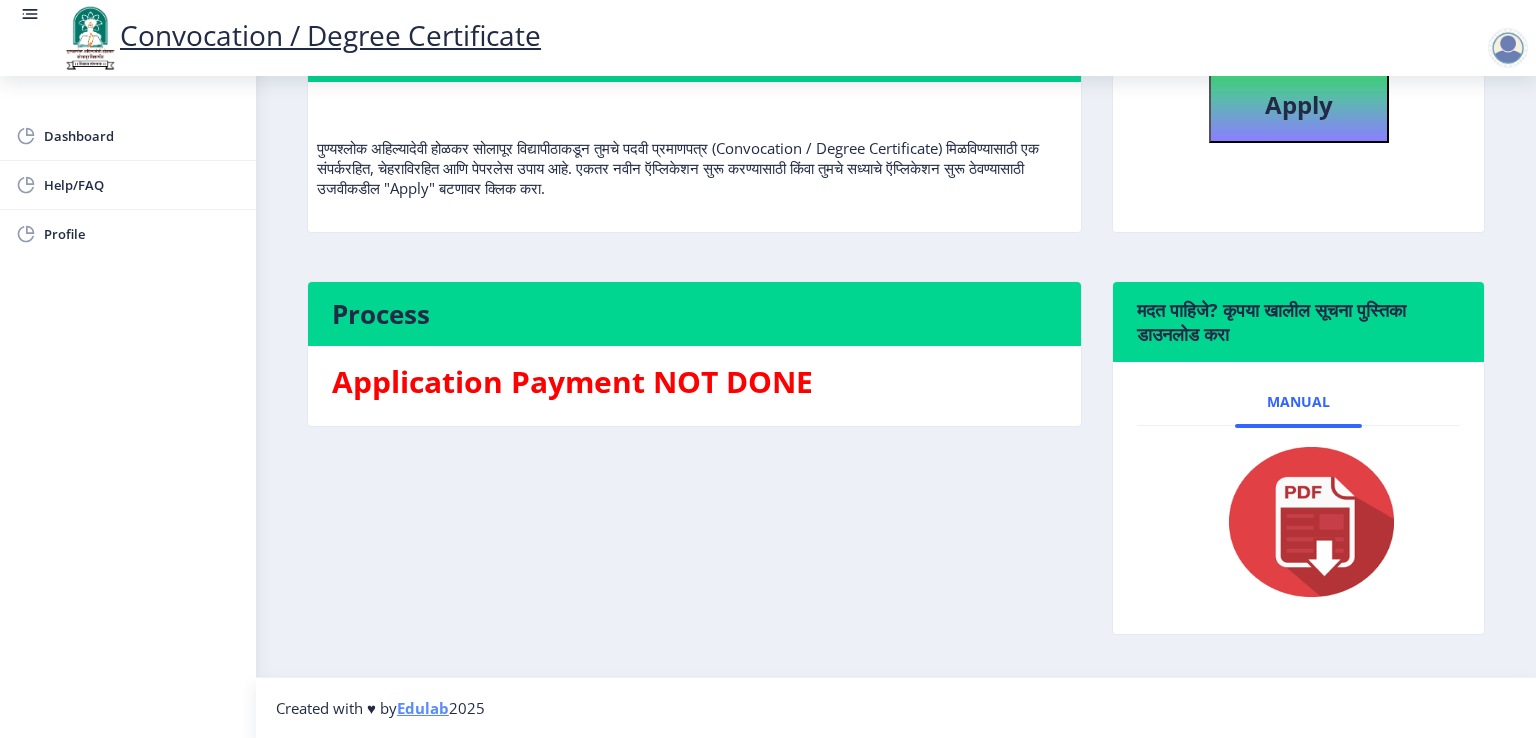 click 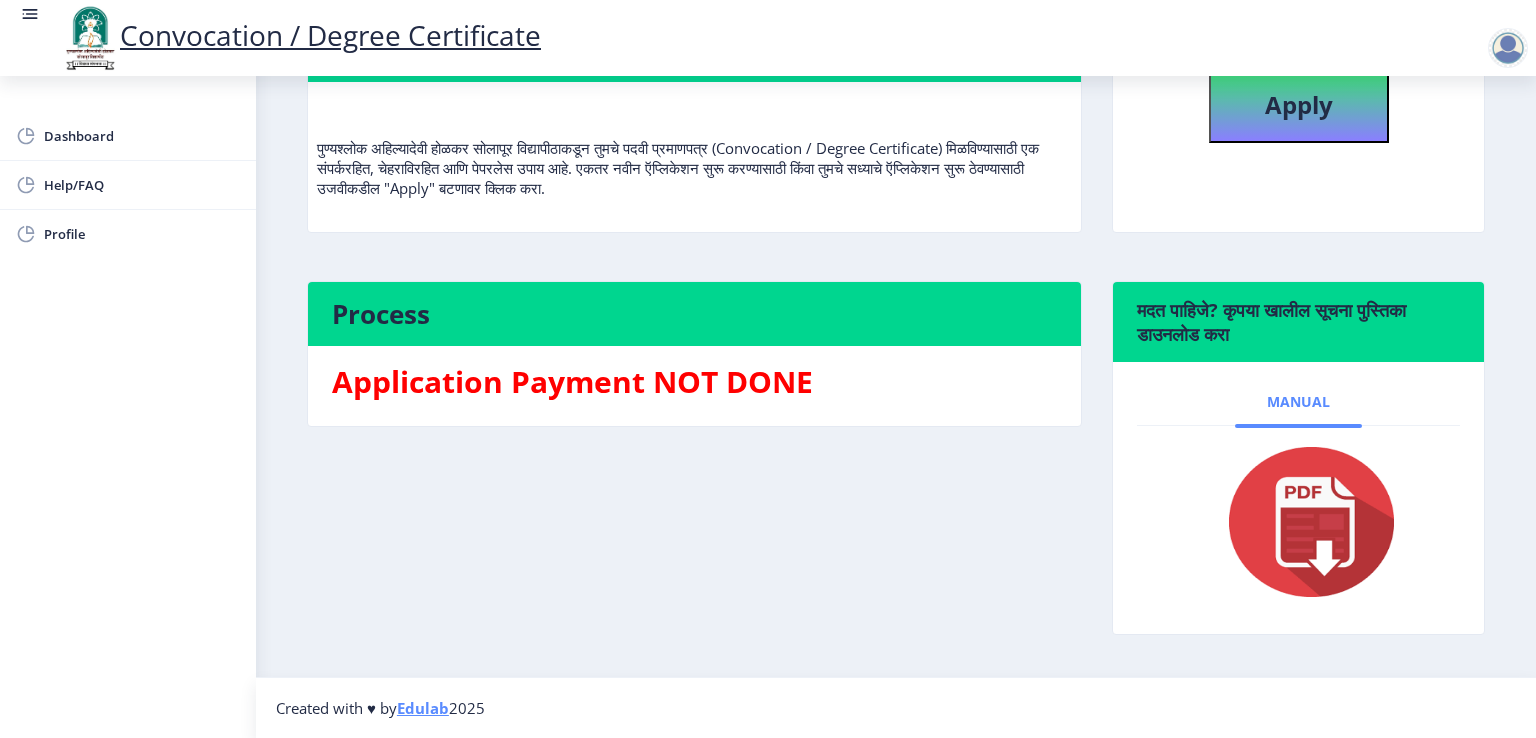 click on "Manual" 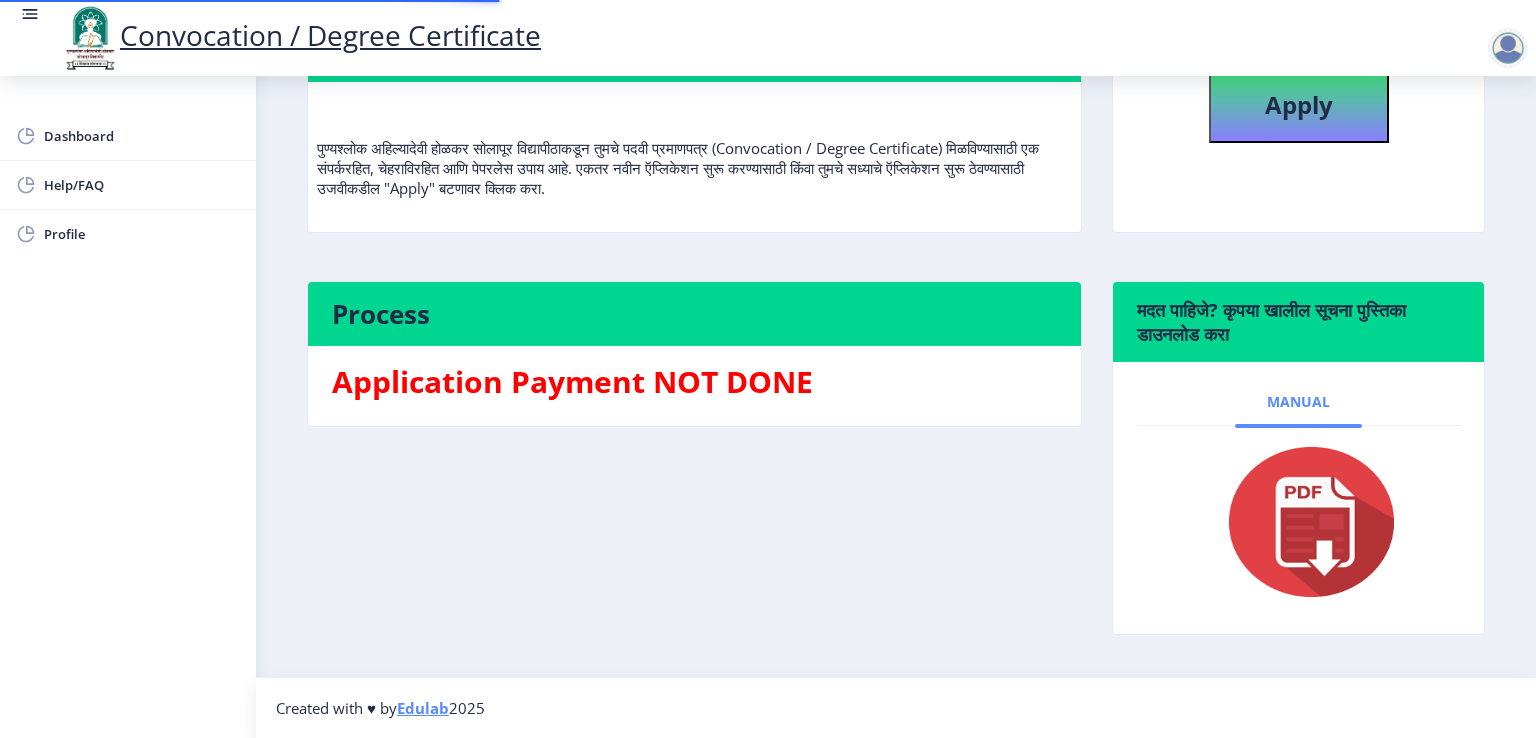 click on "Manual" 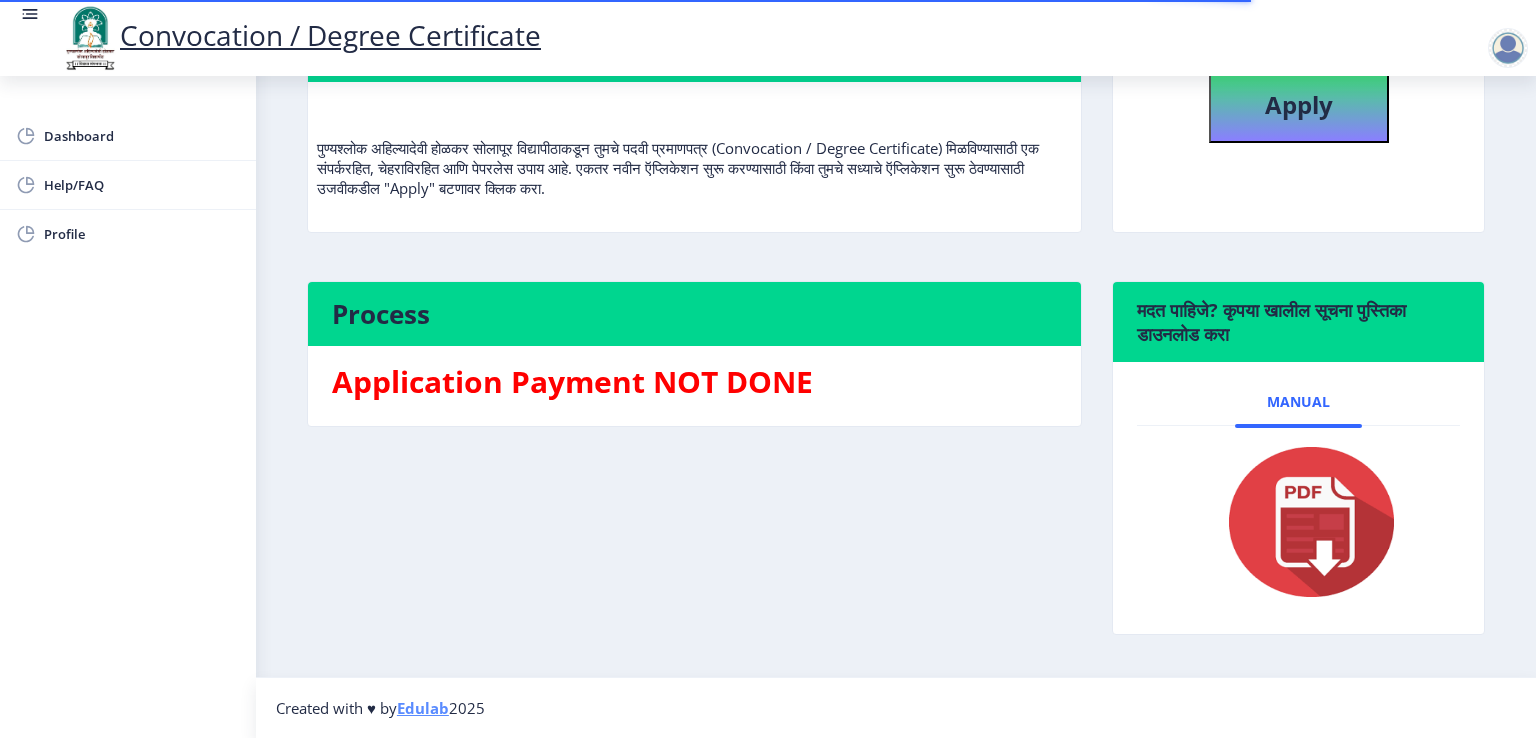 scroll, scrollTop: 0, scrollLeft: 0, axis: both 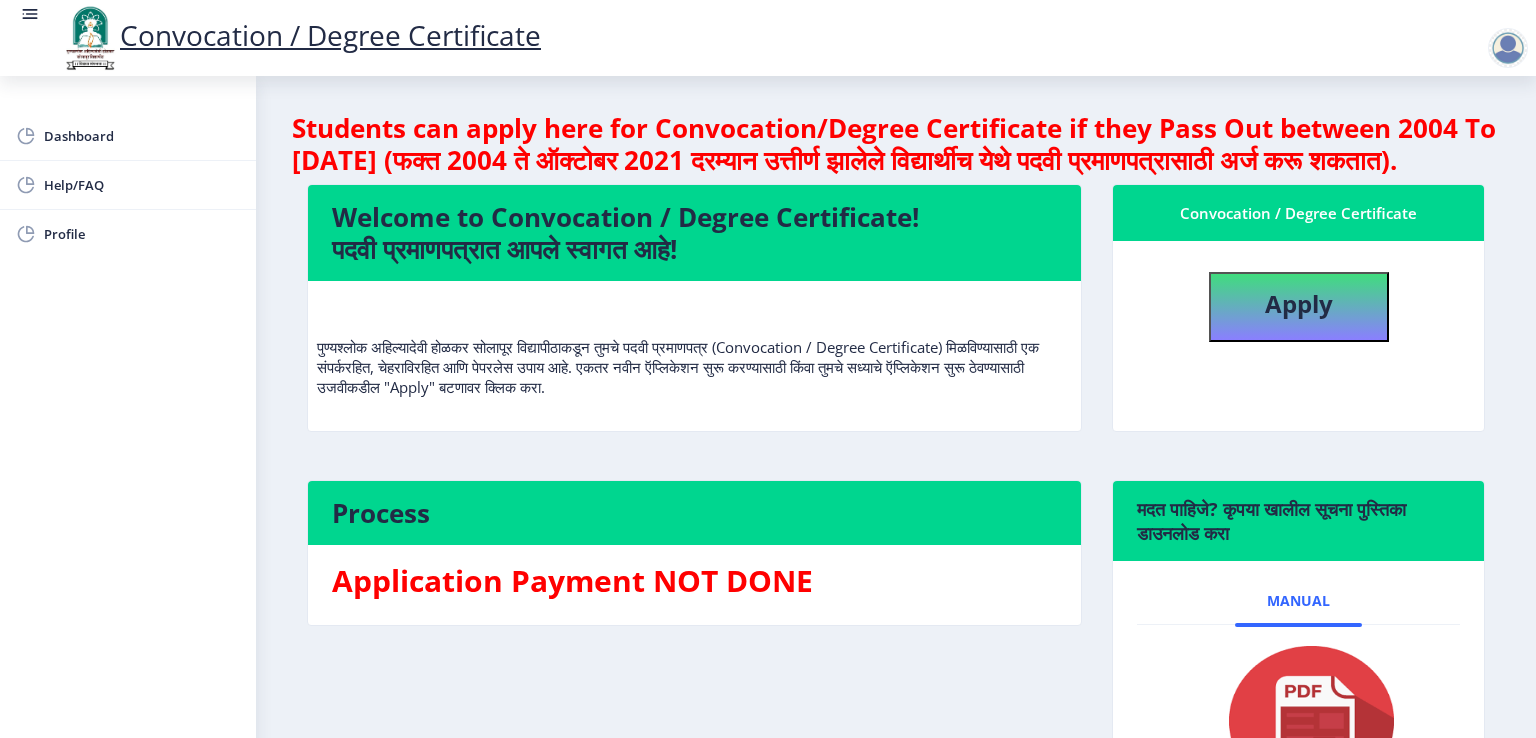 click 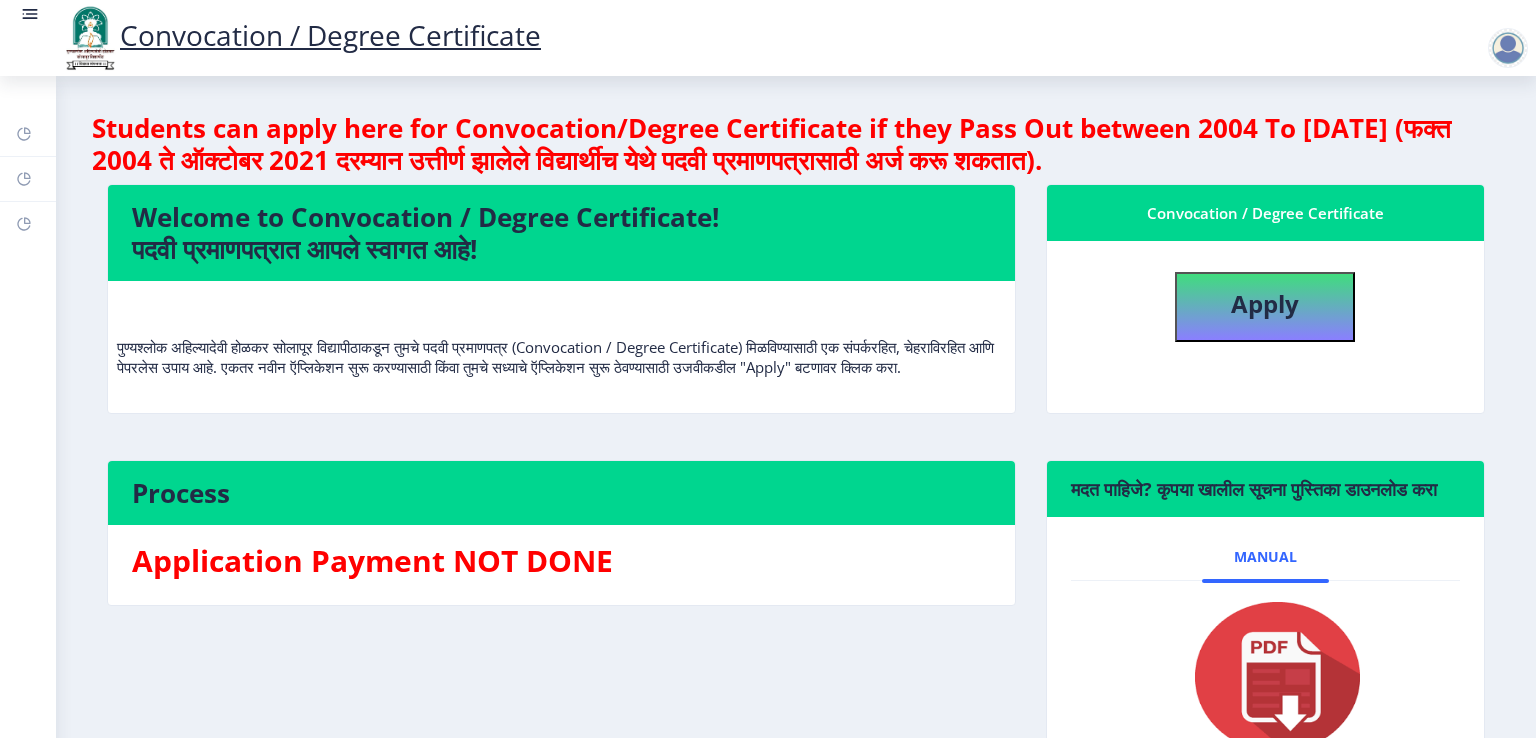 click 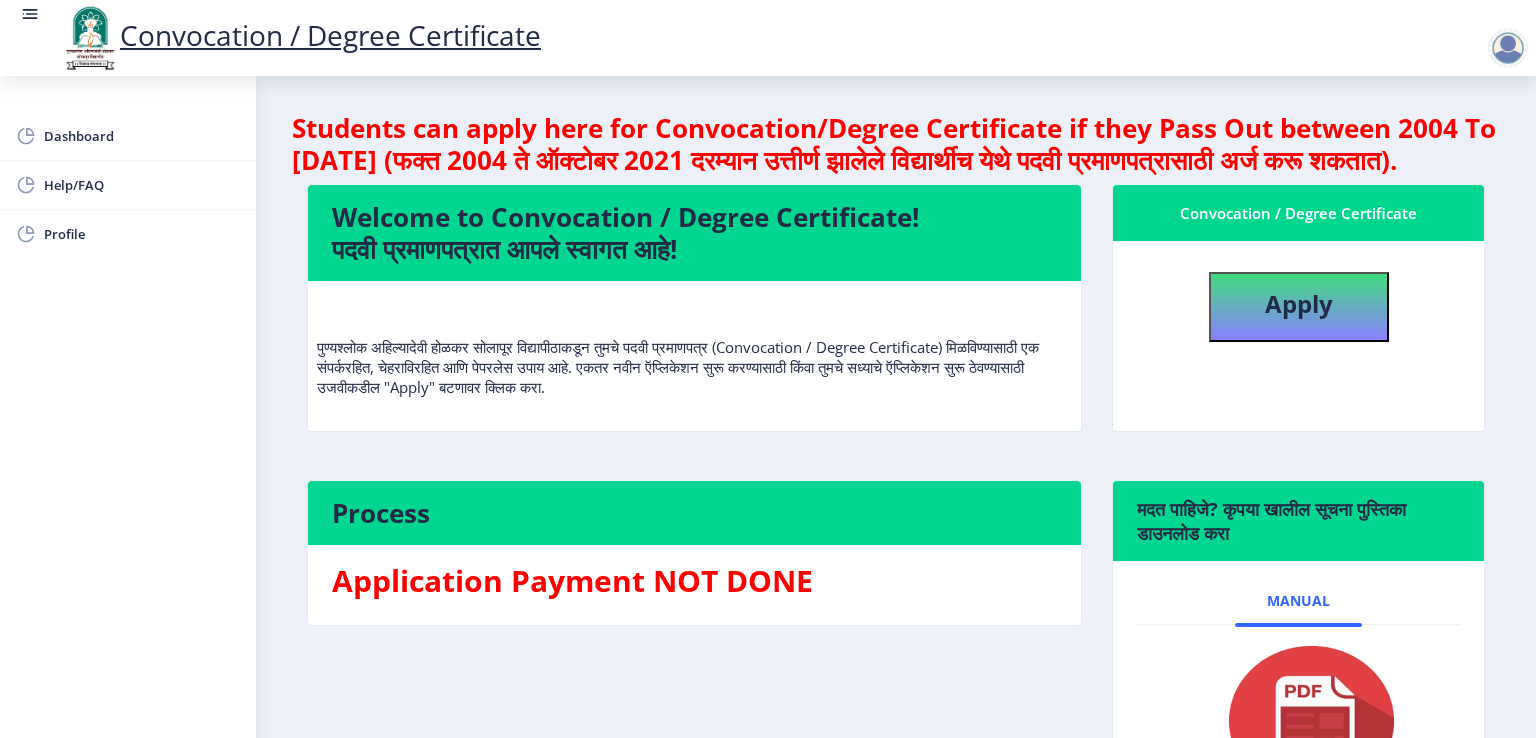 click 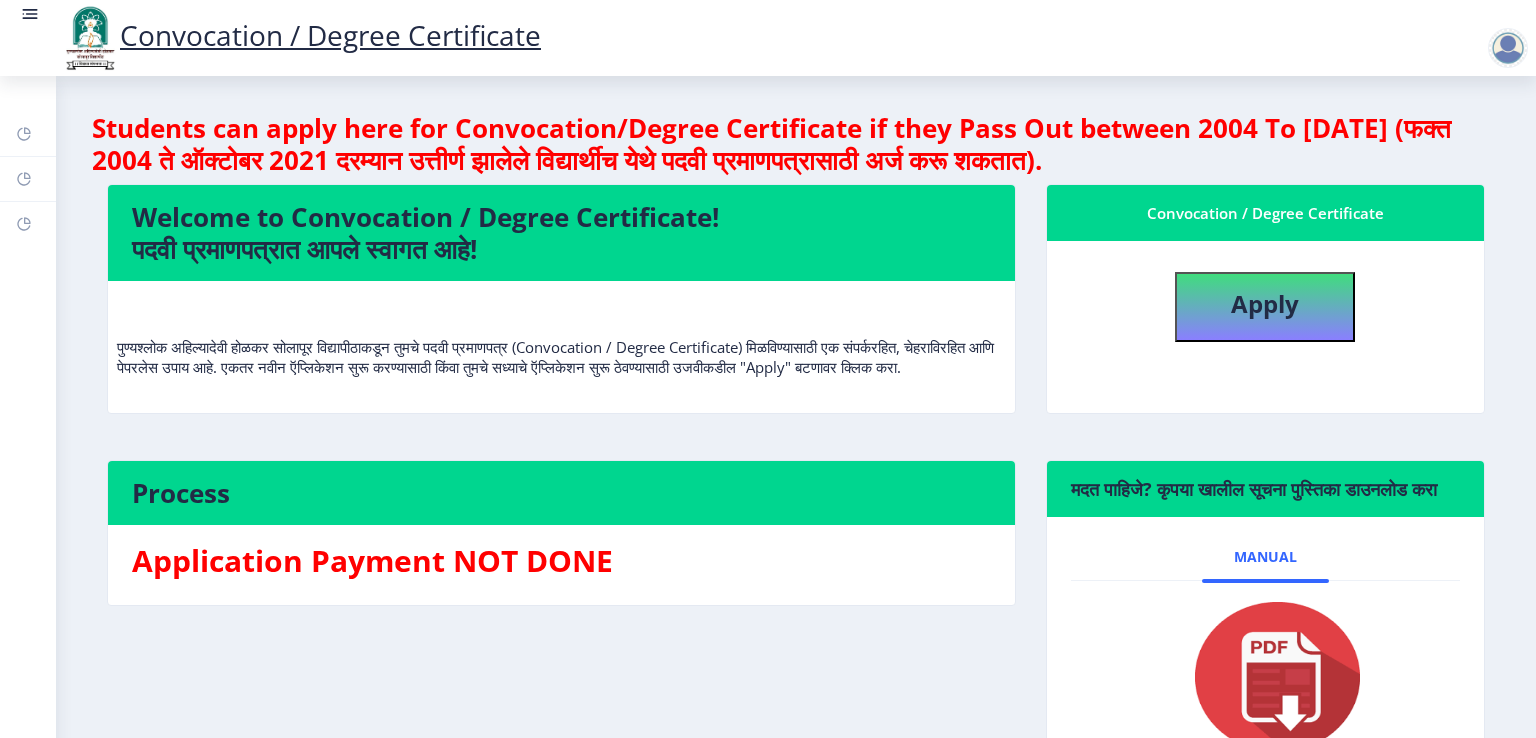 click 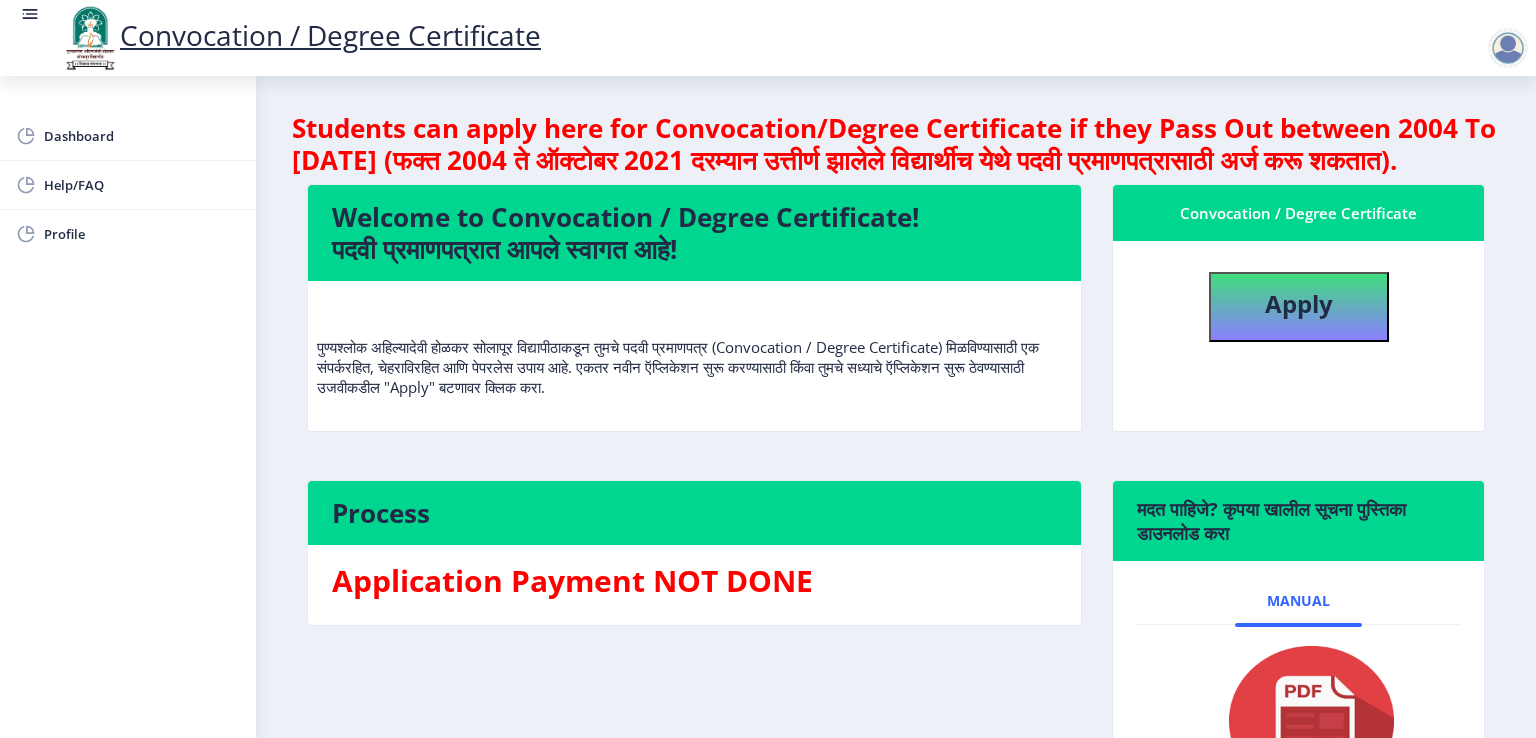 click 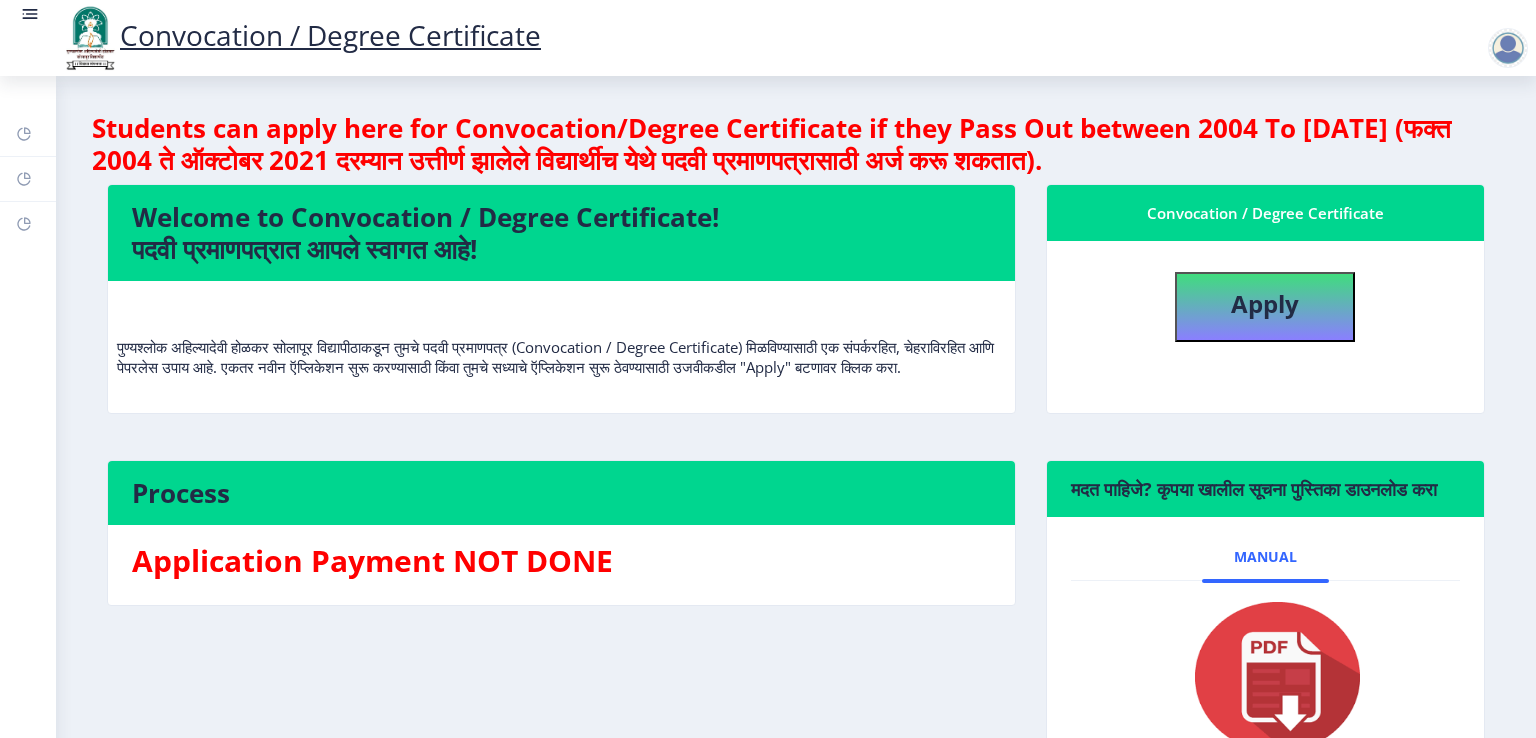 click 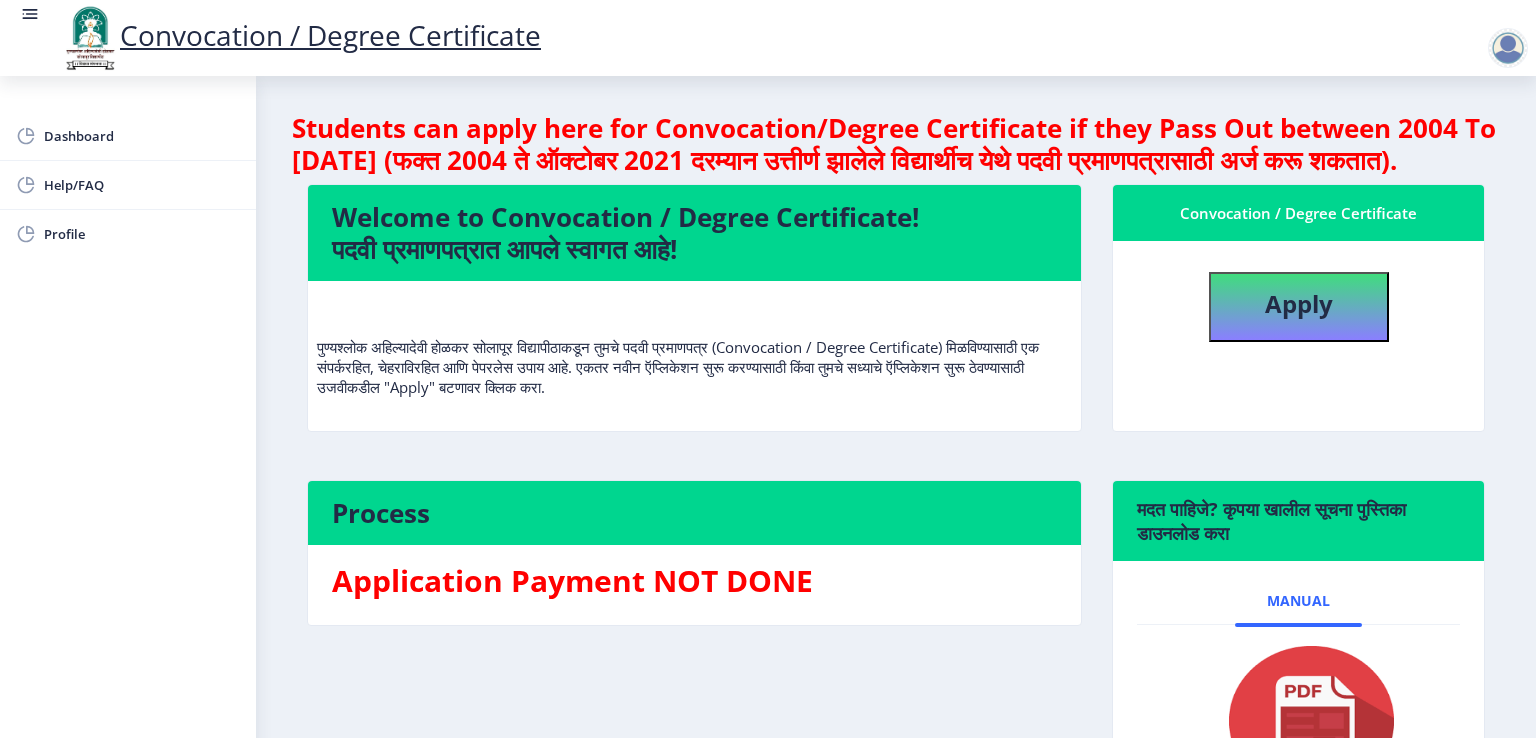 click 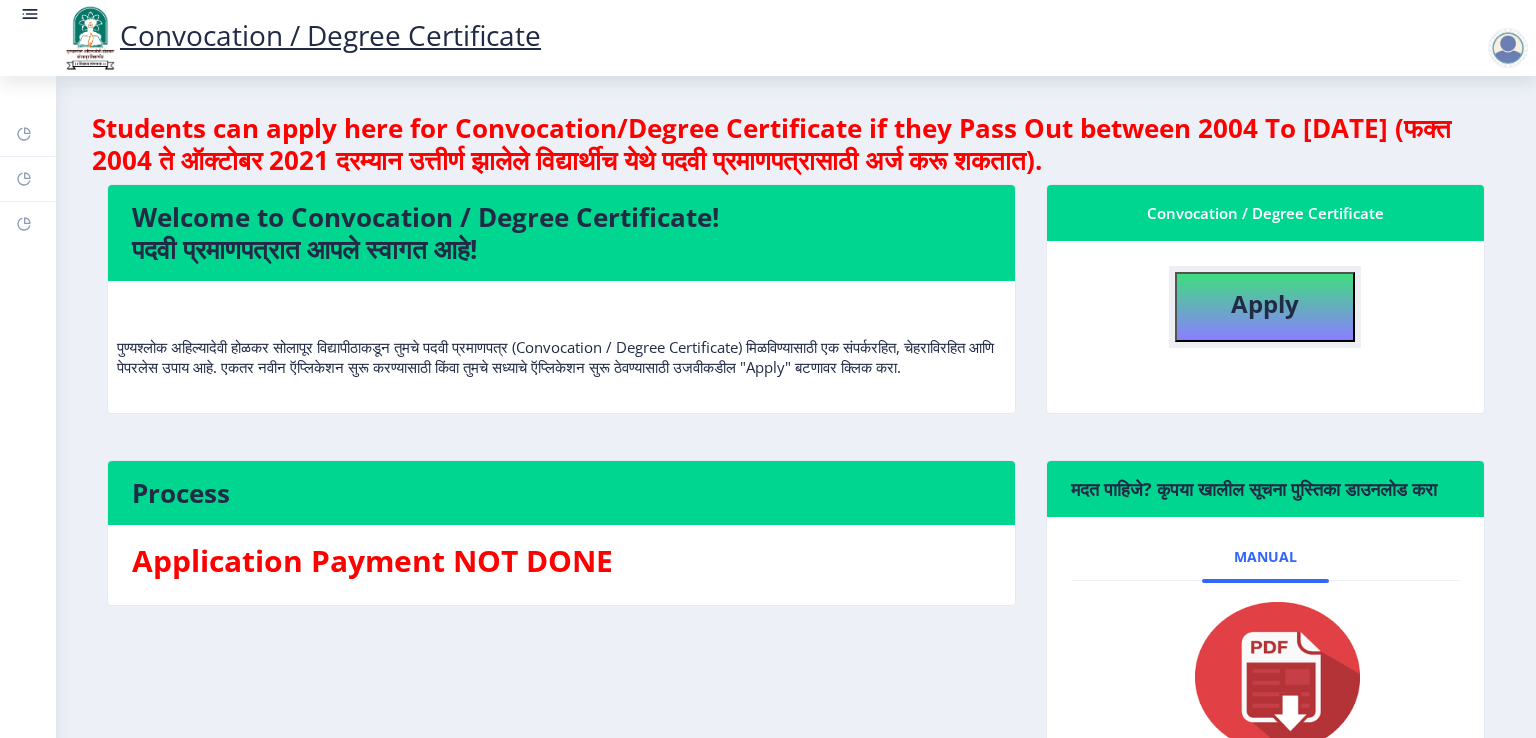 click on "Apply" 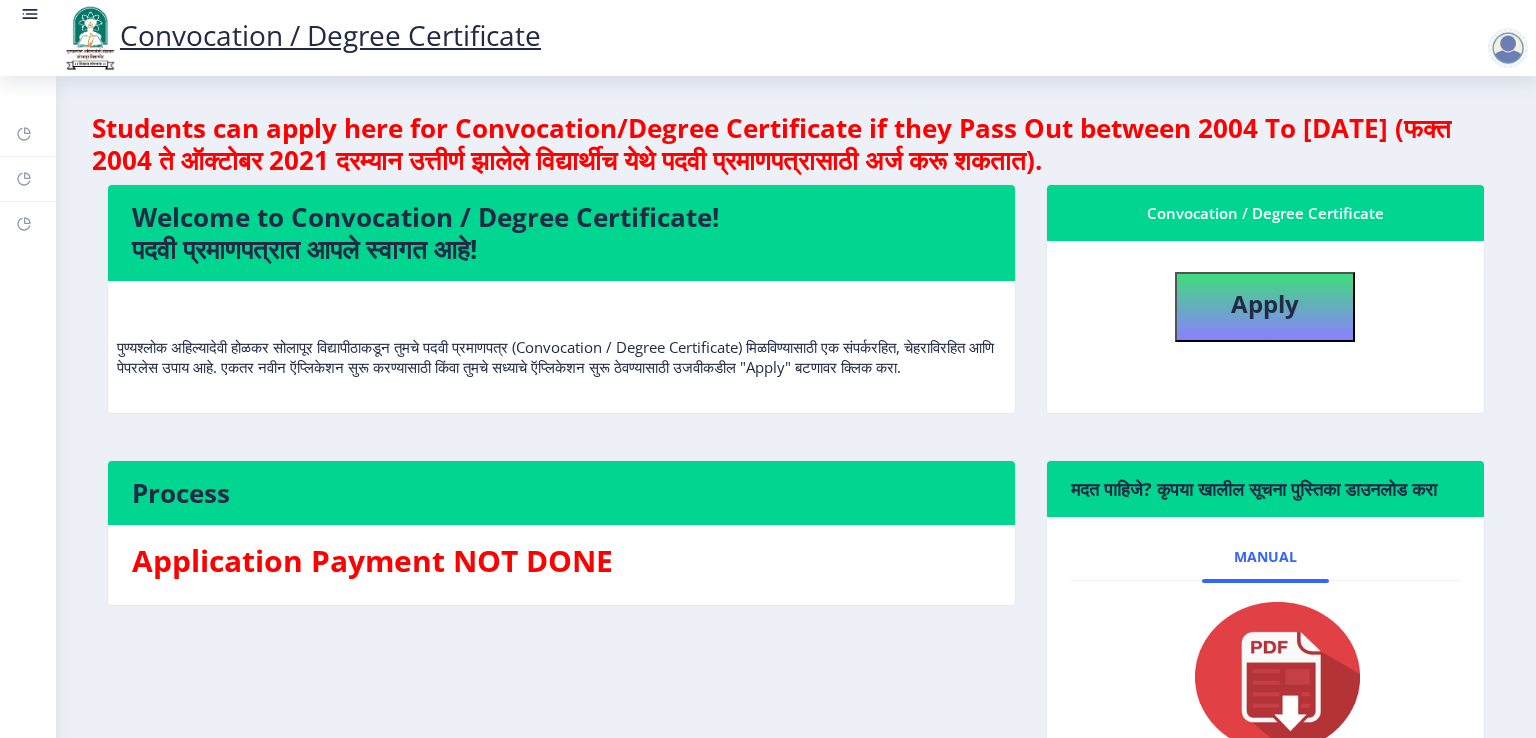 select 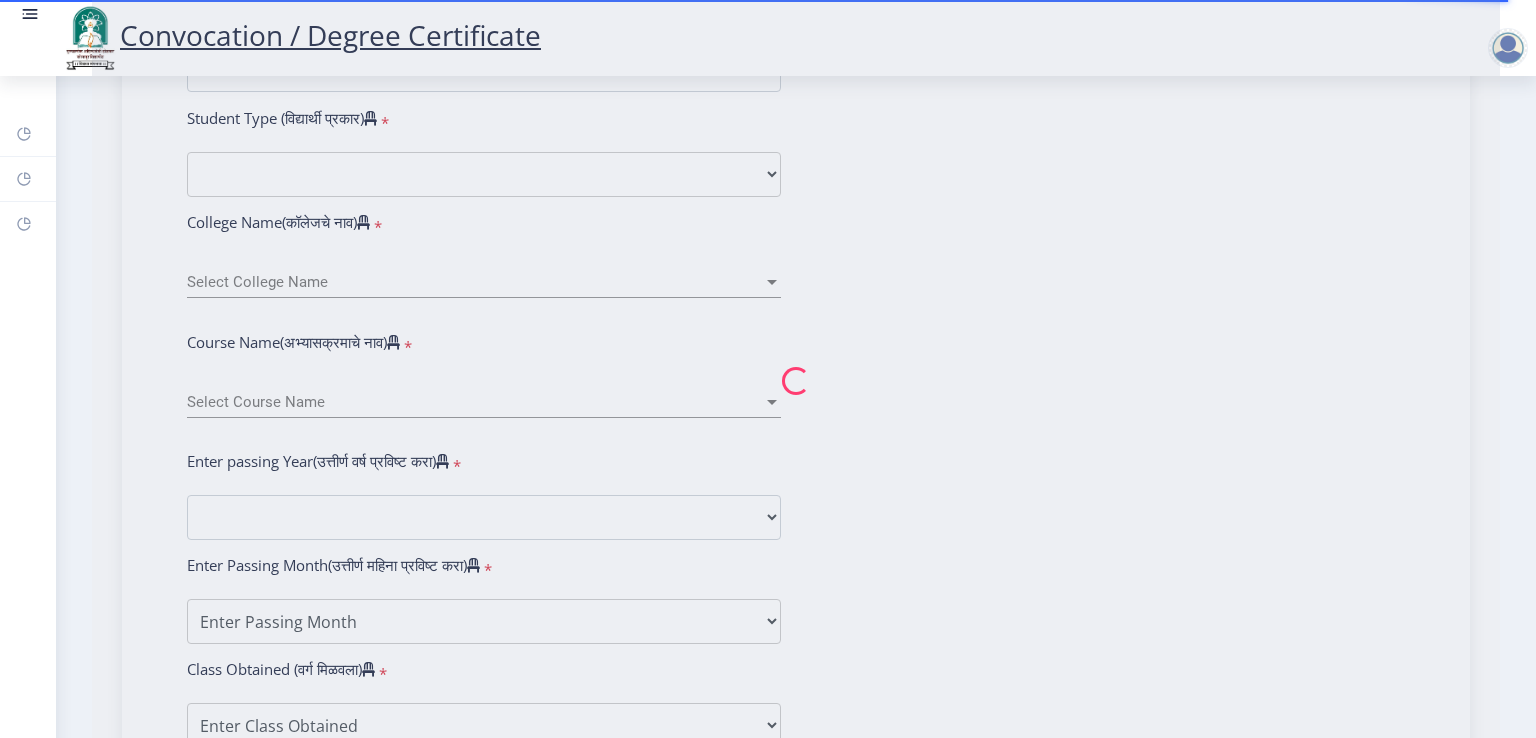 scroll, scrollTop: 0, scrollLeft: 0, axis: both 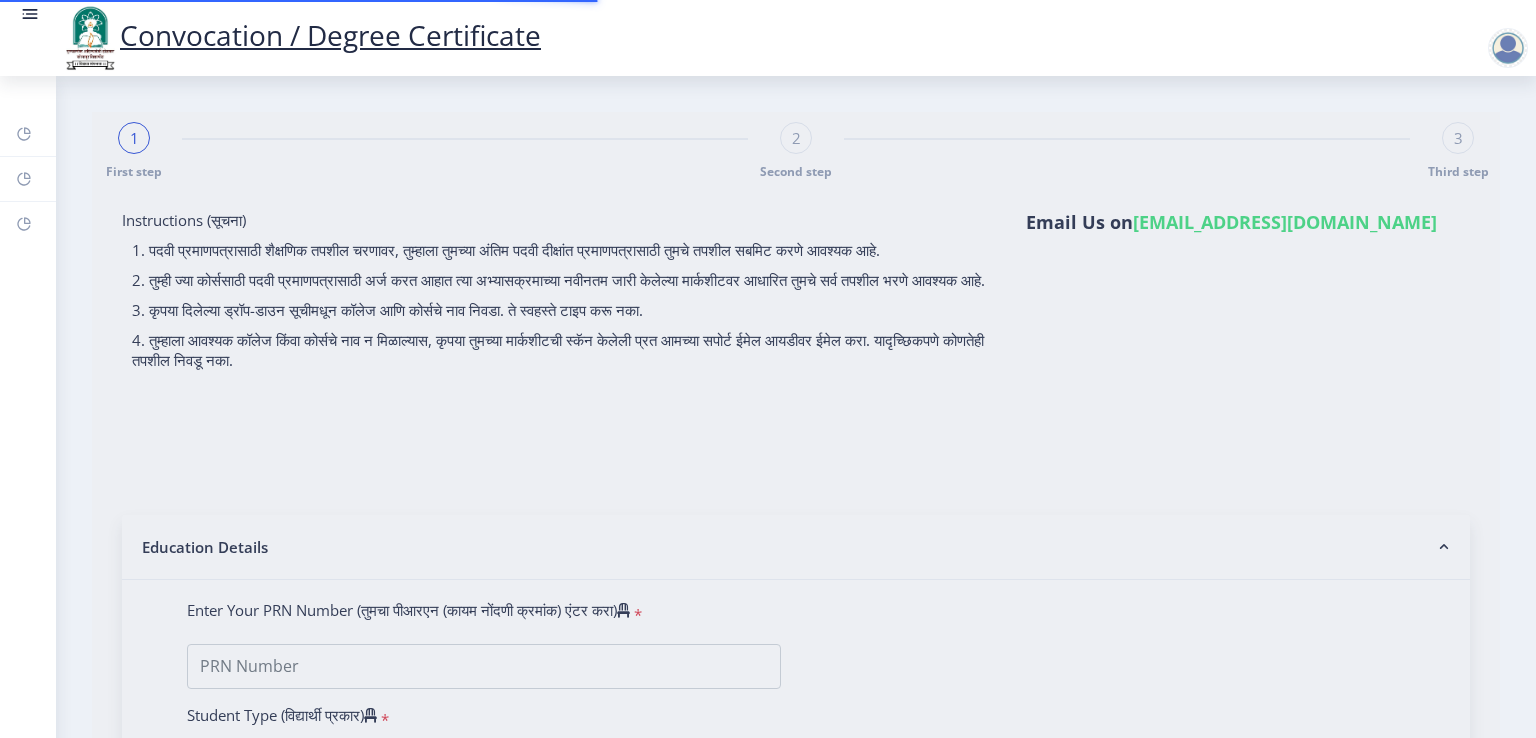 type on "[PERSON_NAME]" 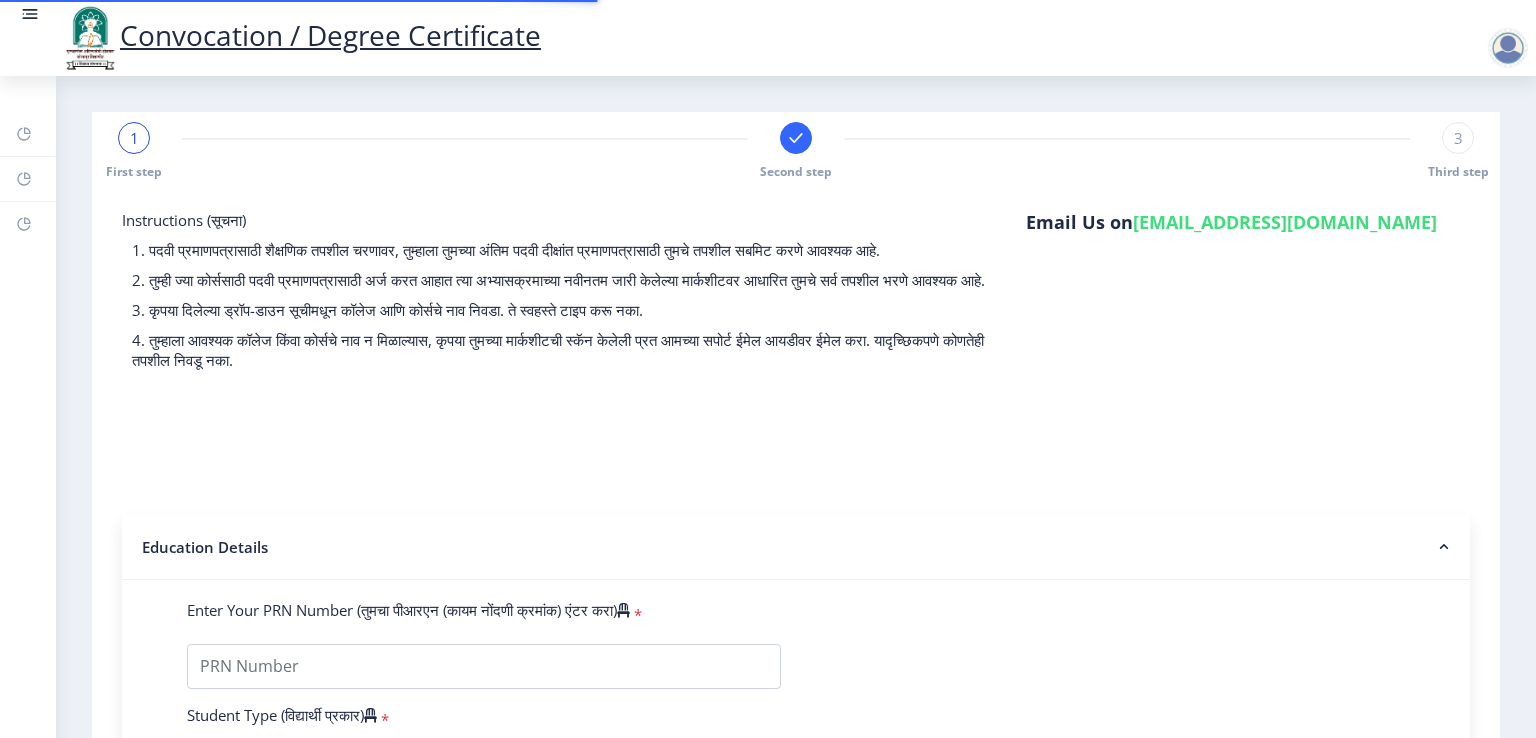 select 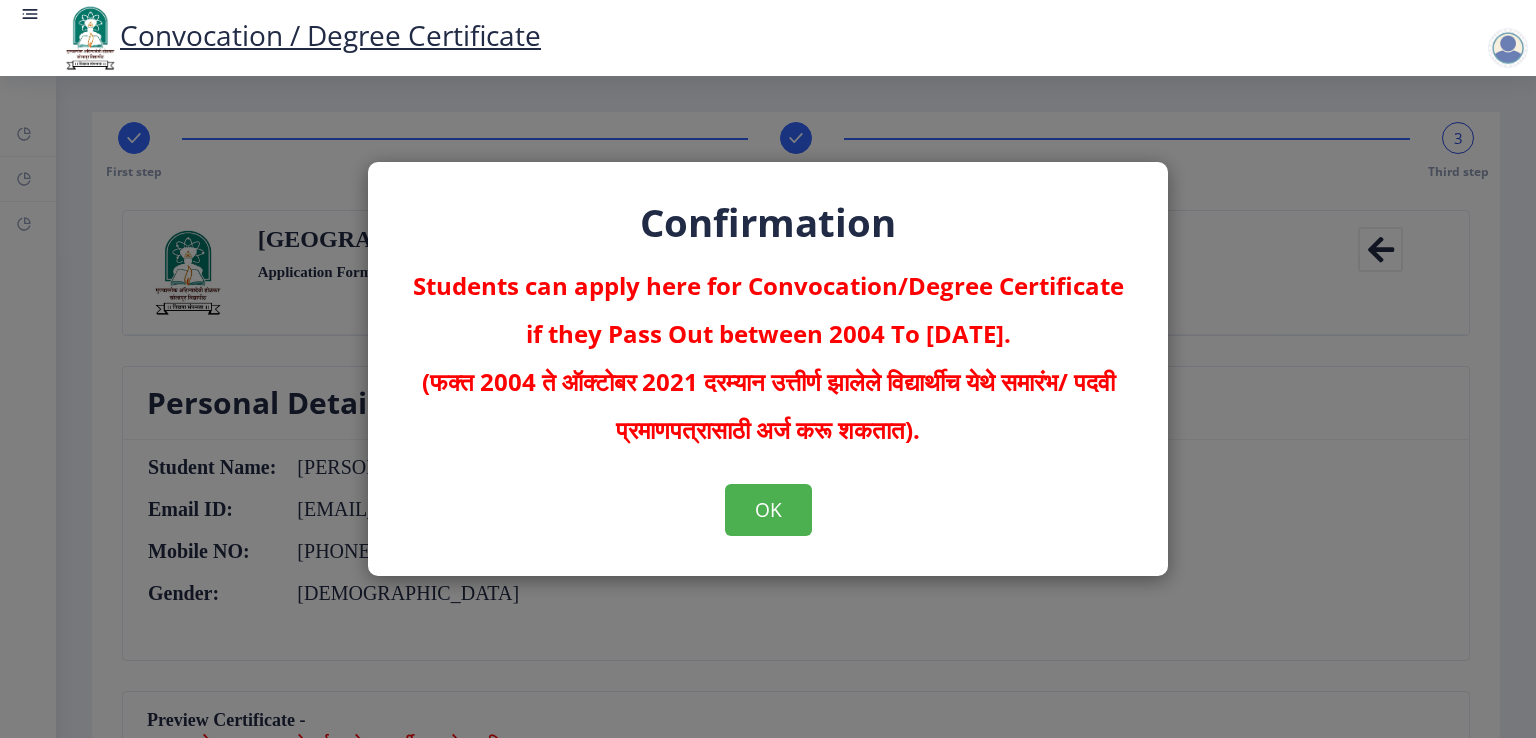 click on "Confirmation  Students can apply here for Convocation/Degree Certificate if they Pass Out between 2004 To [DATE].   (फक्त 2004 ते ऑक्टोबर 2021 दरम्यान उत्तीर्ण झालेले विद्यार्थीच येथे समारंभ/ पदवी प्रमाणपत्रासाठी अर्ज करू शकतात).  OK" 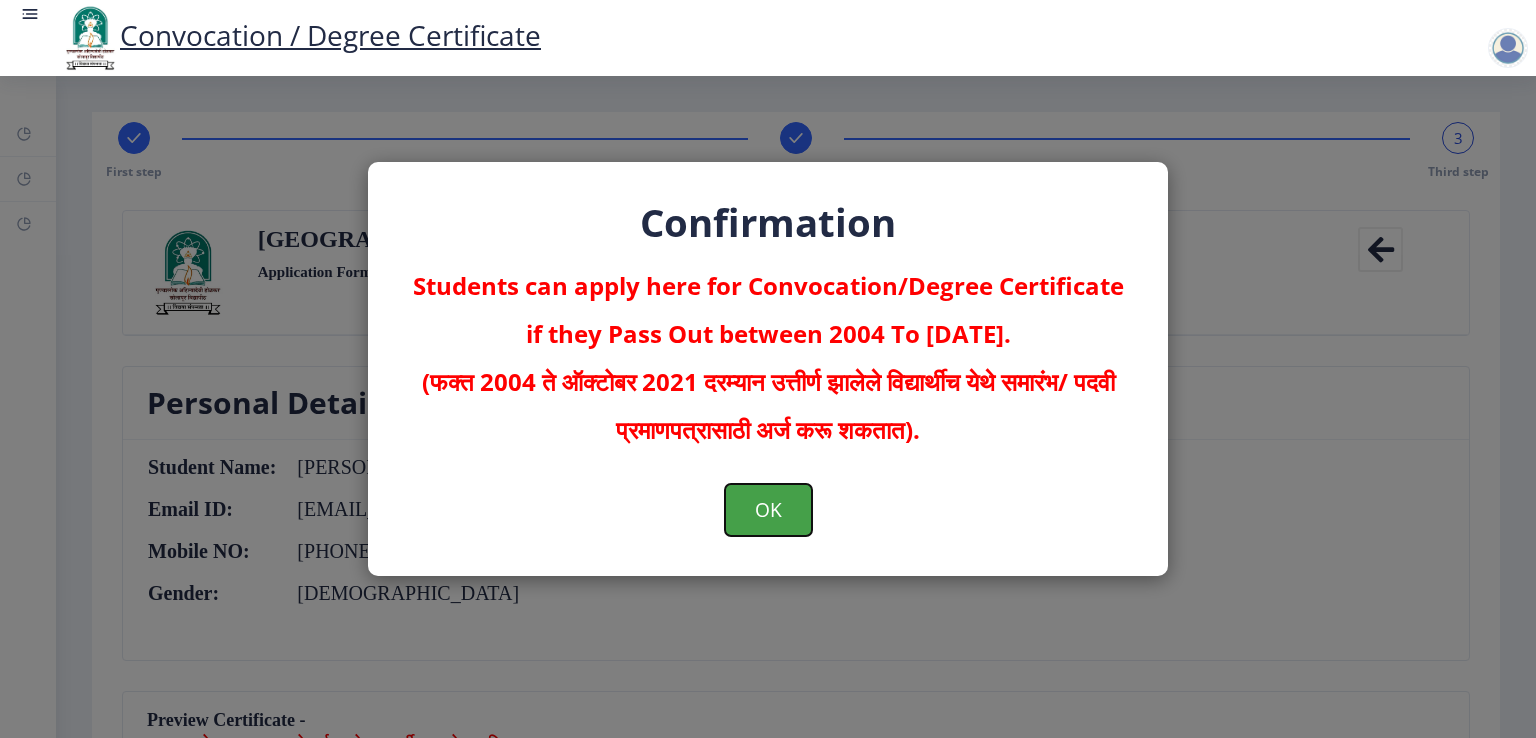 click on "OK" 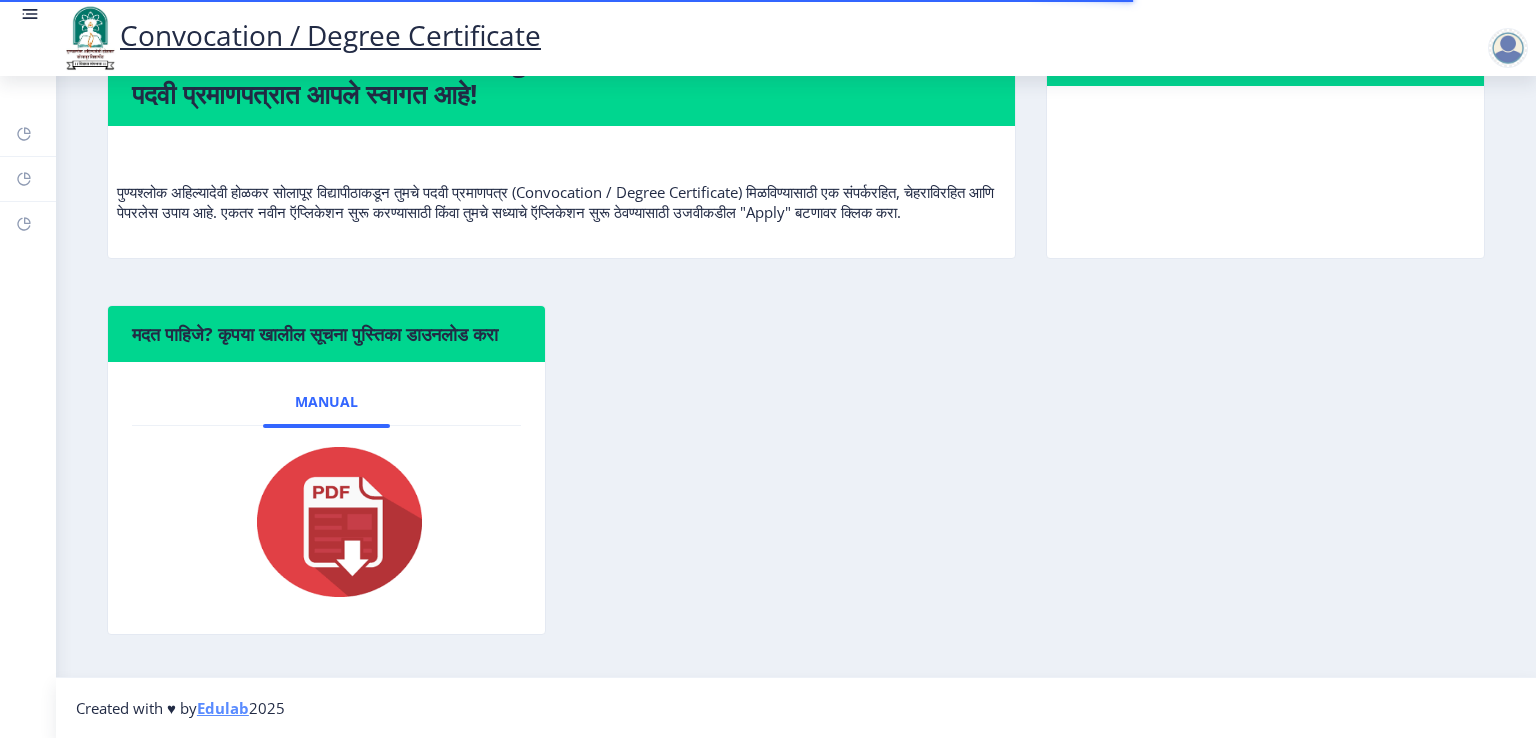 scroll, scrollTop: 0, scrollLeft: 0, axis: both 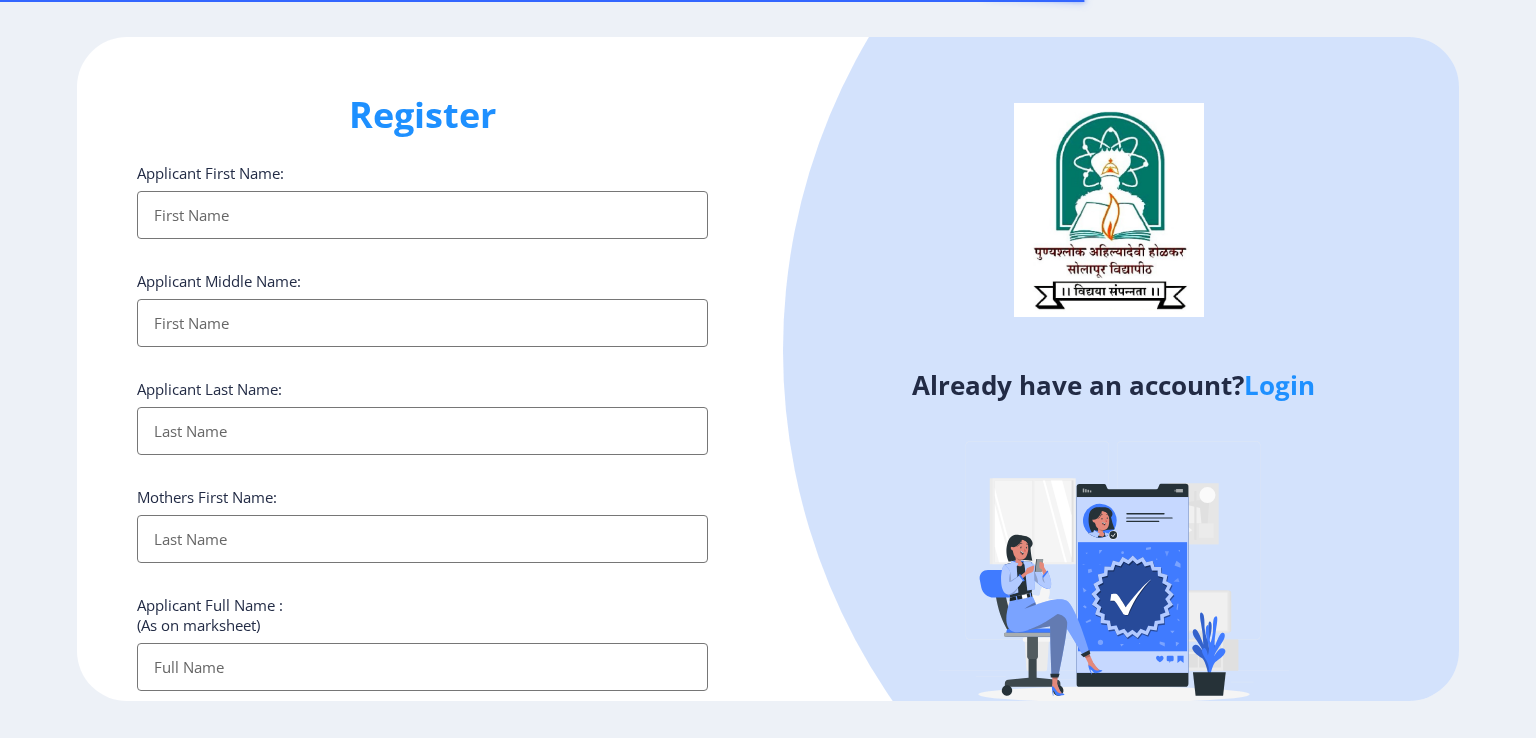 select 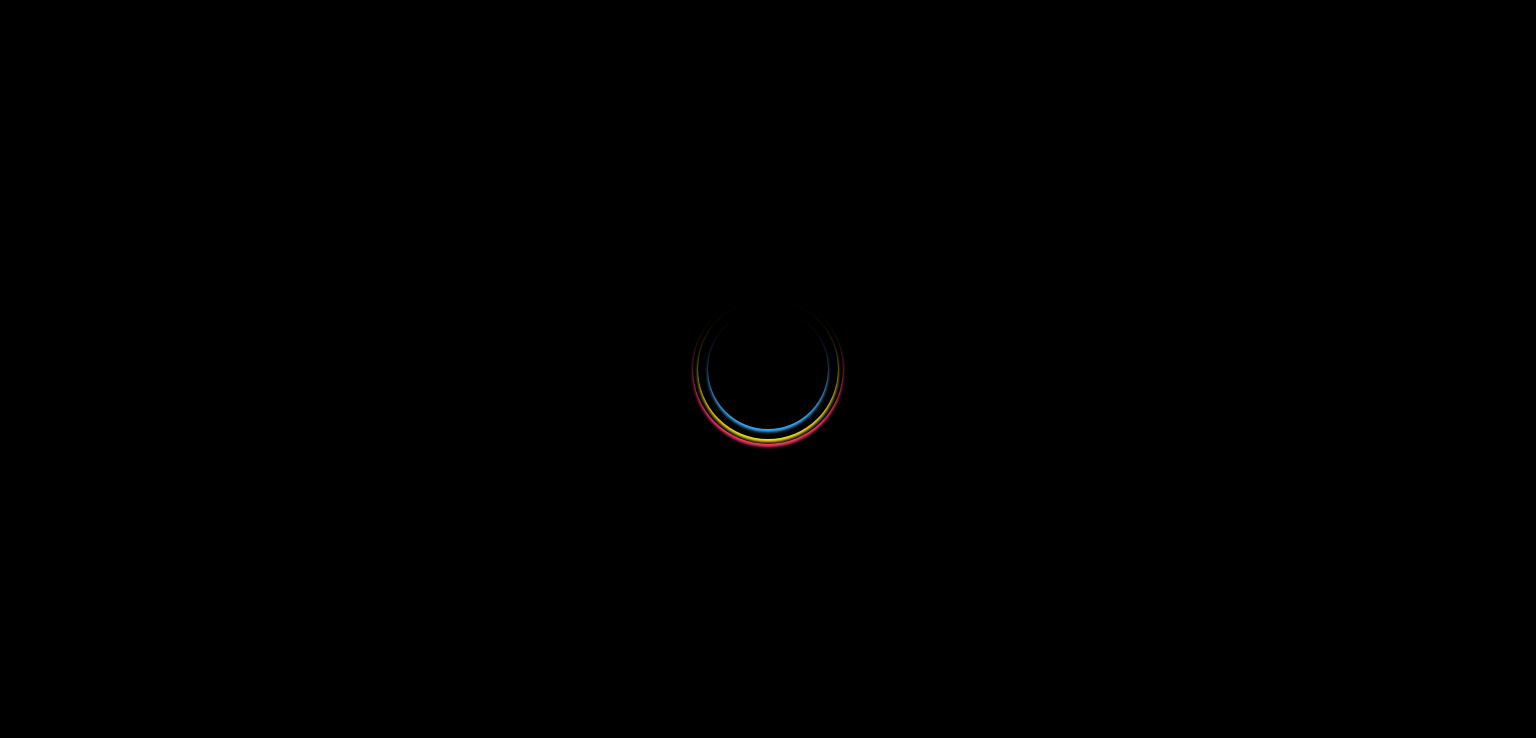 scroll, scrollTop: 0, scrollLeft: 0, axis: both 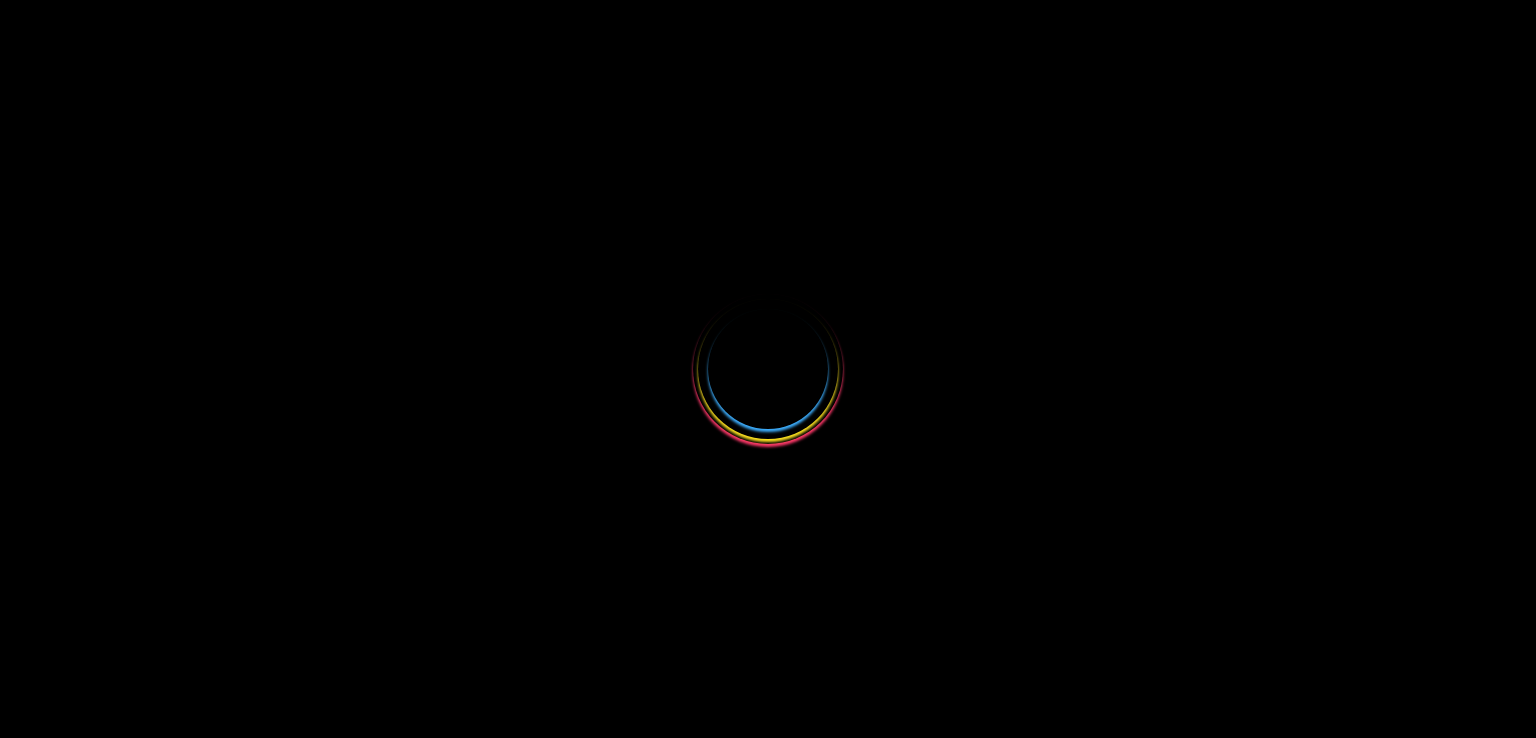 select 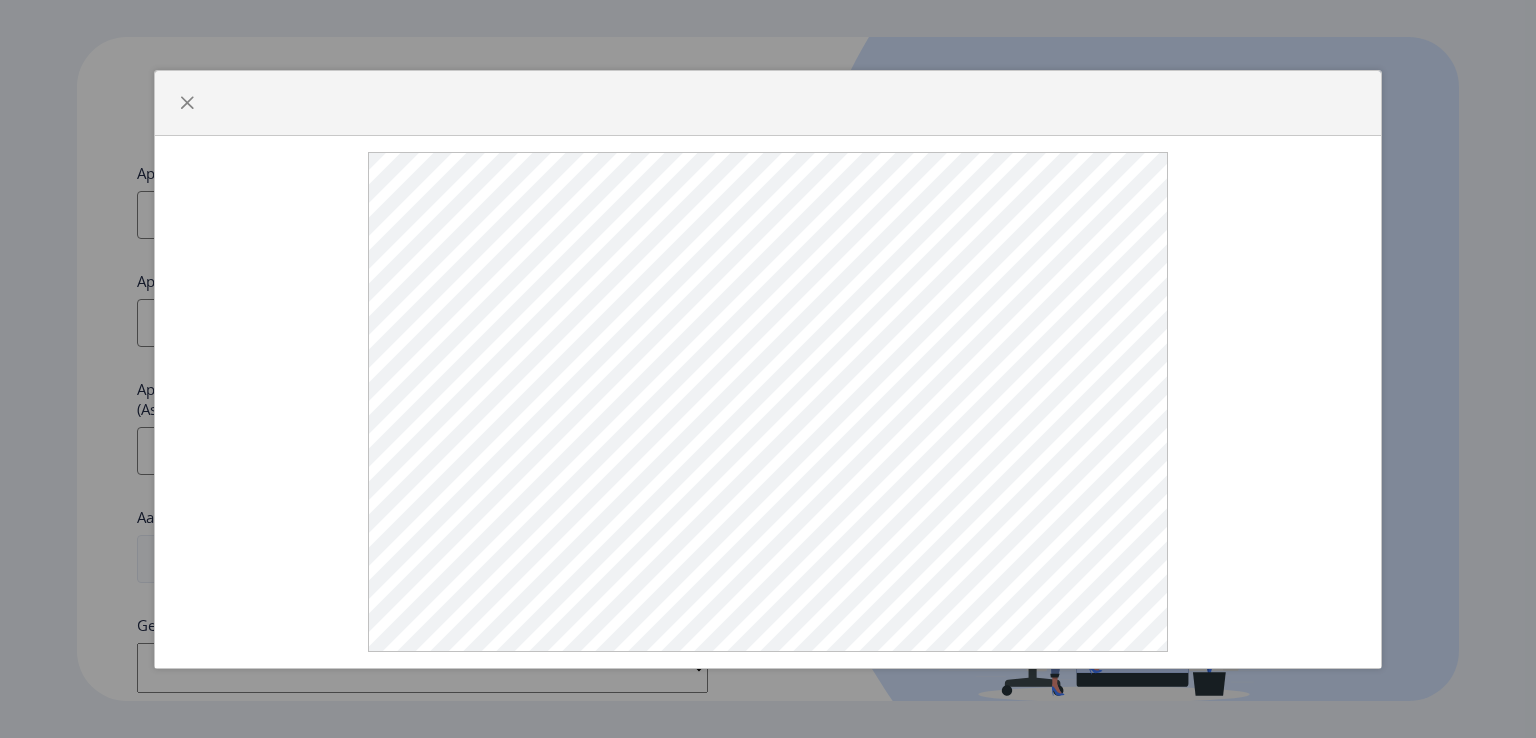 click 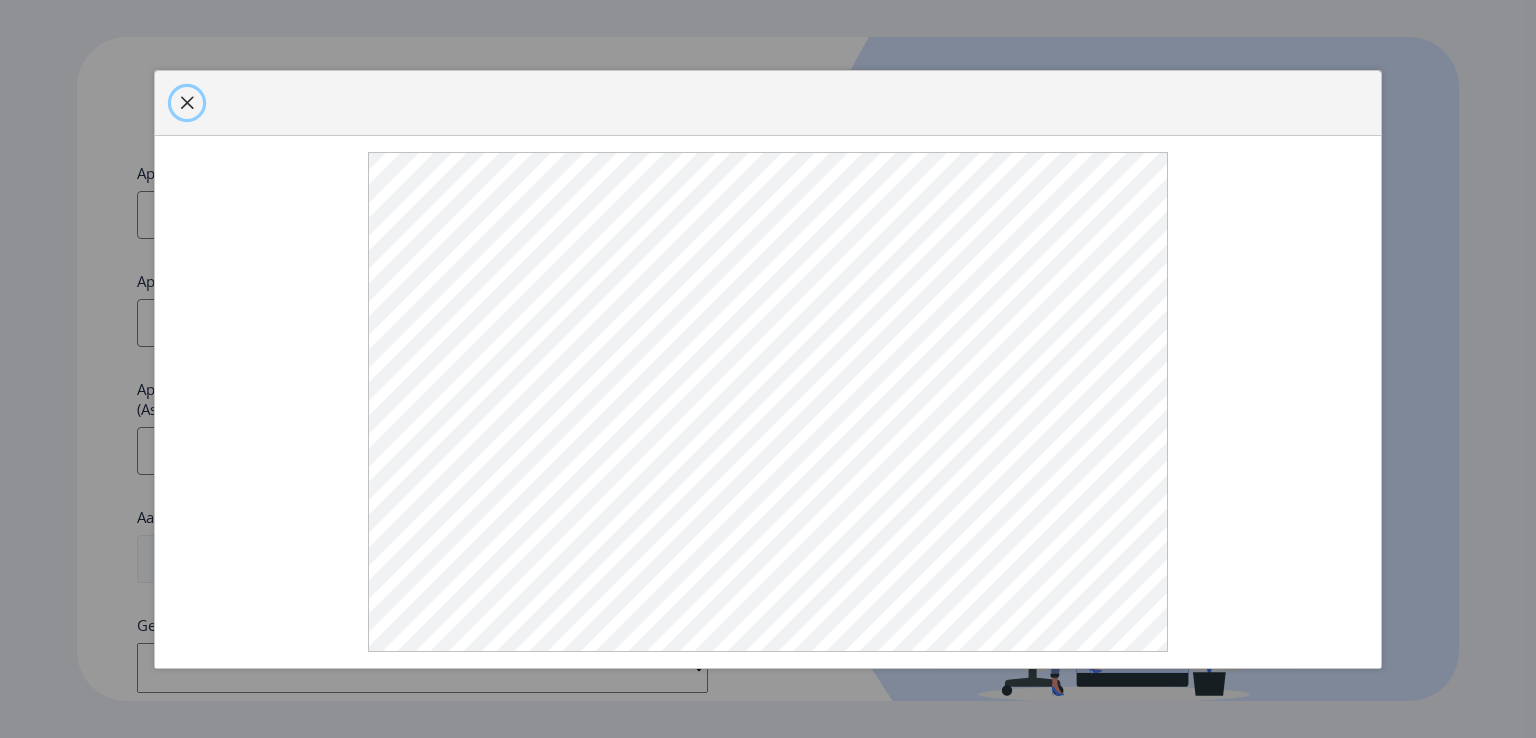 click 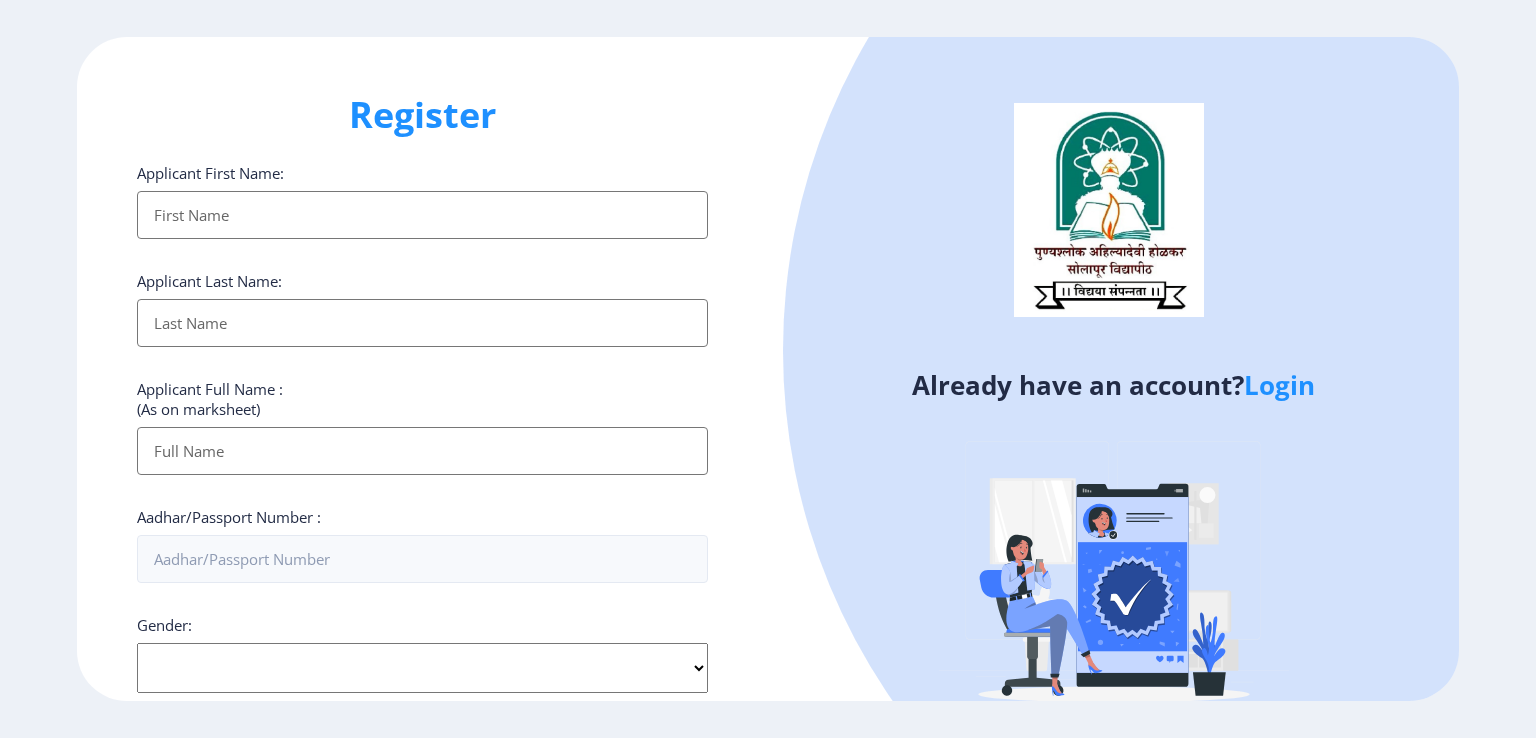 click on "Login" 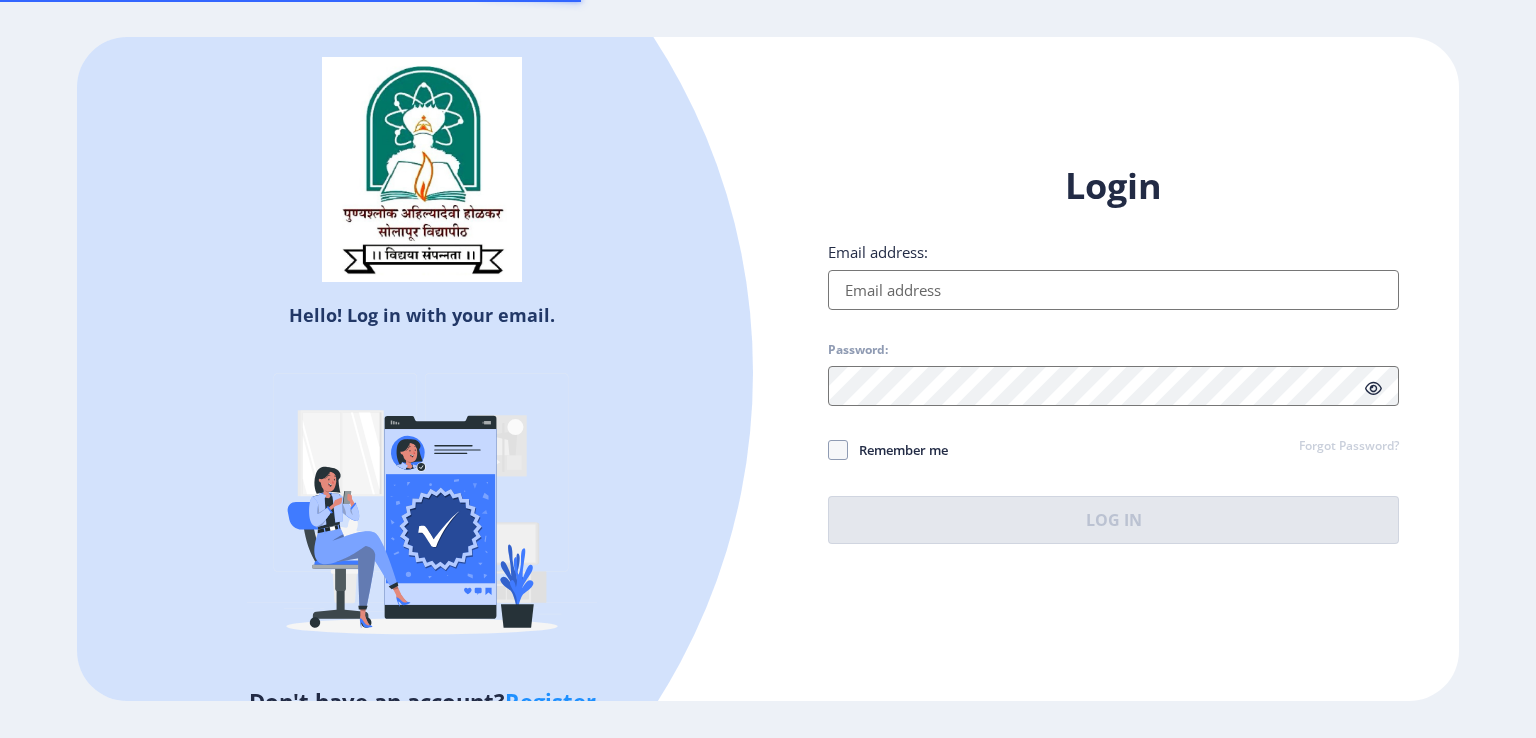 click on "Email address:" at bounding box center (1113, 290) 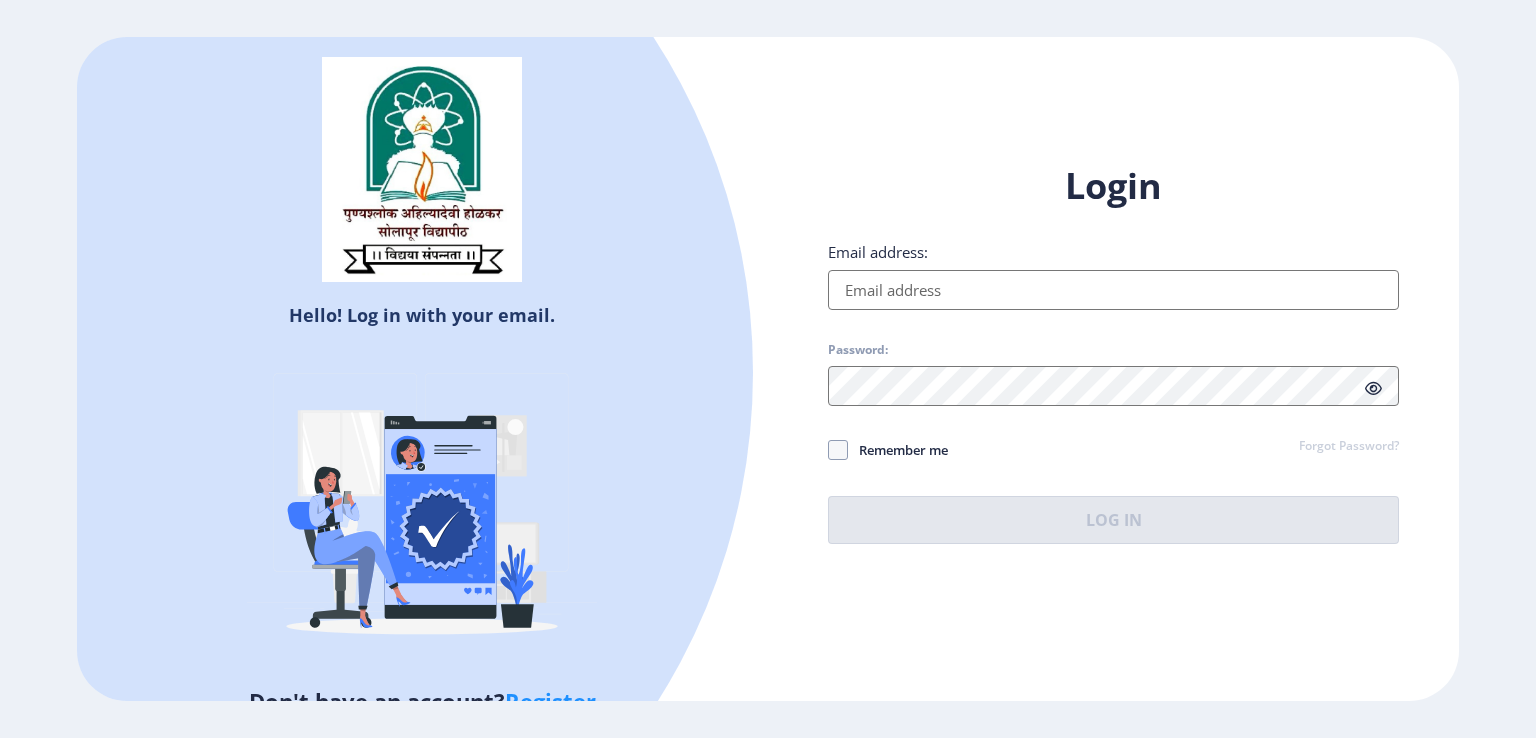type on "[EMAIL_ADDRESS][DOMAIN_NAME]" 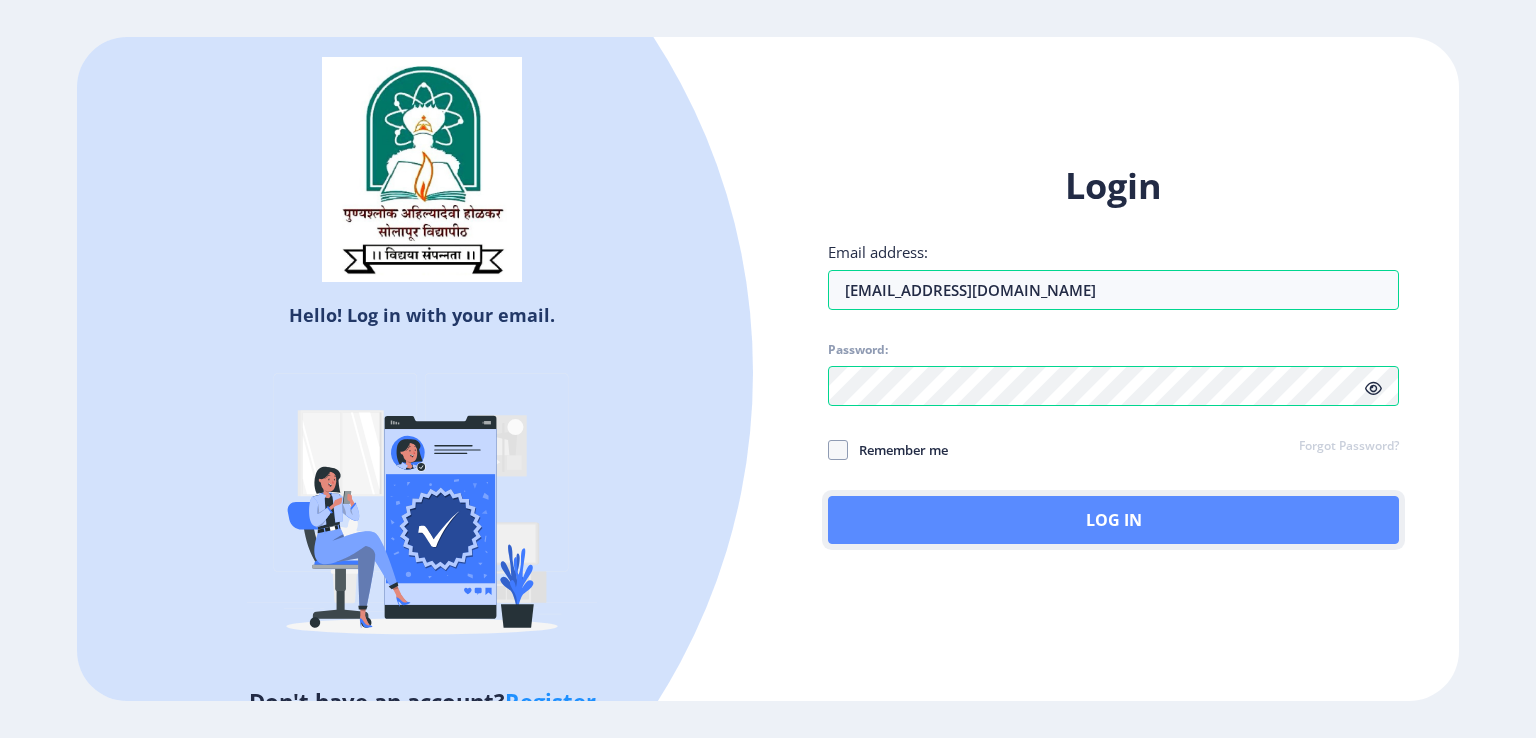click on "Log In" 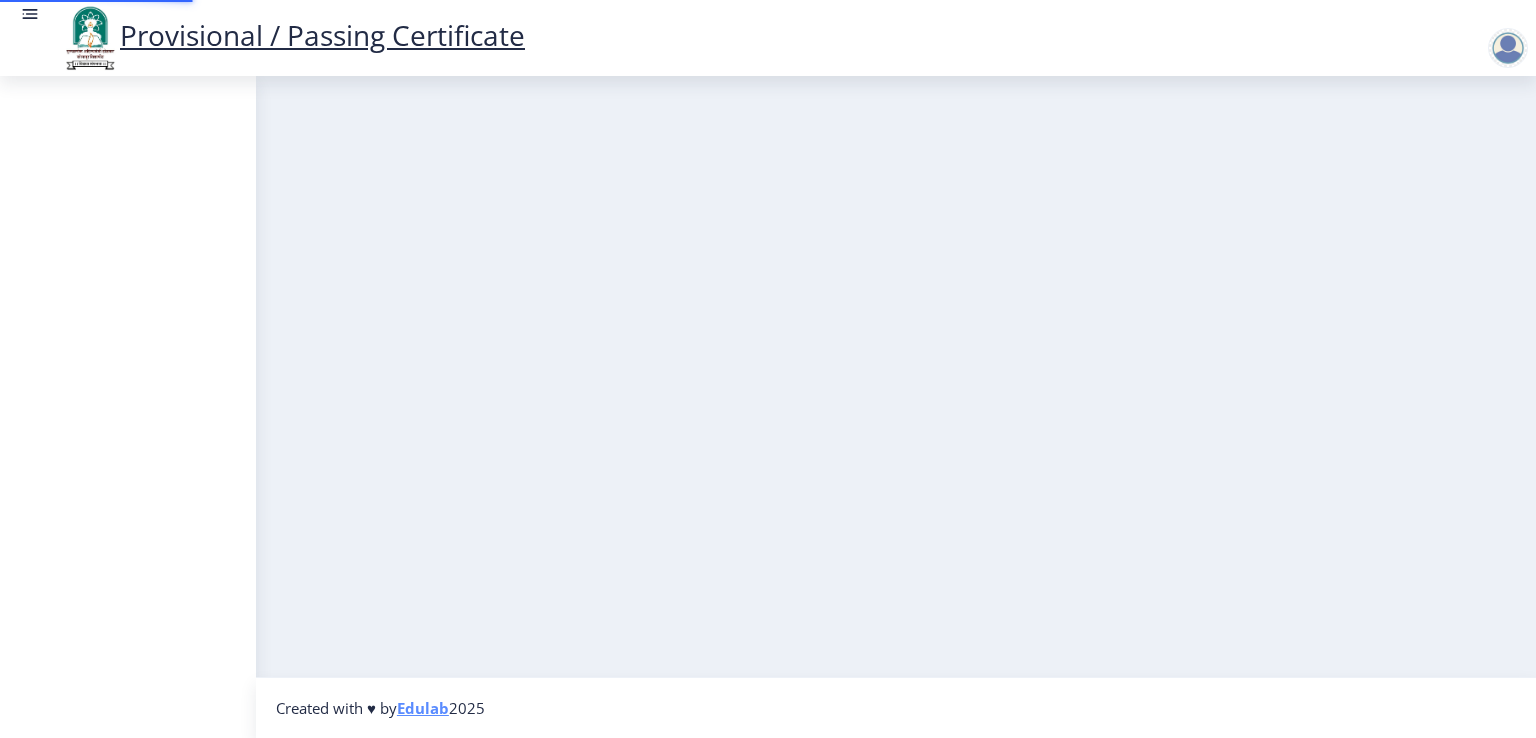 click 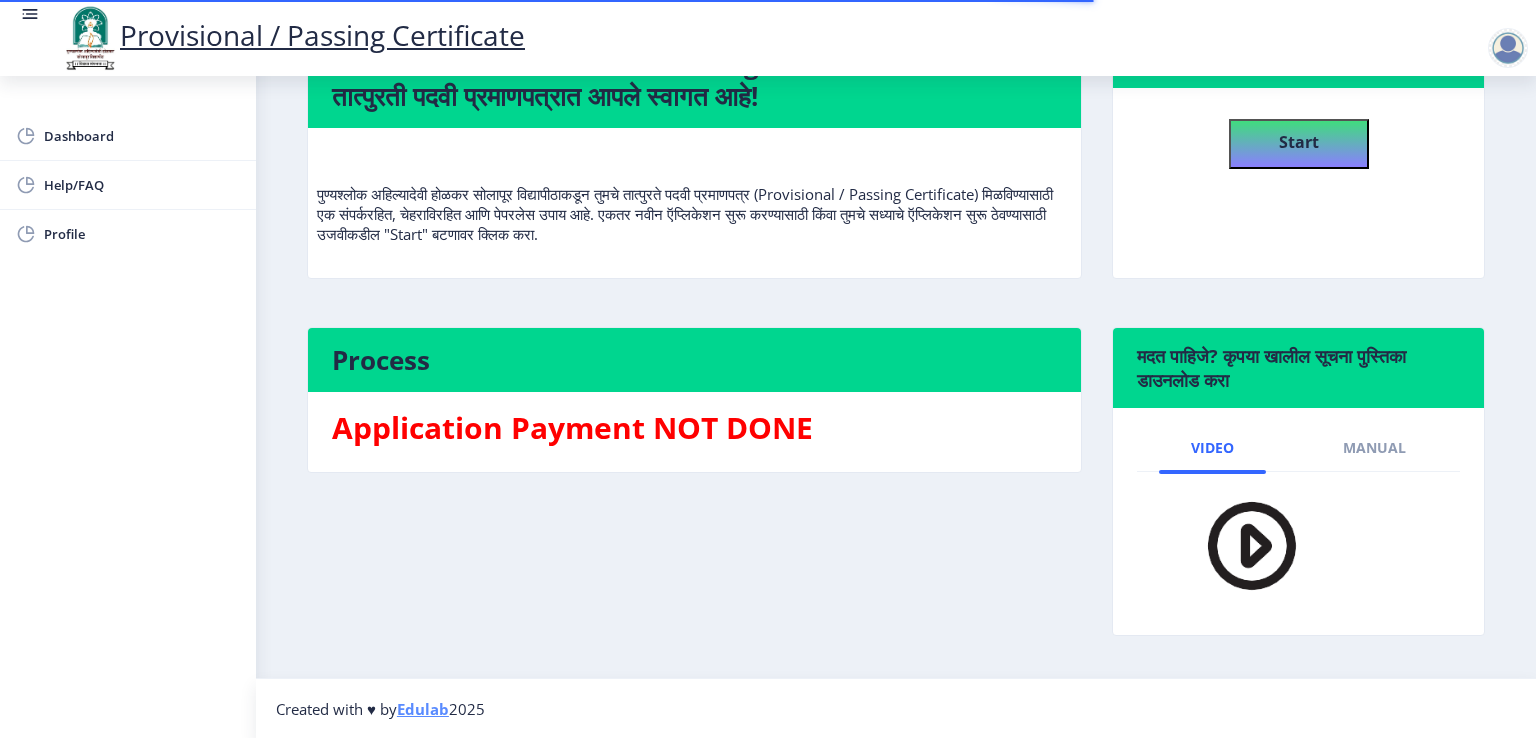 scroll, scrollTop: 0, scrollLeft: 0, axis: both 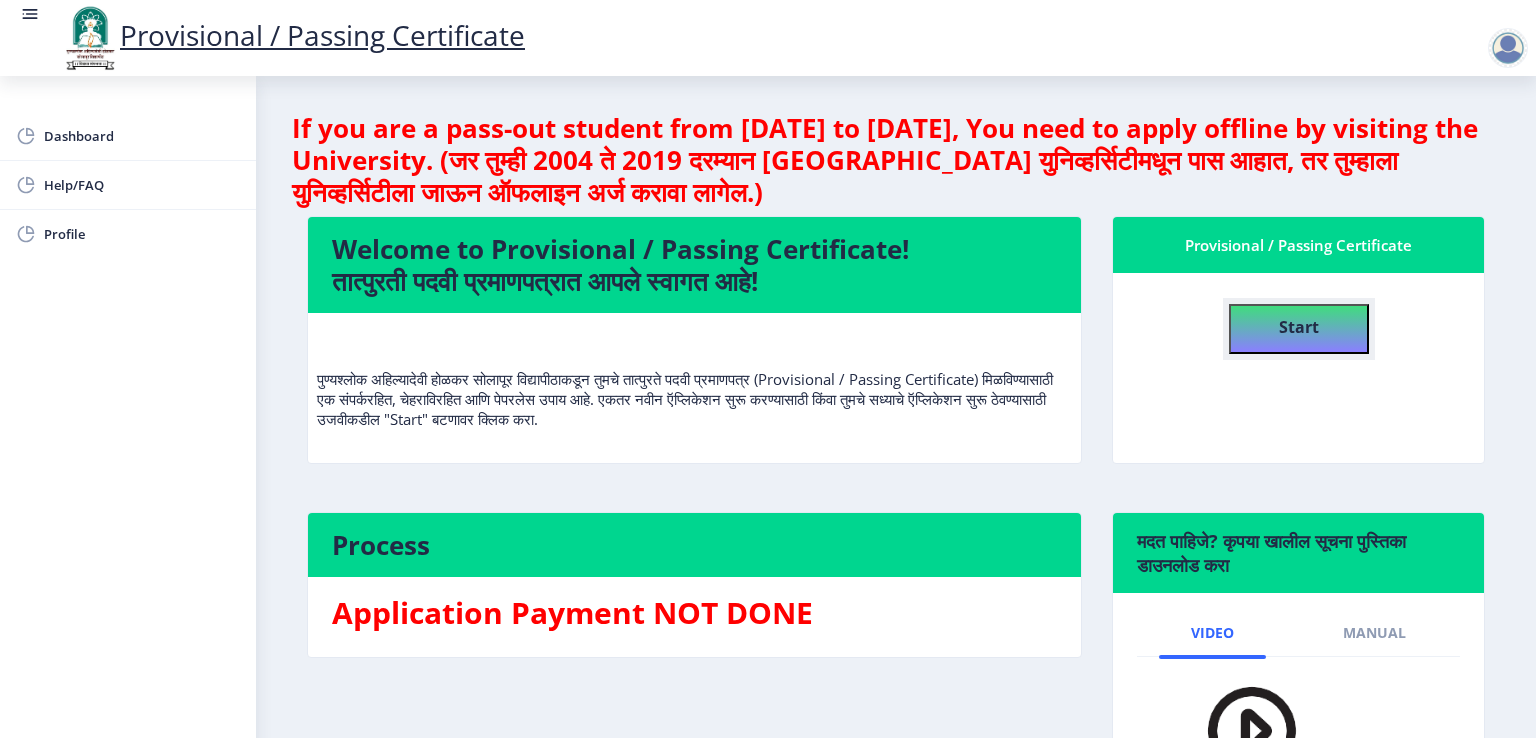 click on "Start" 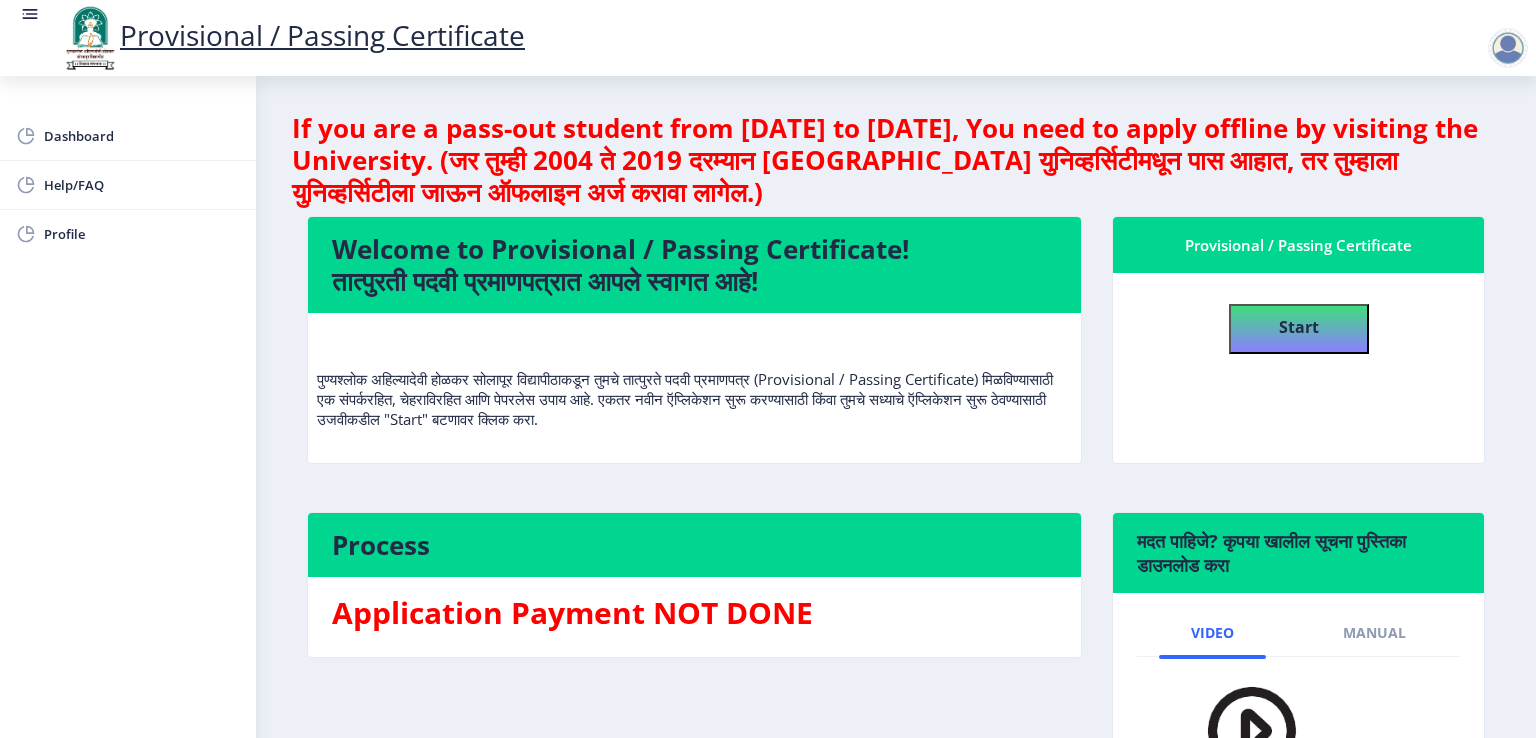select 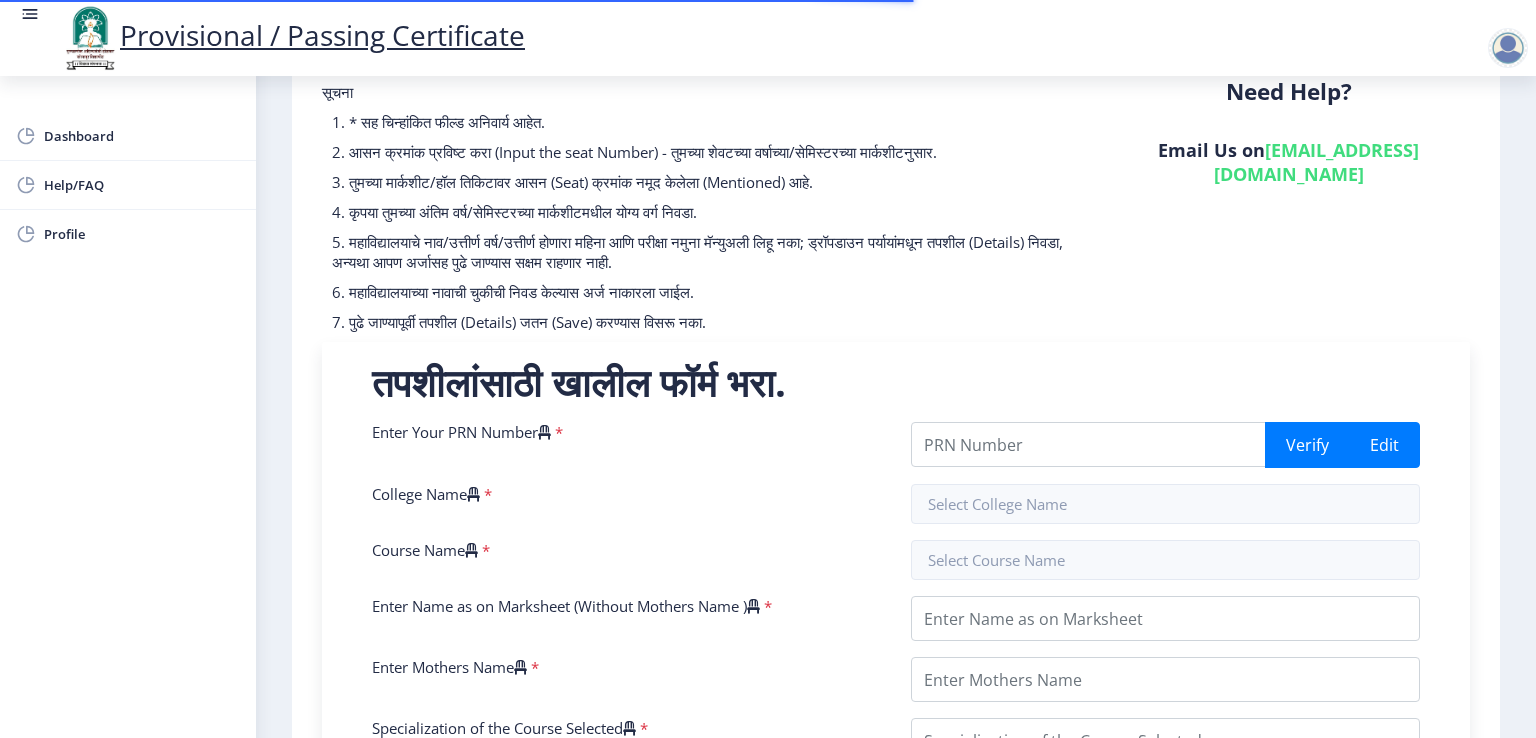 scroll, scrollTop: 200, scrollLeft: 0, axis: vertical 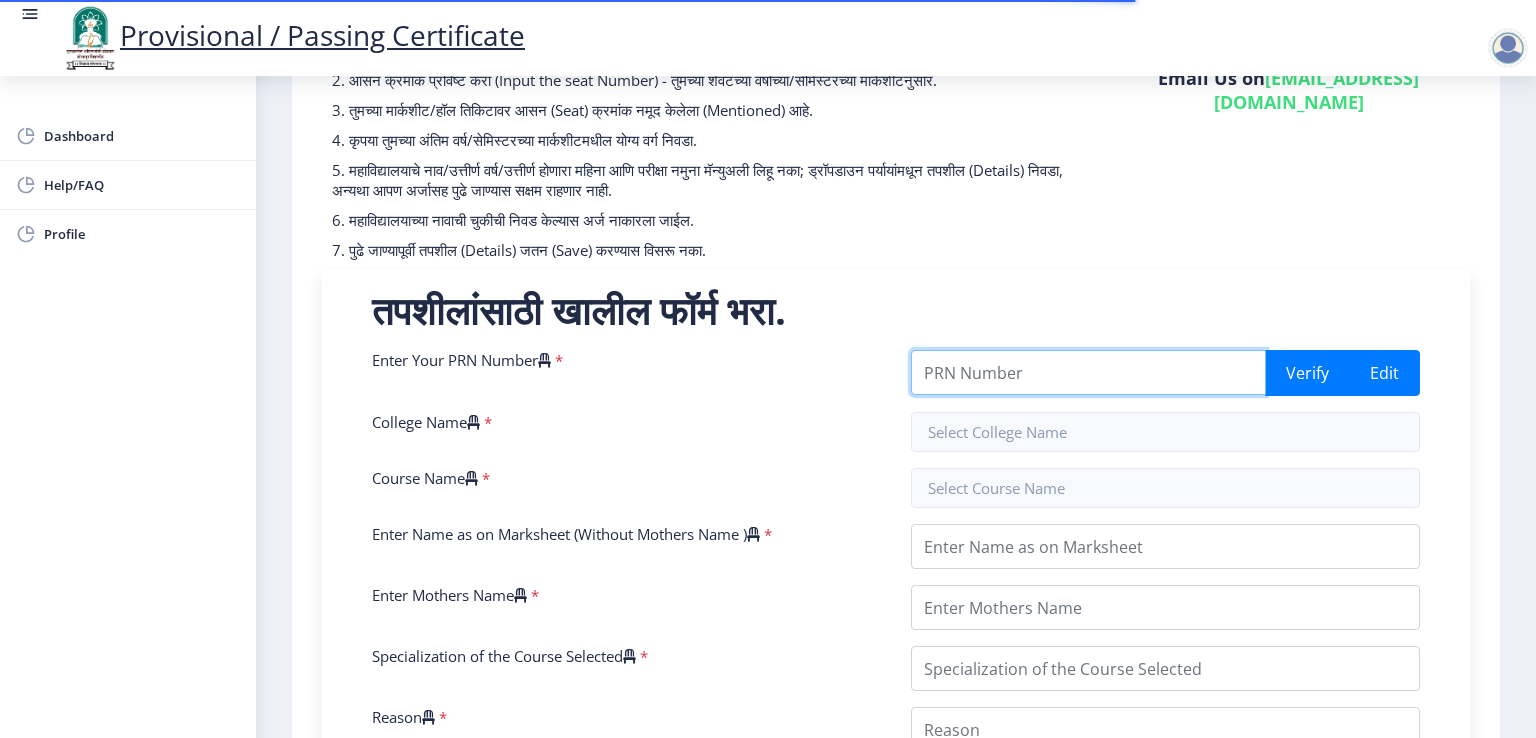 click on "Enter Your PRN Number" at bounding box center [1088, 372] 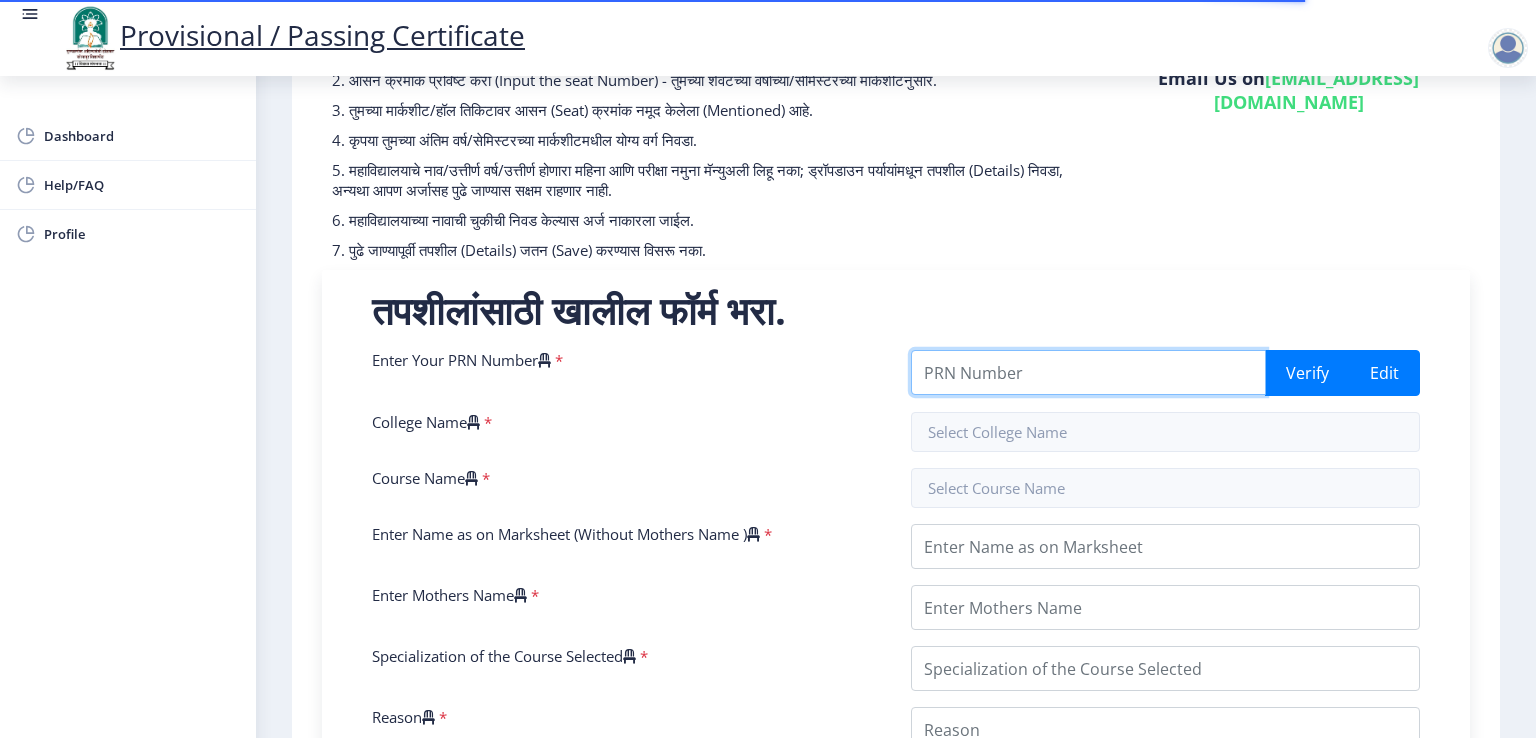 type on "a" 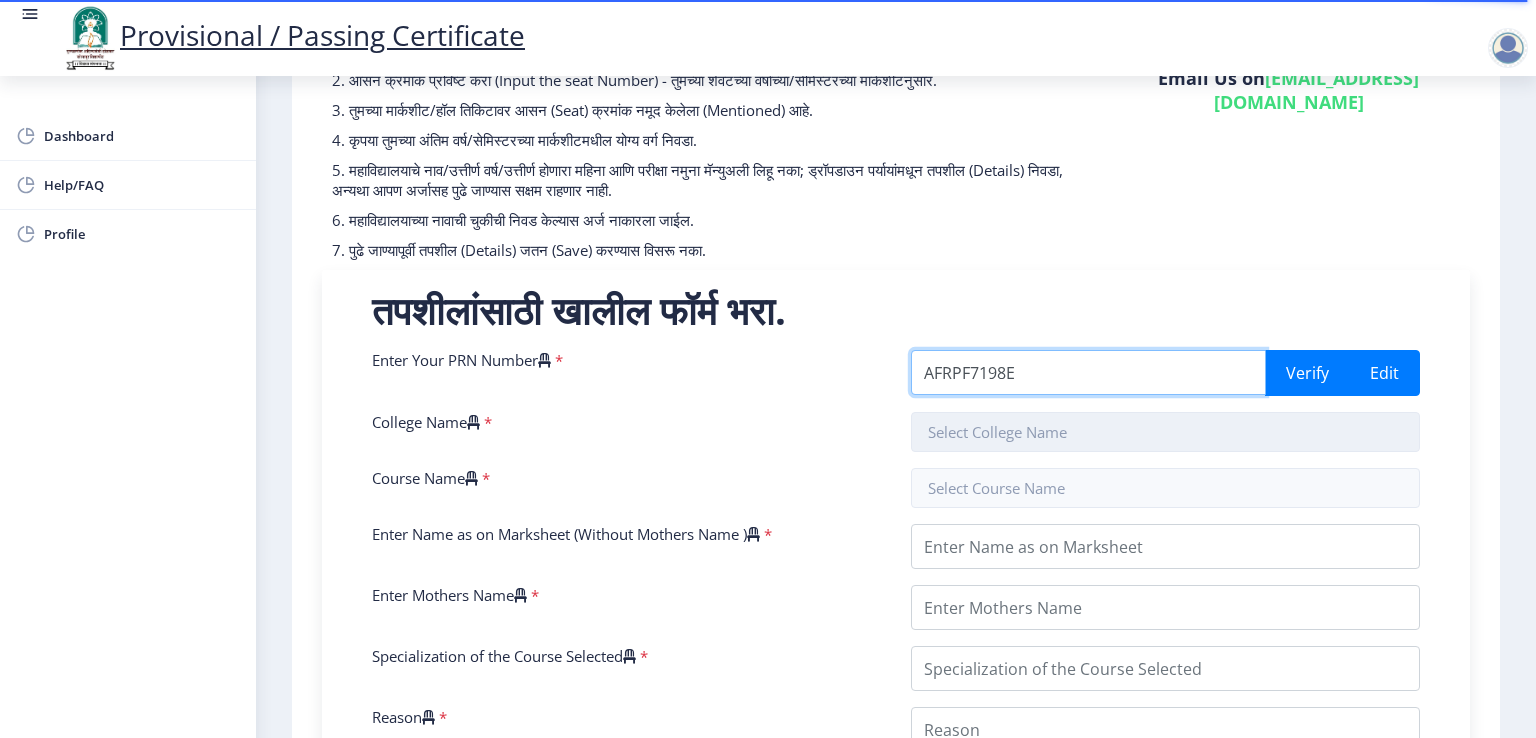 type on "AFRPF7198E" 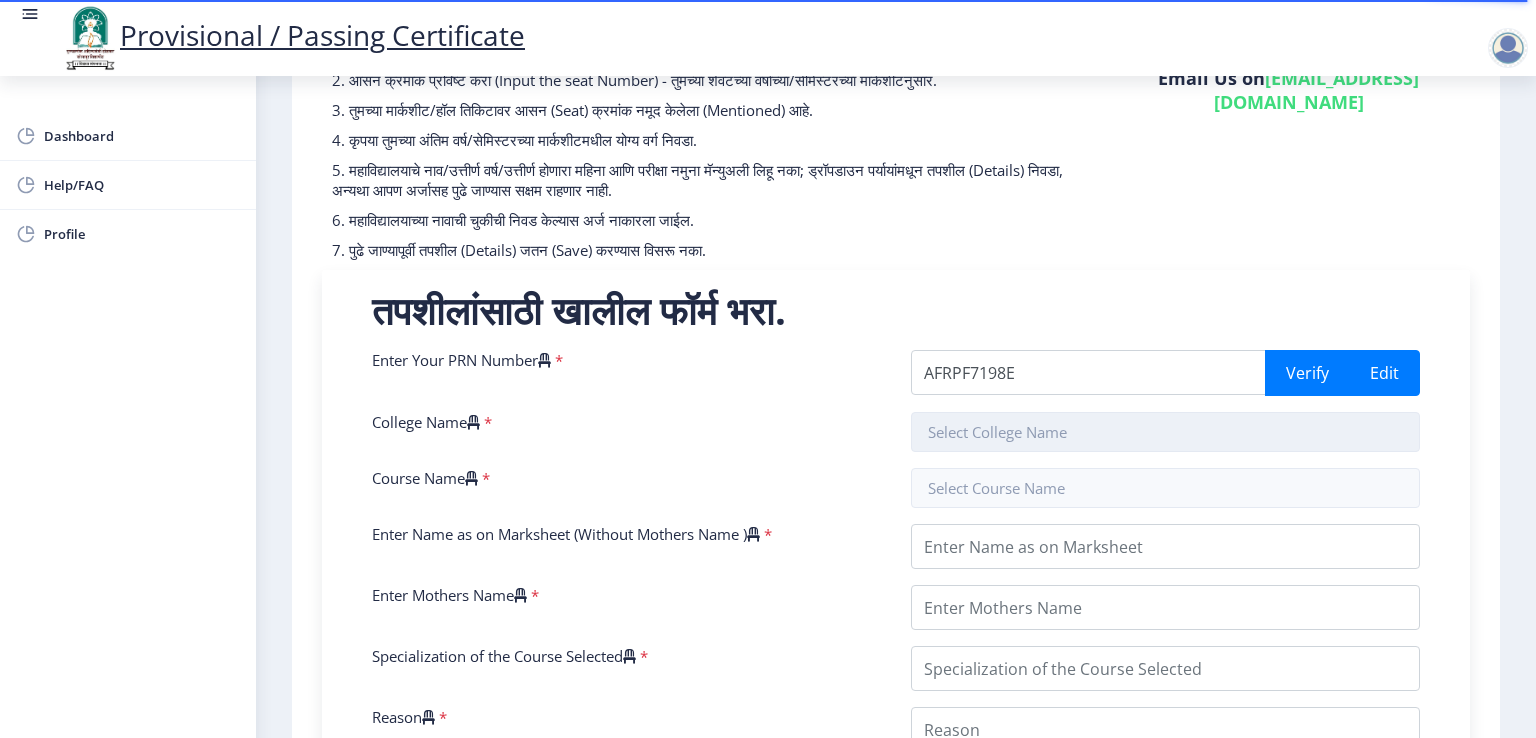 click at bounding box center (1165, 432) 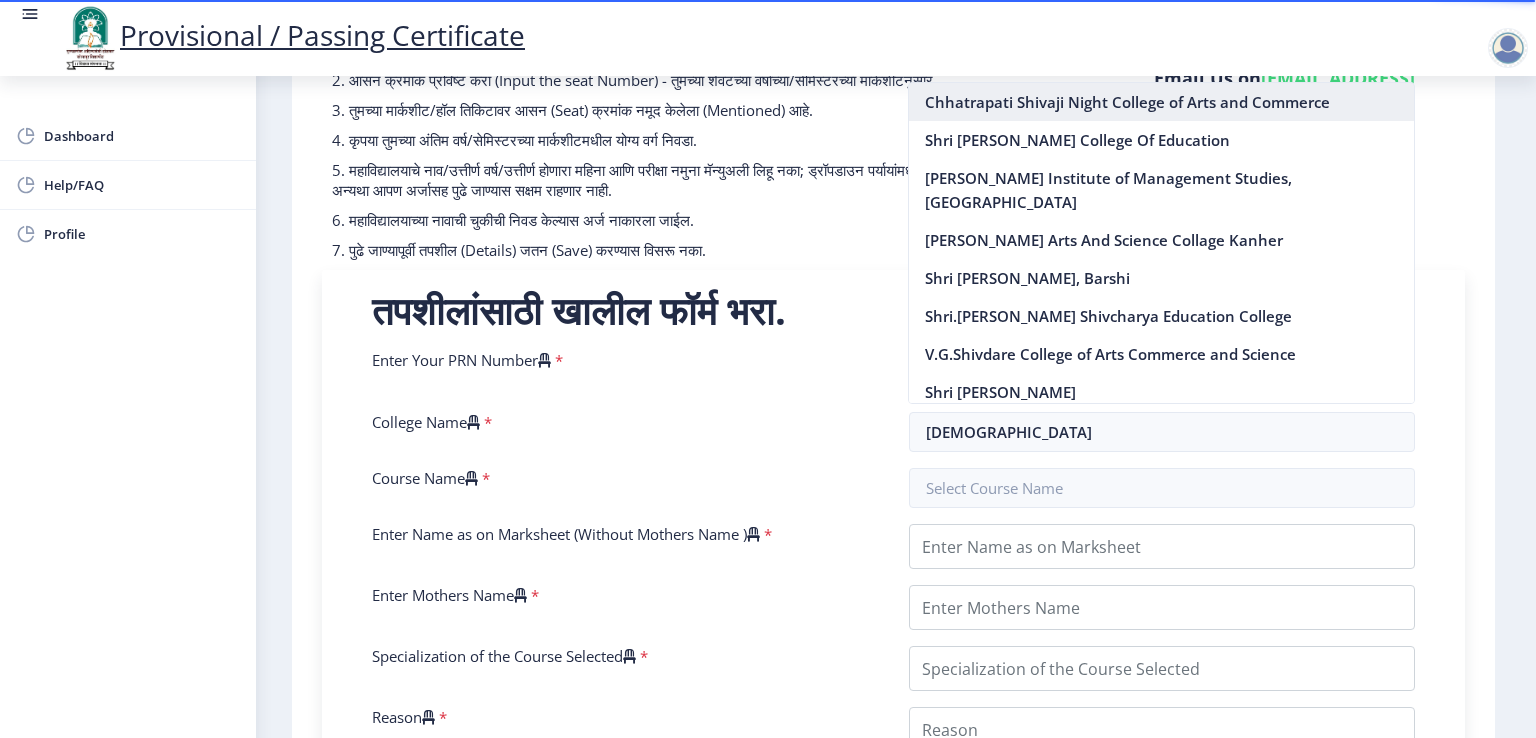 click on "Chhatrapati Shivaji Night College of Arts and Commerce" at bounding box center (1161, 102) 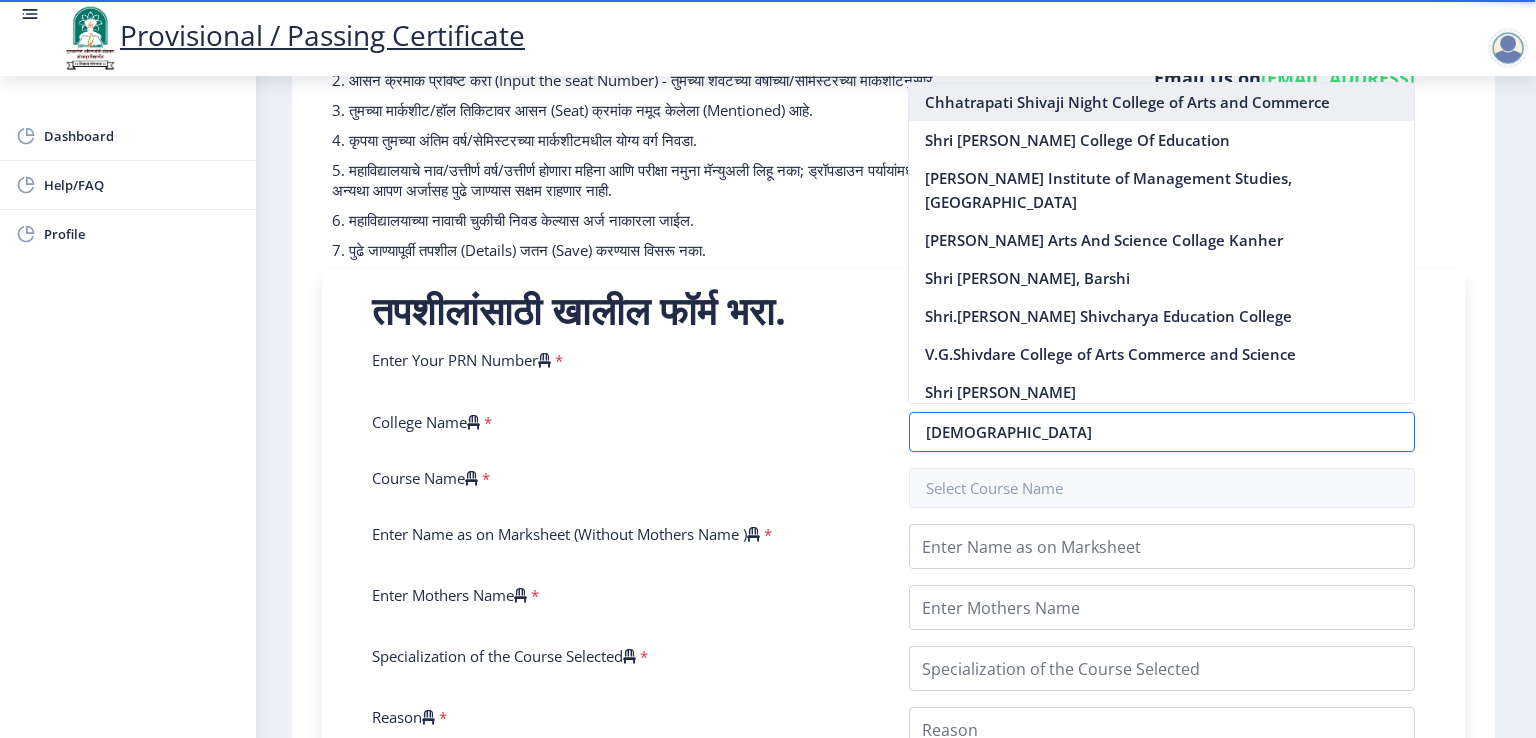 type on "Chhatrapati Shivaji Night College of Arts and Commerce" 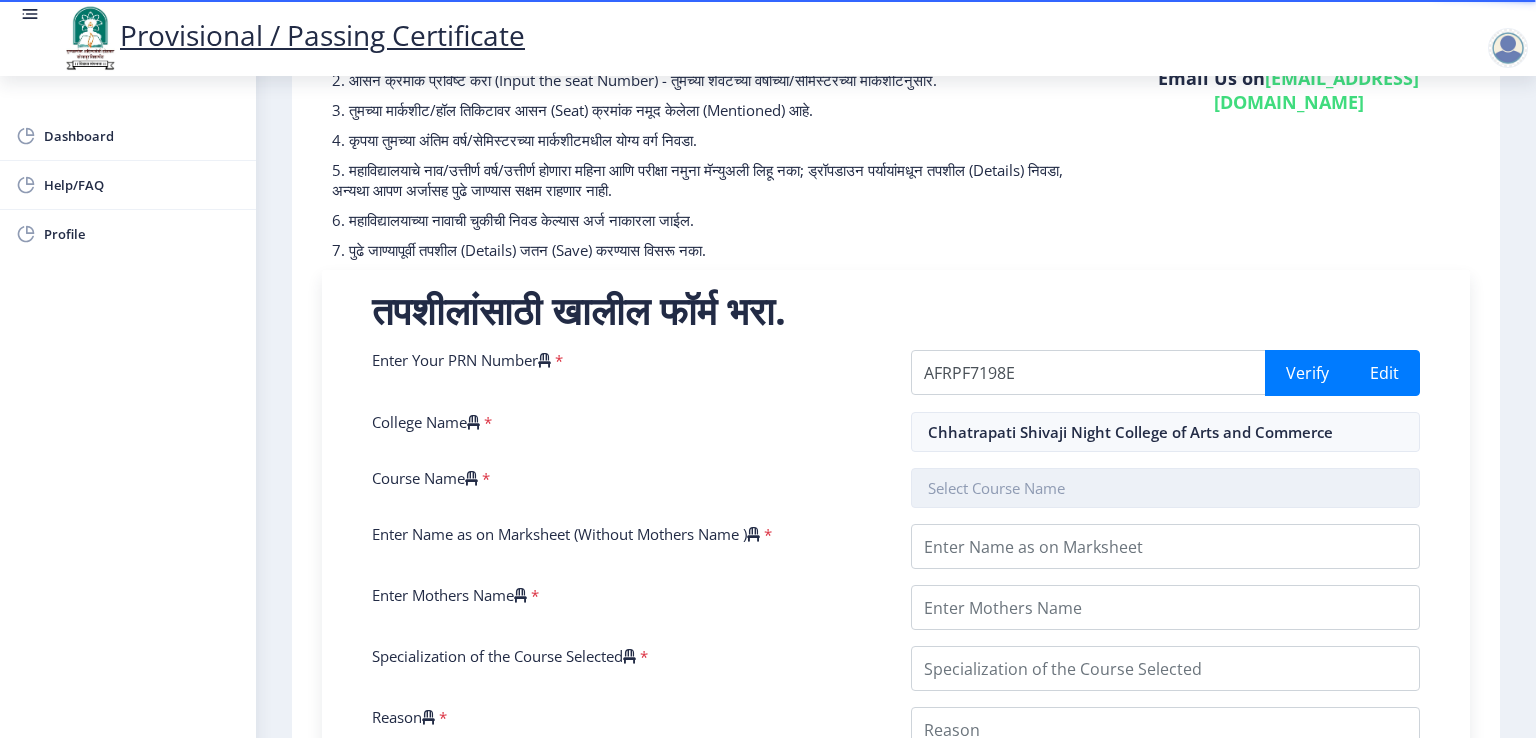 click at bounding box center (1165, 488) 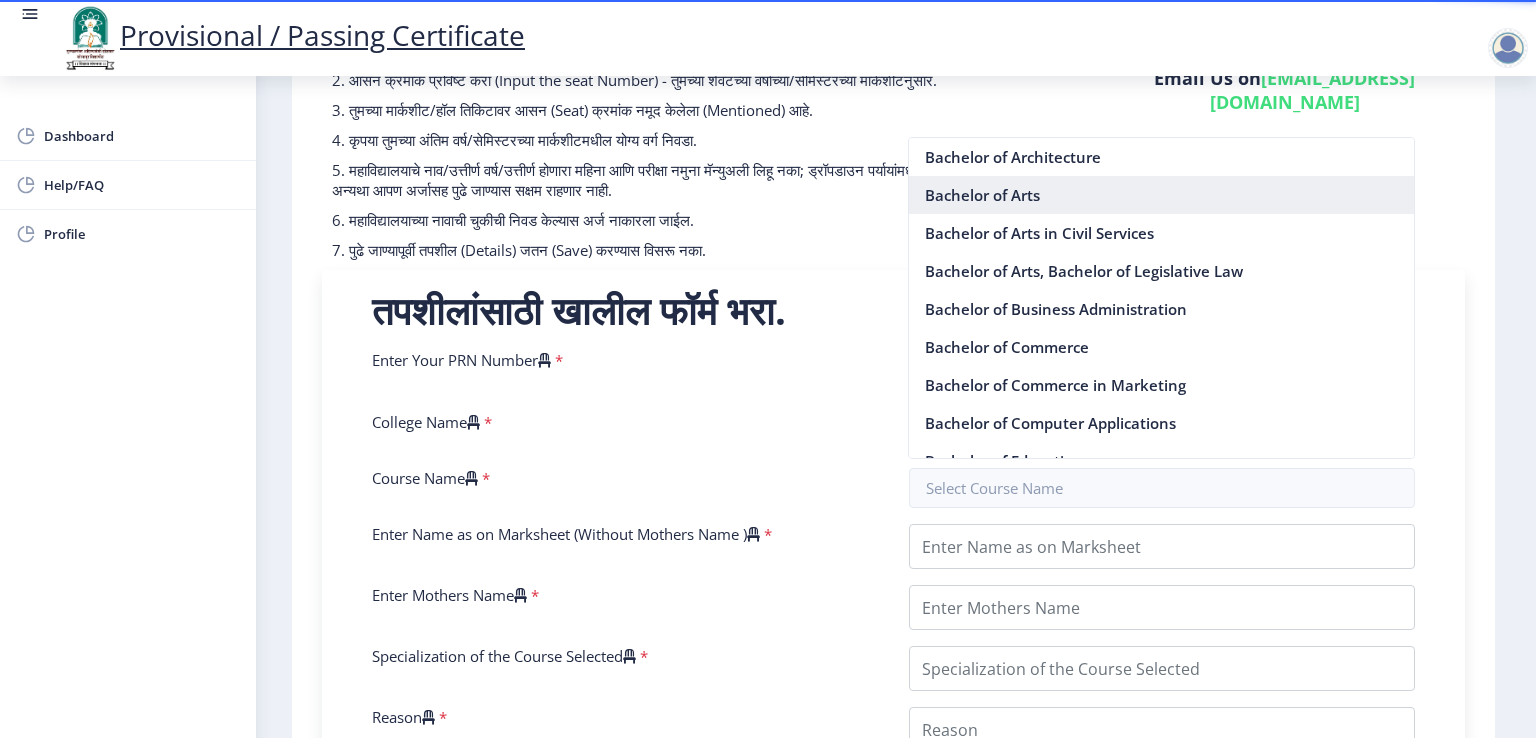 click on "Bachelor of Arts" at bounding box center [1161, 195] 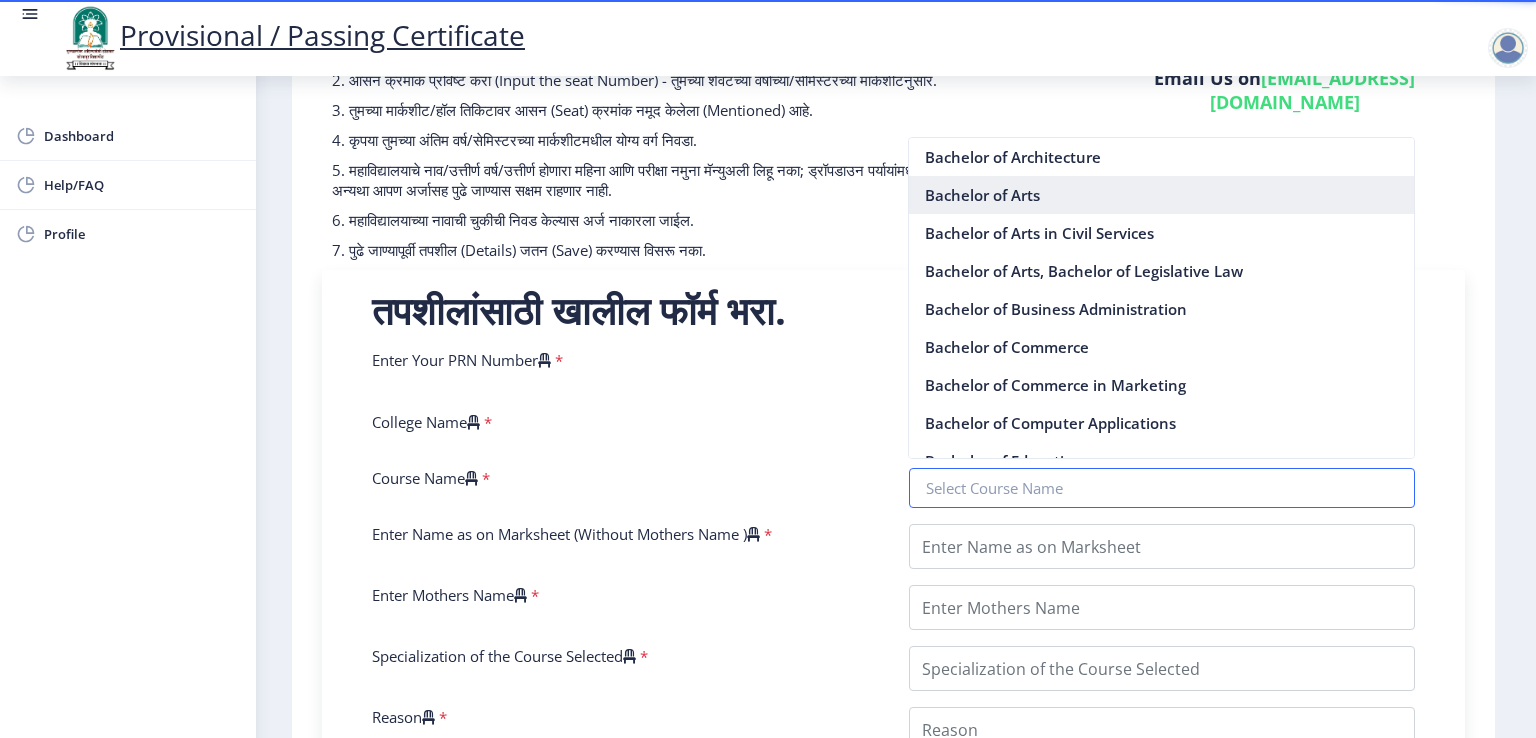 type on "Bachelor of Arts" 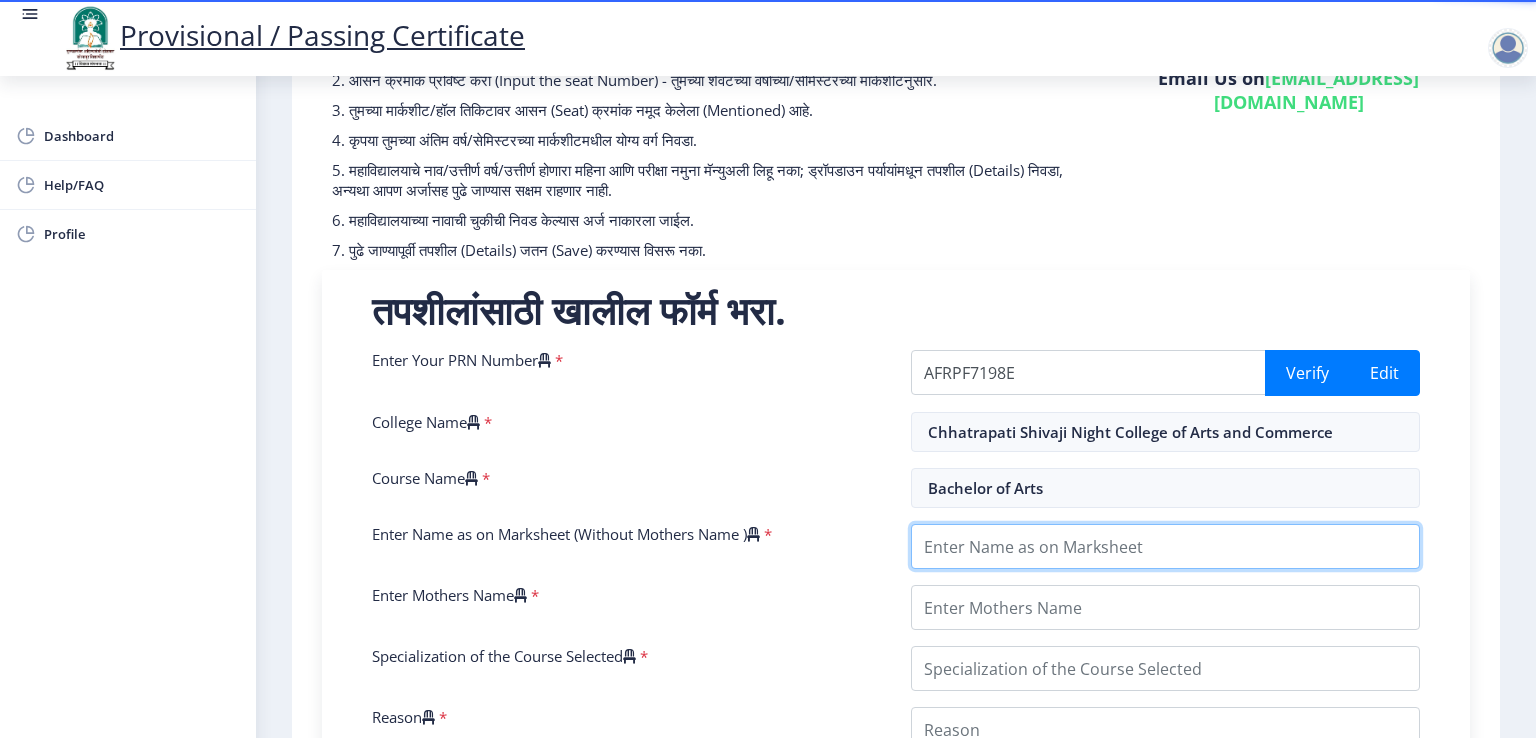 click on "Enter Name as on Marksheet (Without Mothers Name )" at bounding box center (1165, 546) 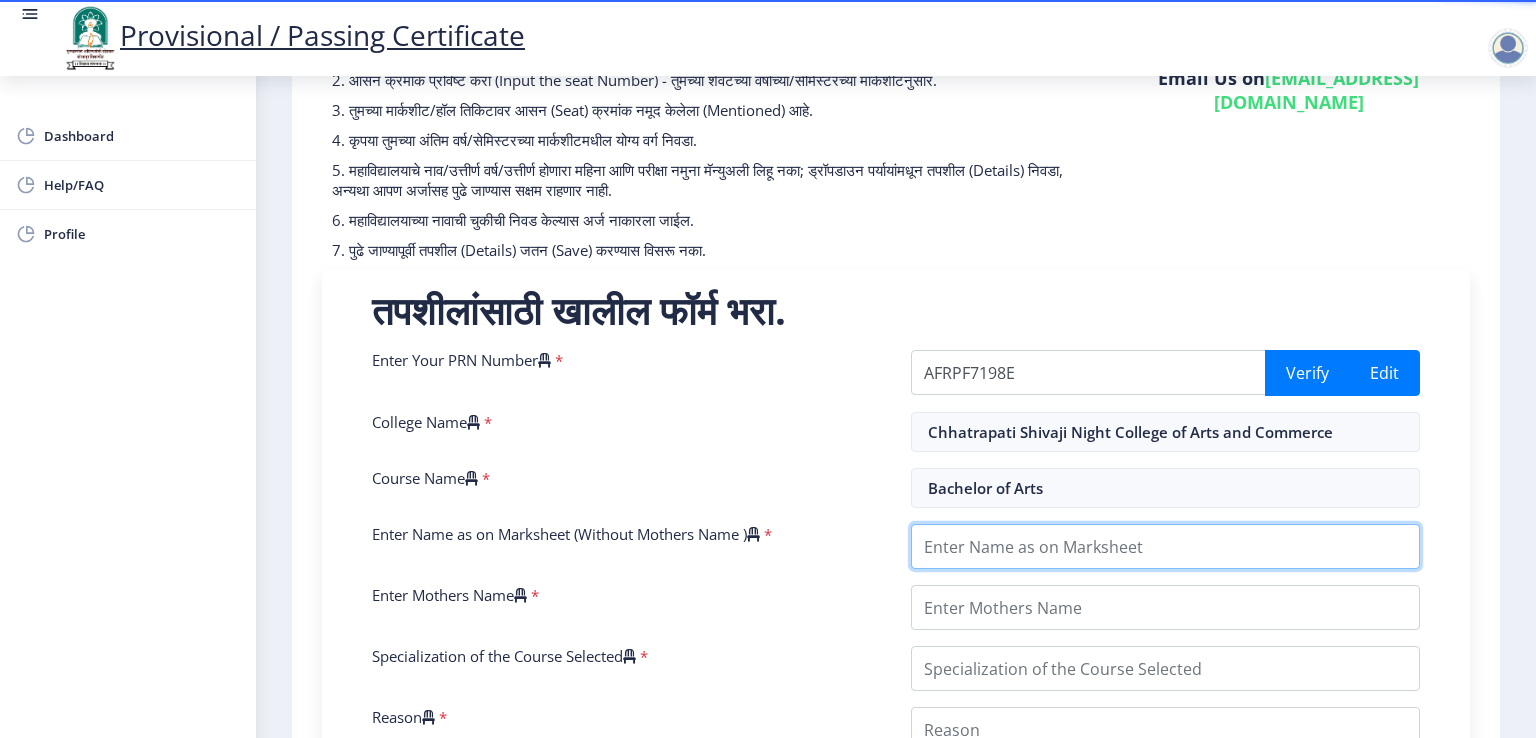 type on "k" 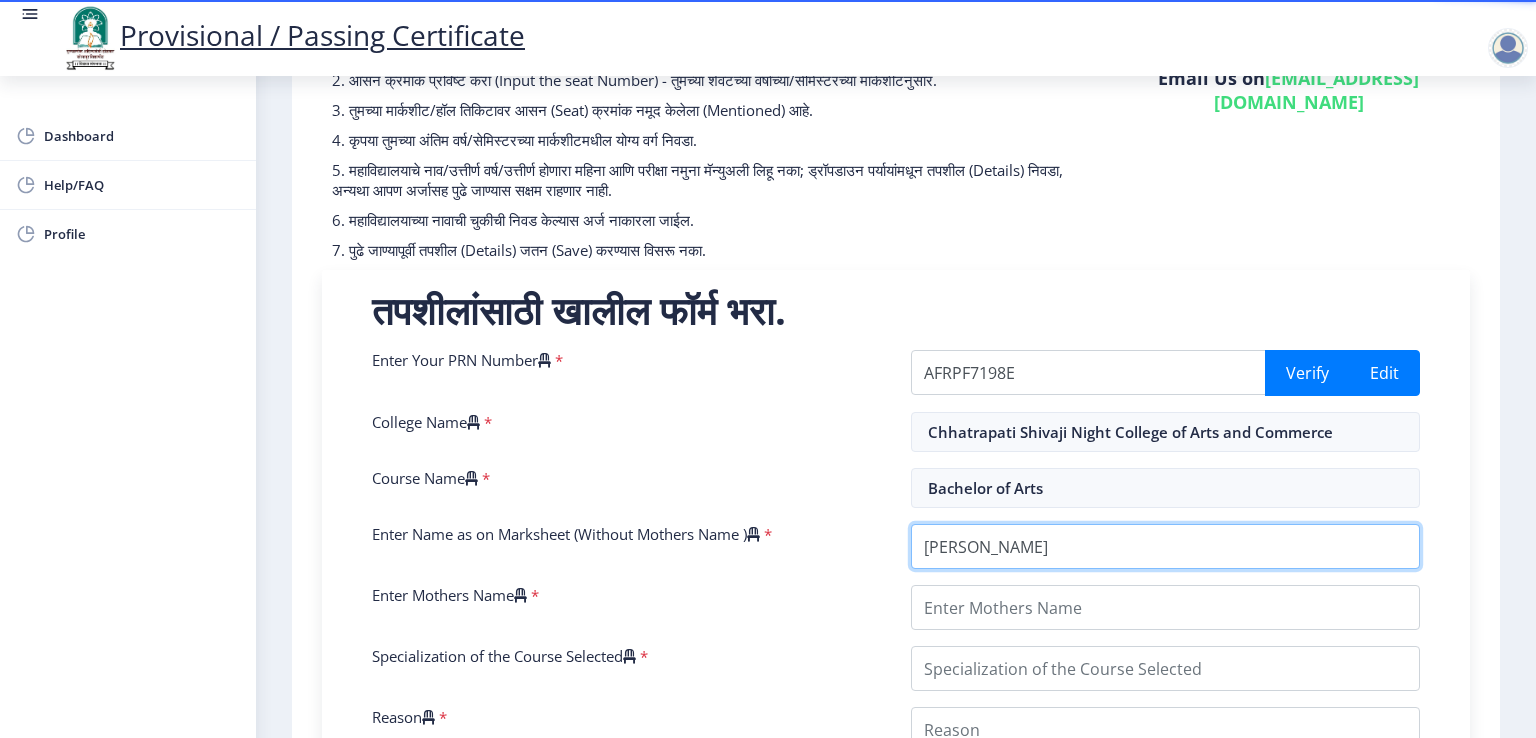 type on "Kshitij Santosh Fapal" 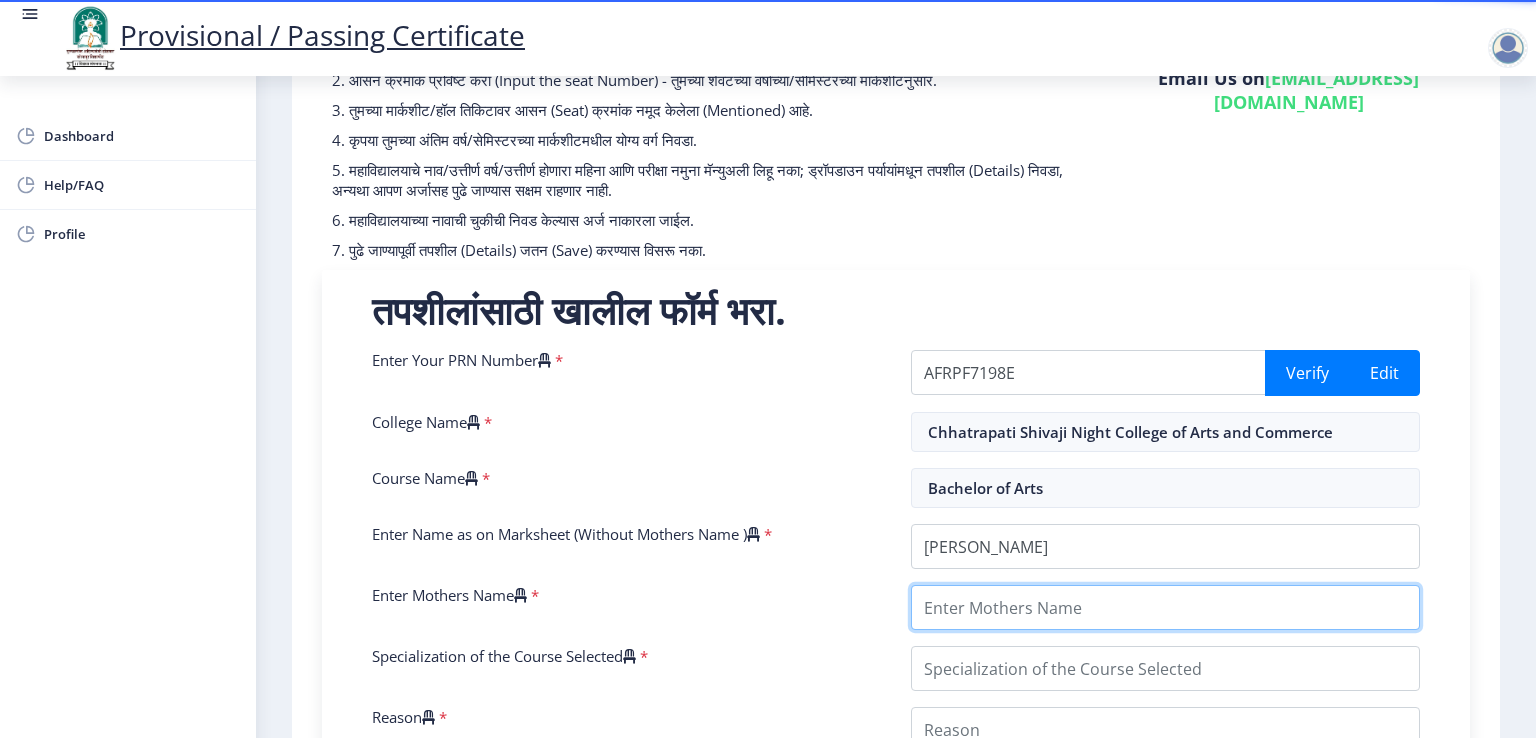 click on "Enter Mothers Name" at bounding box center [1165, 607] 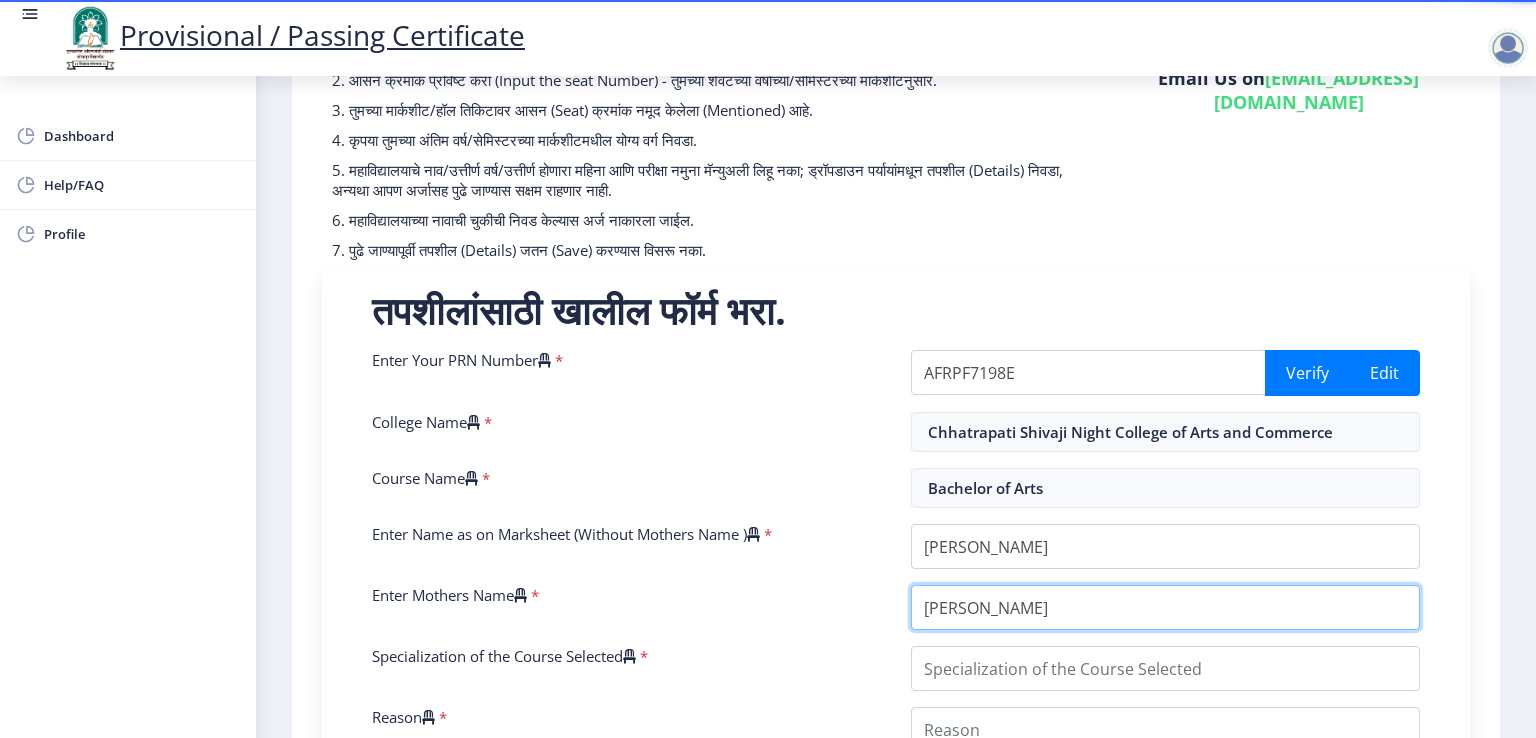 type on "[PERSON_NAME]" 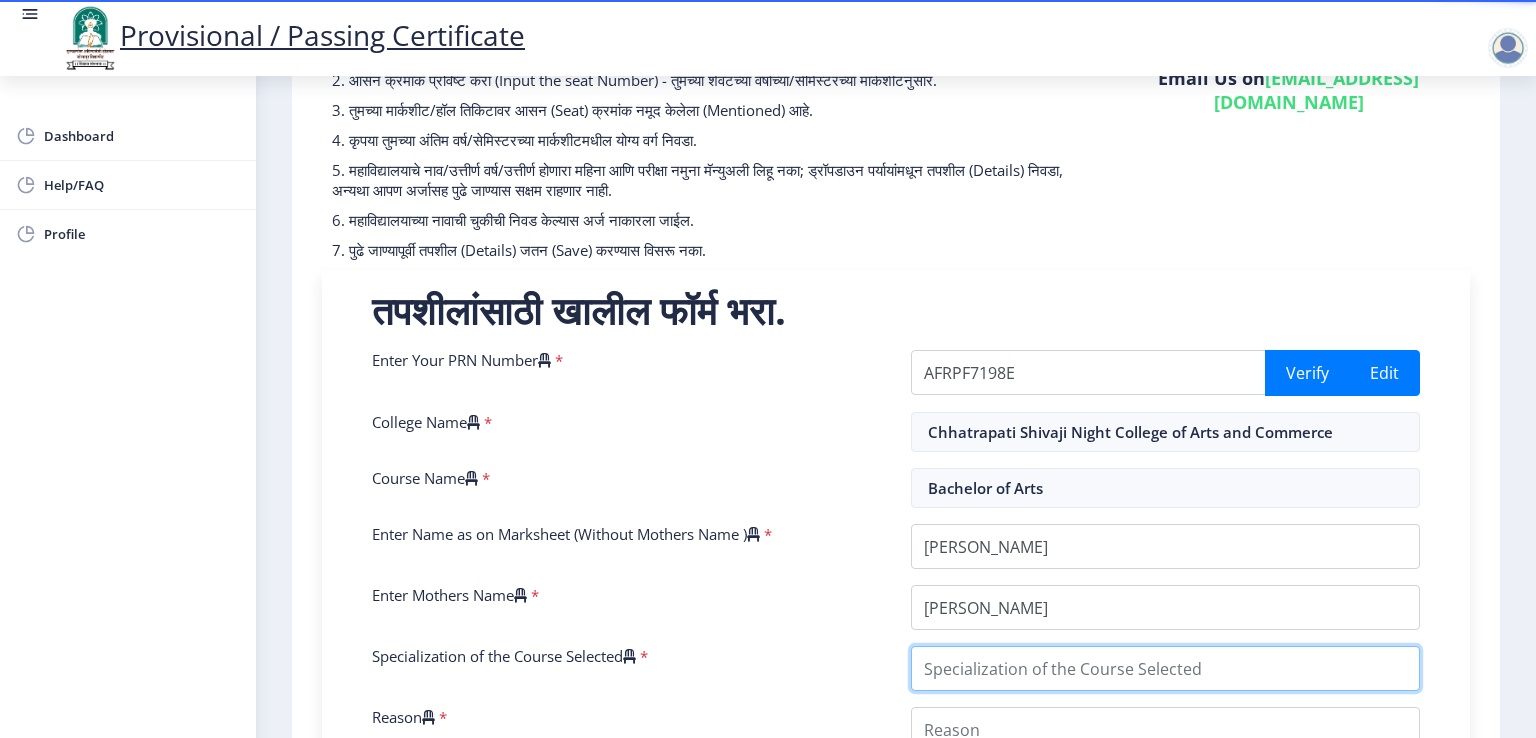 type on "e" 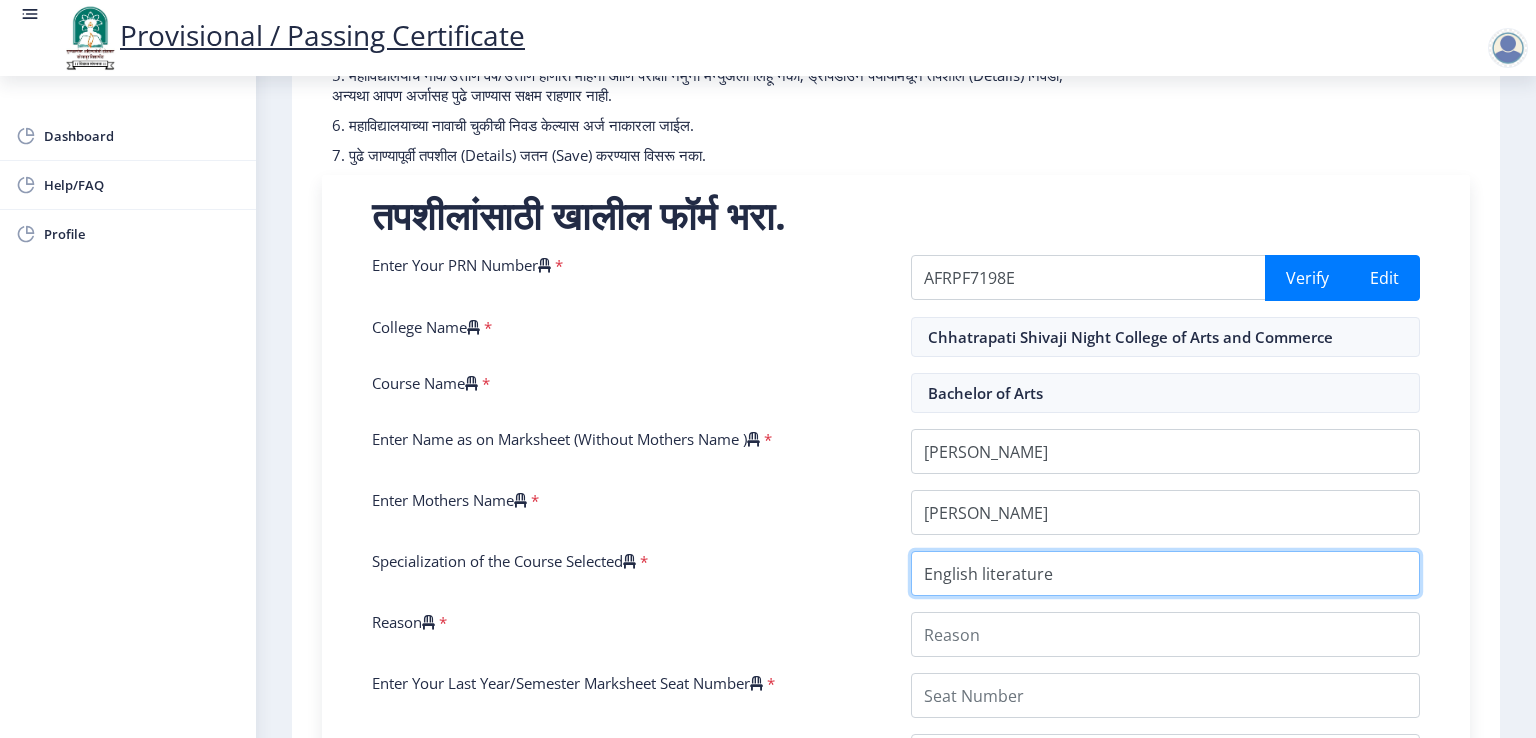 scroll, scrollTop: 400, scrollLeft: 0, axis: vertical 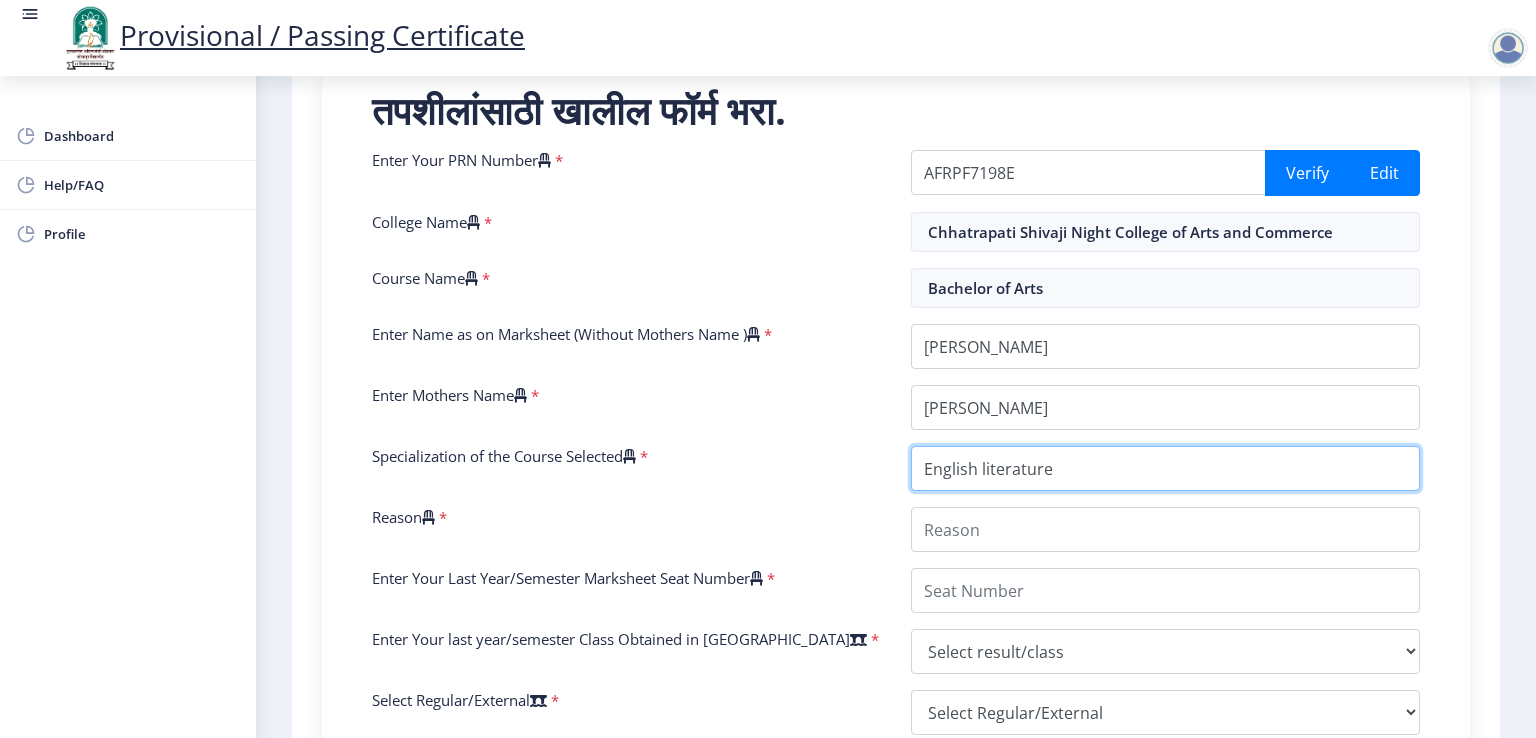 type on "English literature" 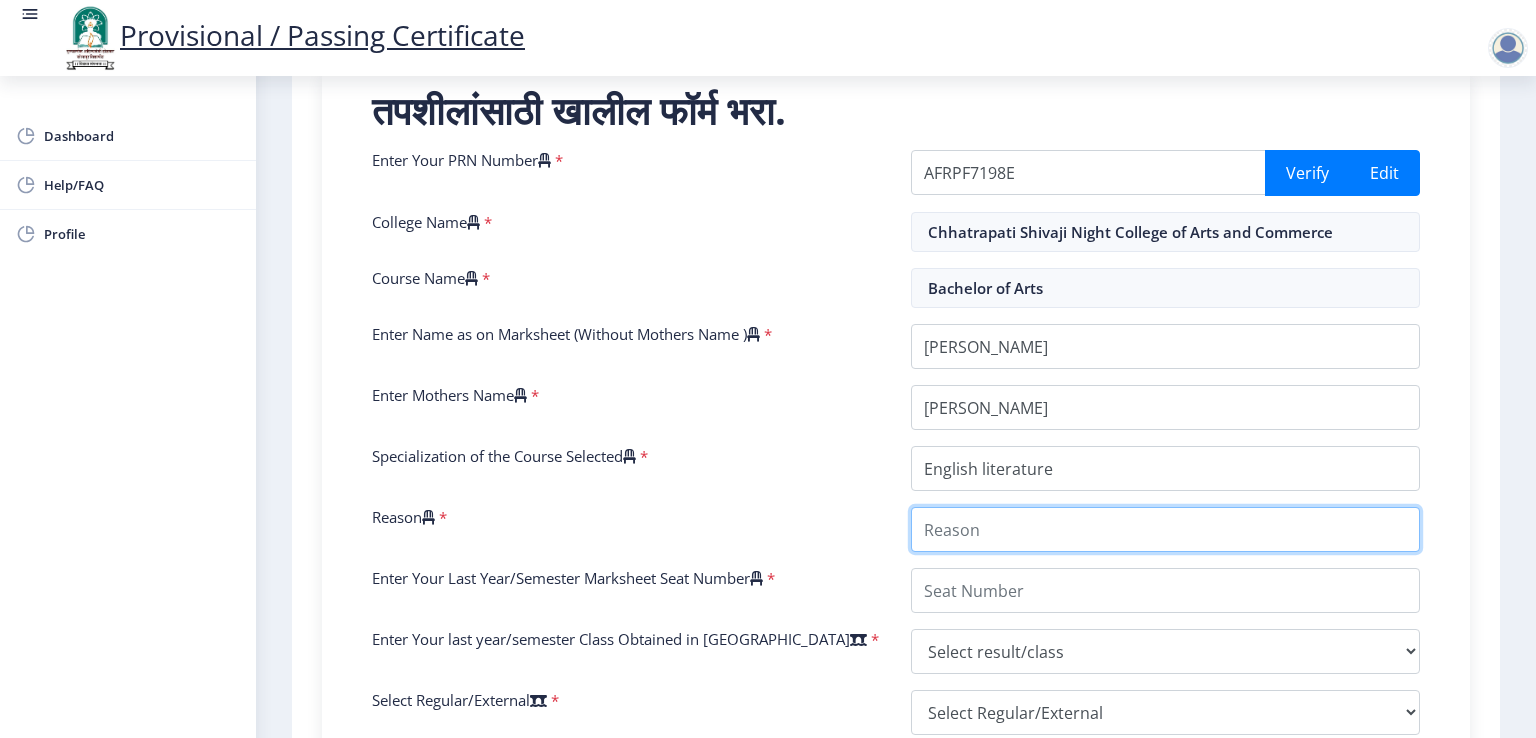 click on "Reason" at bounding box center [1165, 529] 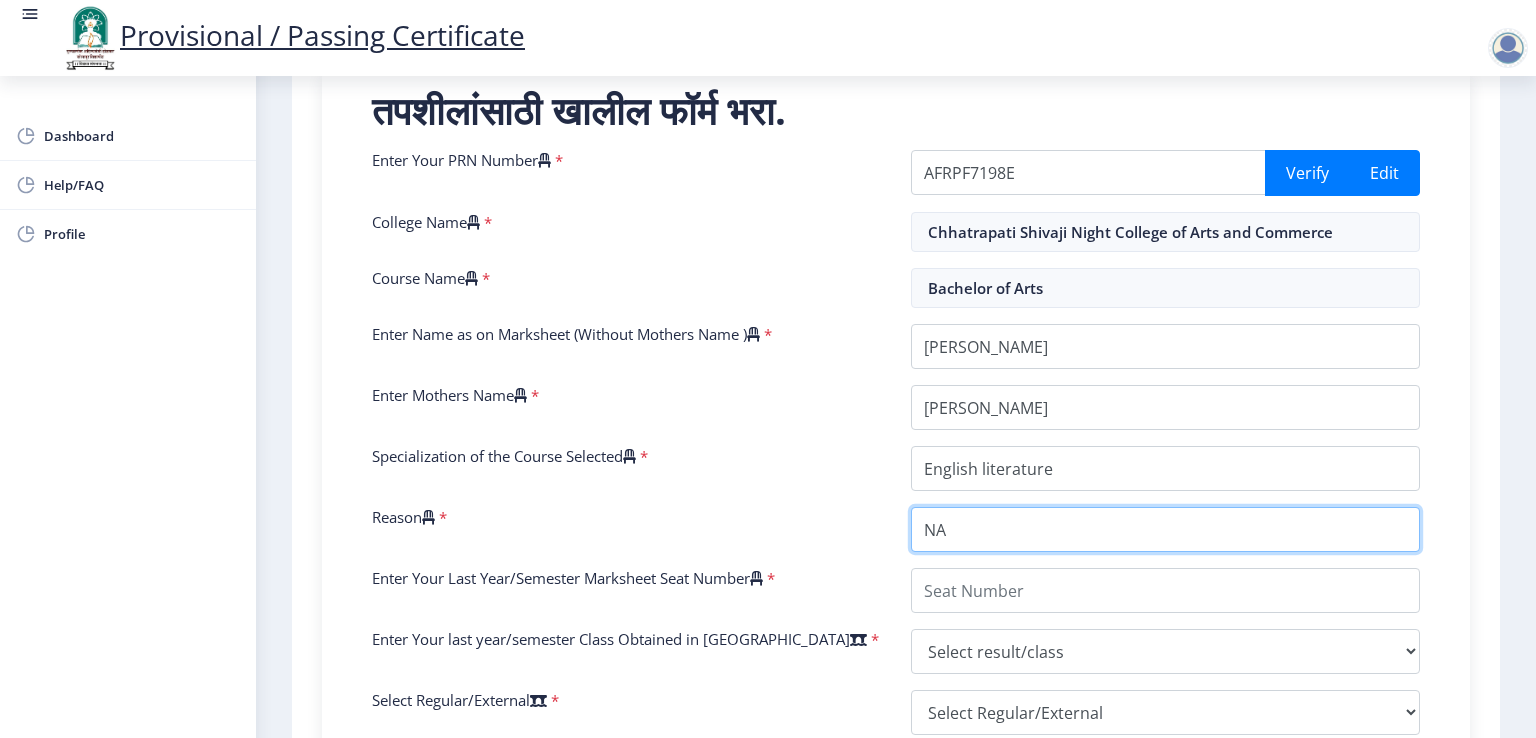 type on "NA" 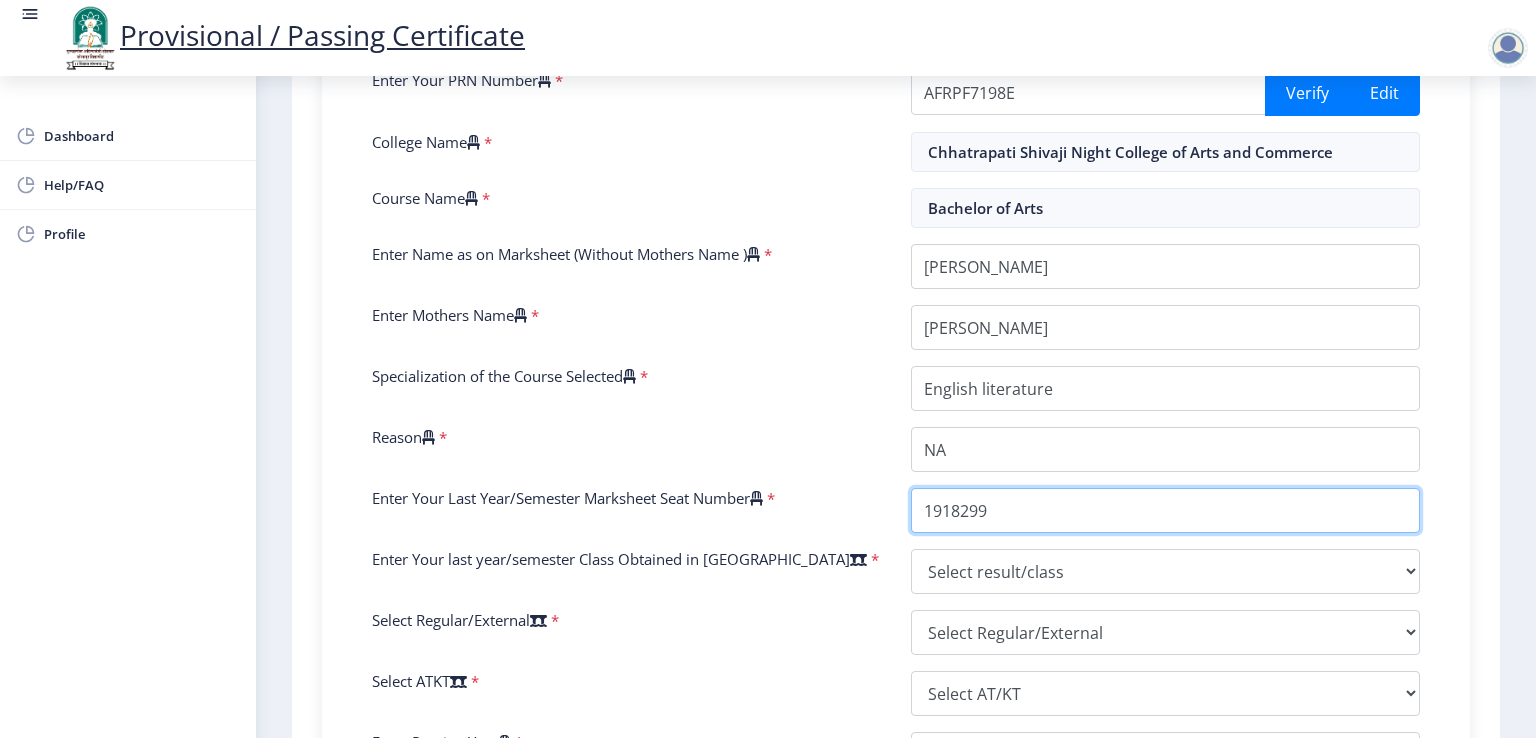 scroll, scrollTop: 600, scrollLeft: 0, axis: vertical 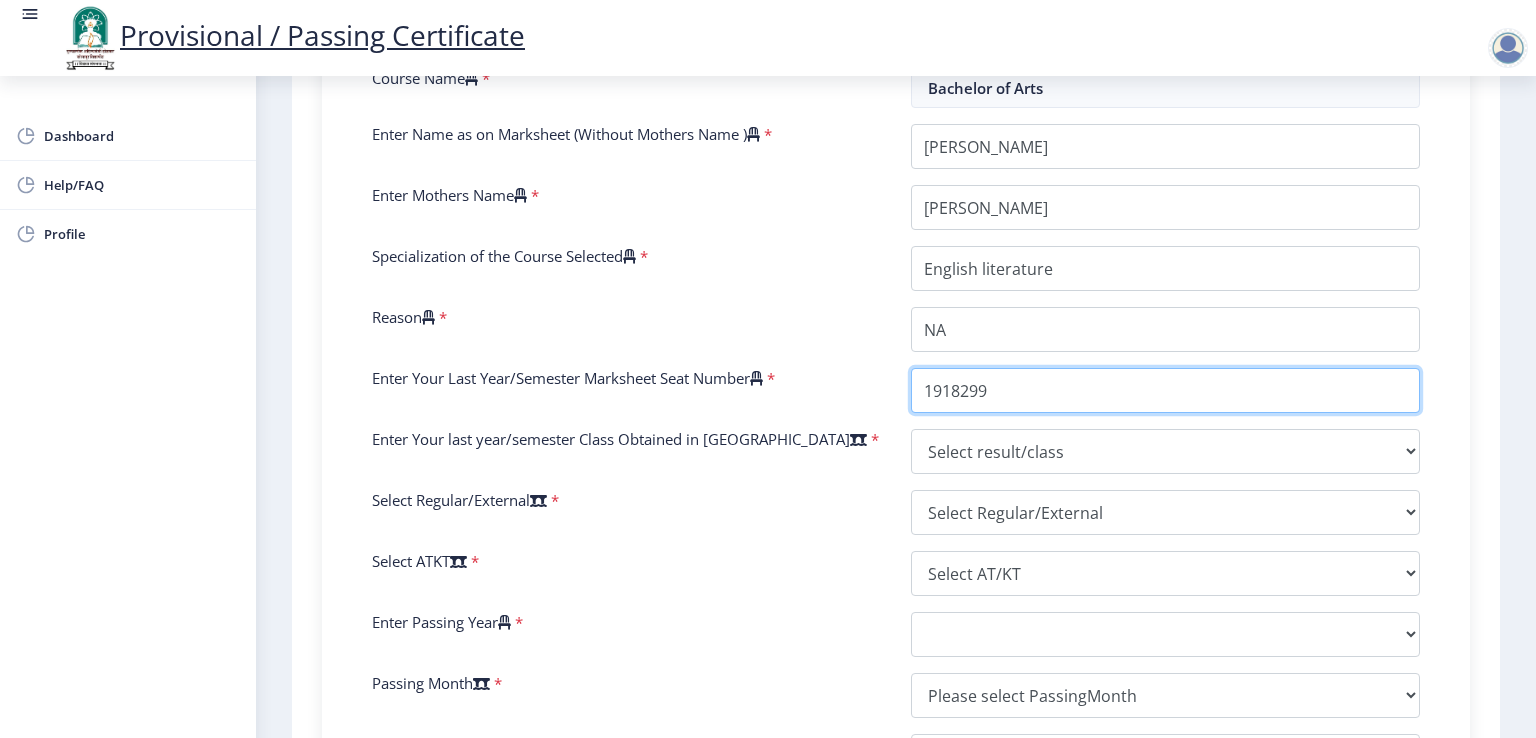 type on "1918299" 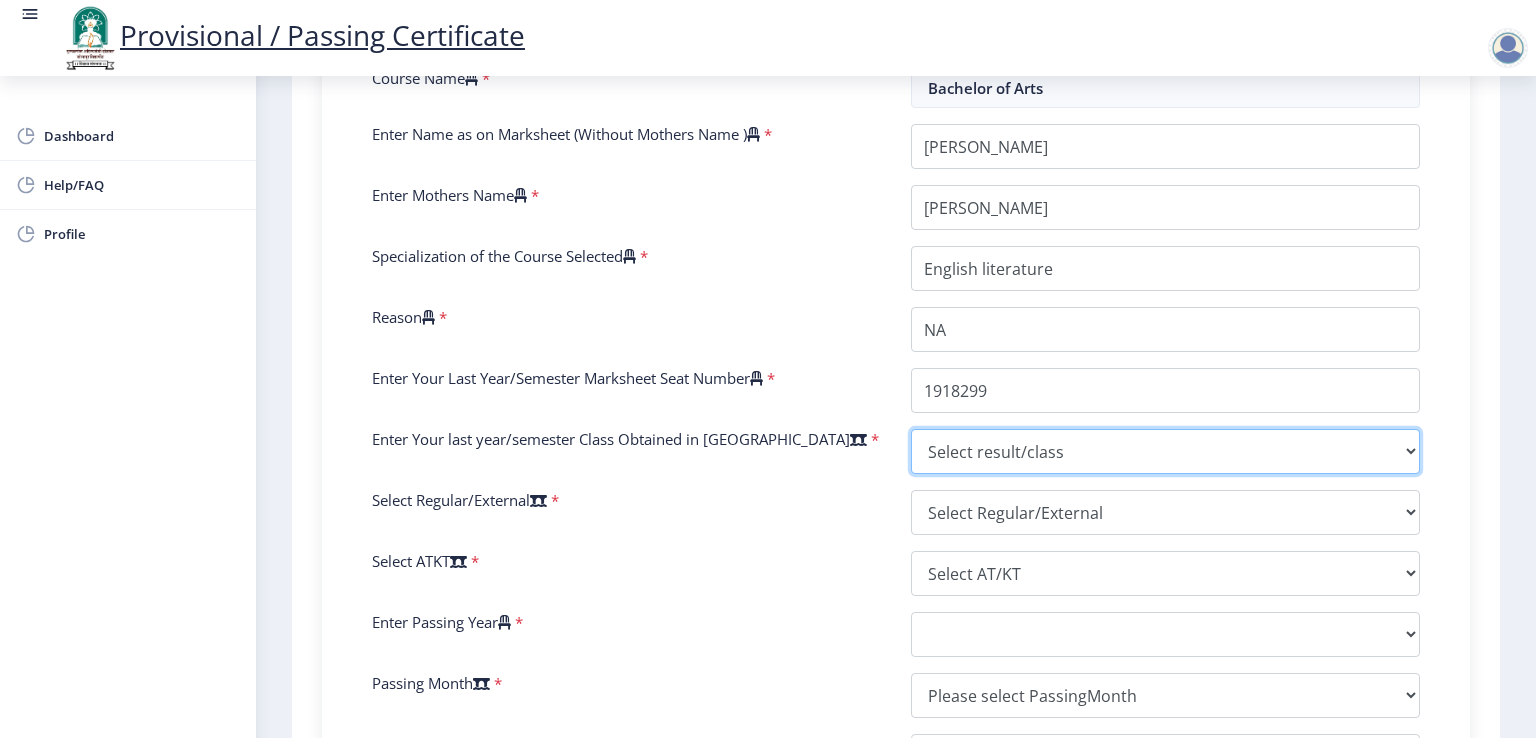 drag, startPoint x: 950, startPoint y: 445, endPoint x: 1036, endPoint y: 449, distance: 86.09297 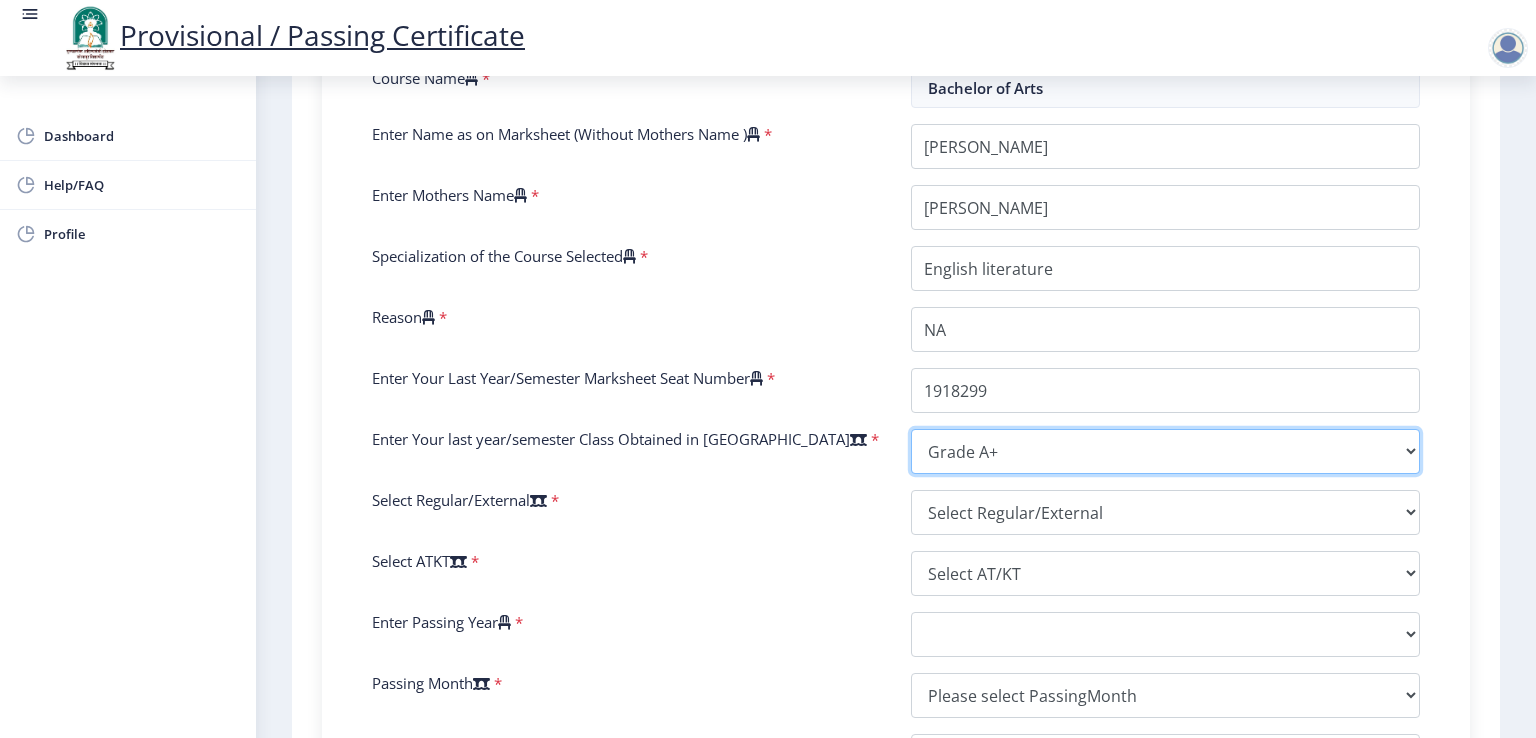 click on "Select result/class  DISTINCTION   FIRST CLASS   HIGHER SECOND CLASS   SECOND CLASS   PASS CLASS   SUCCESSFUL   OUTSTANDING - EXEMPLARY  Grade O Grade A+ Grade A Grade B+ Grade B Grade C+ Grade C Grade F/FC Grade F Grade D Grade E FIRST CLASS WITH DISTINCTION" at bounding box center (1165, 451) 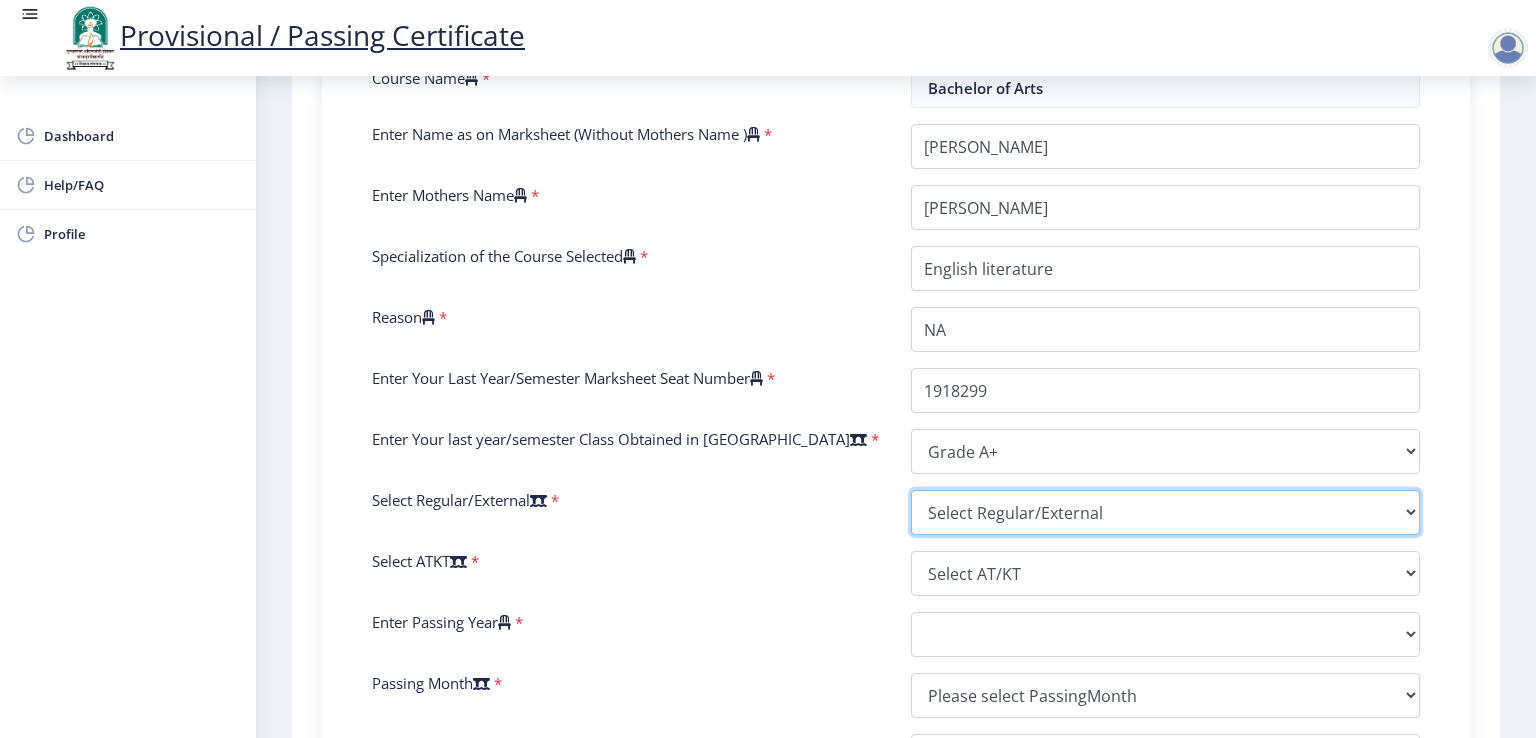 click on "Select Regular/External   Regular  External  Special" at bounding box center (1165, 512) 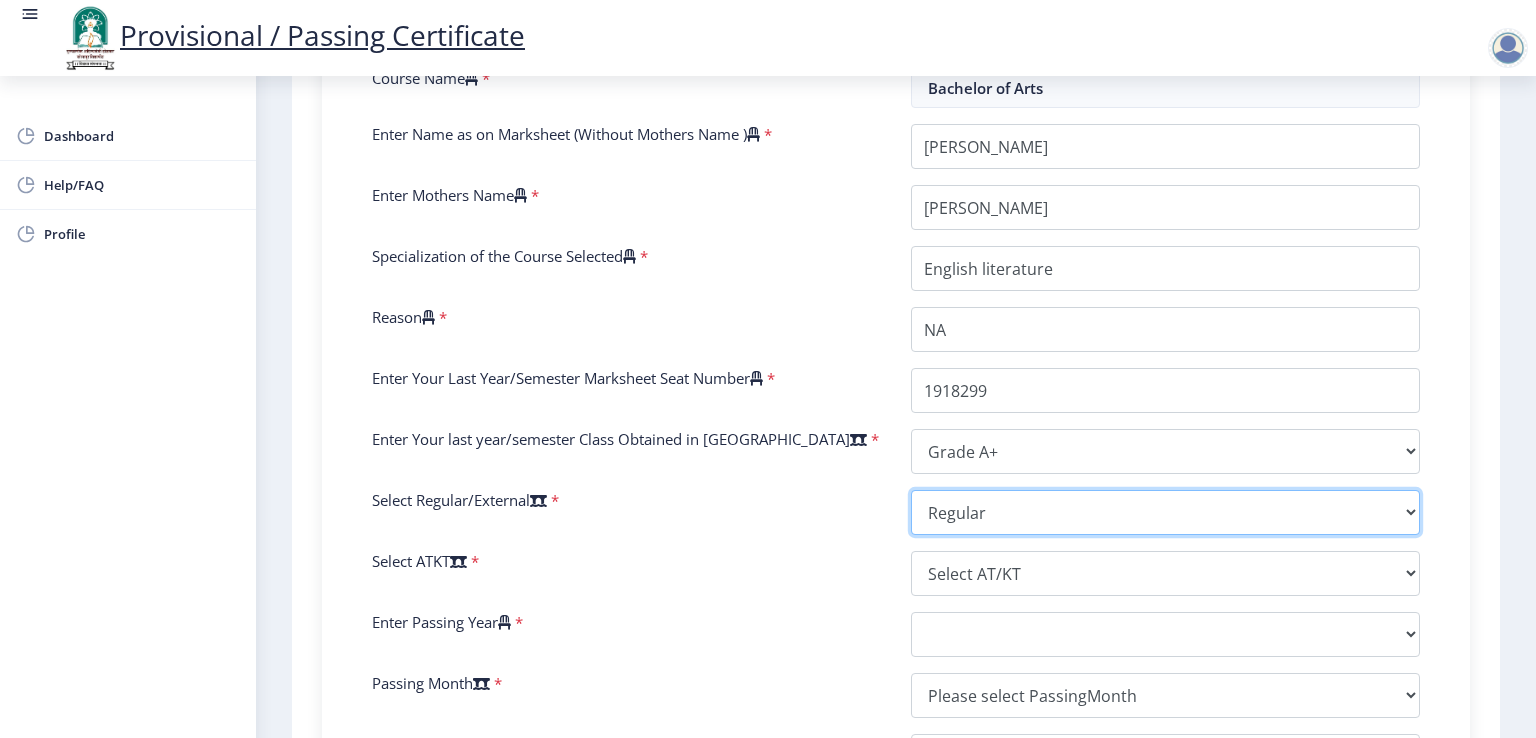 click on "Select Regular/External   Regular  External  Special" at bounding box center [1165, 512] 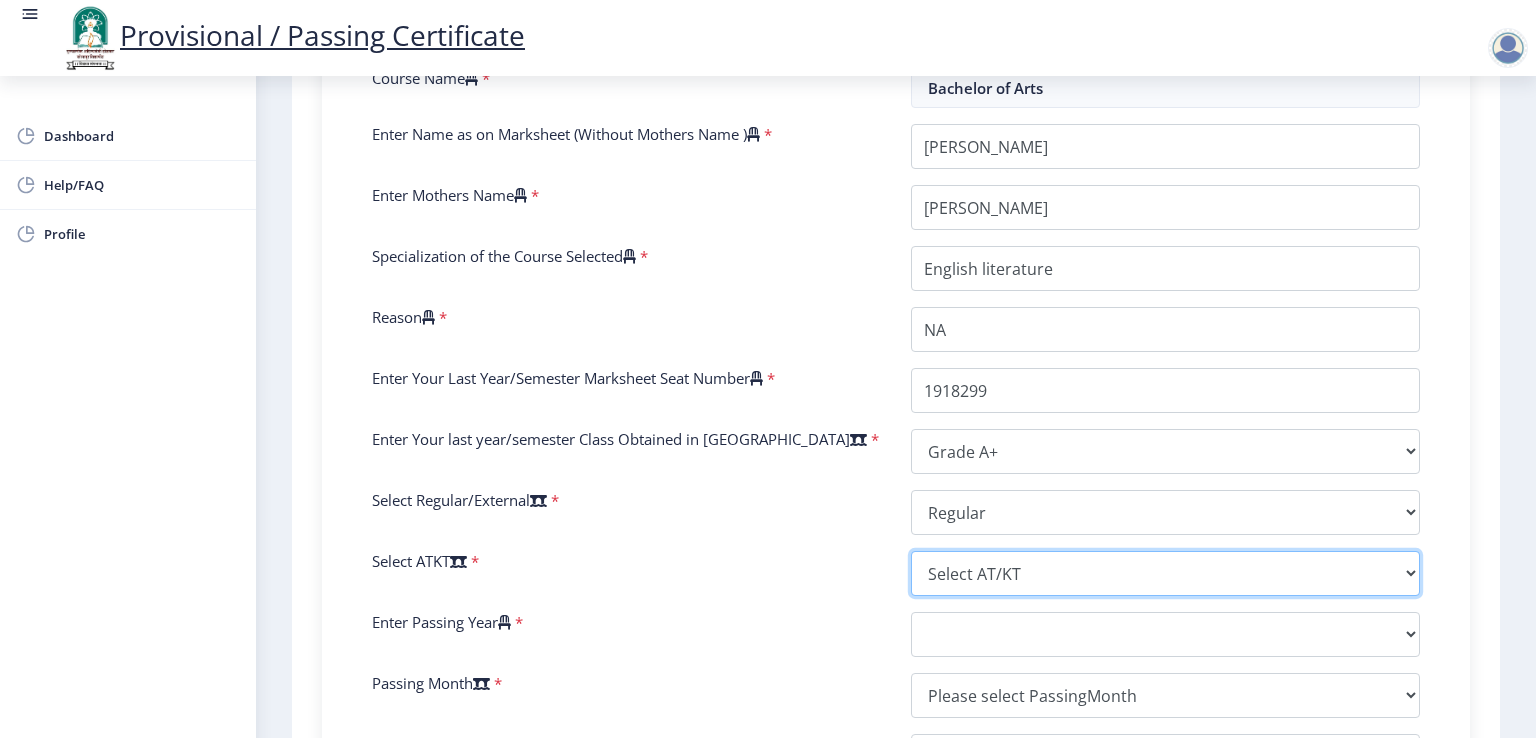click on "Select AT/KT   None ATKT" at bounding box center [1165, 573] 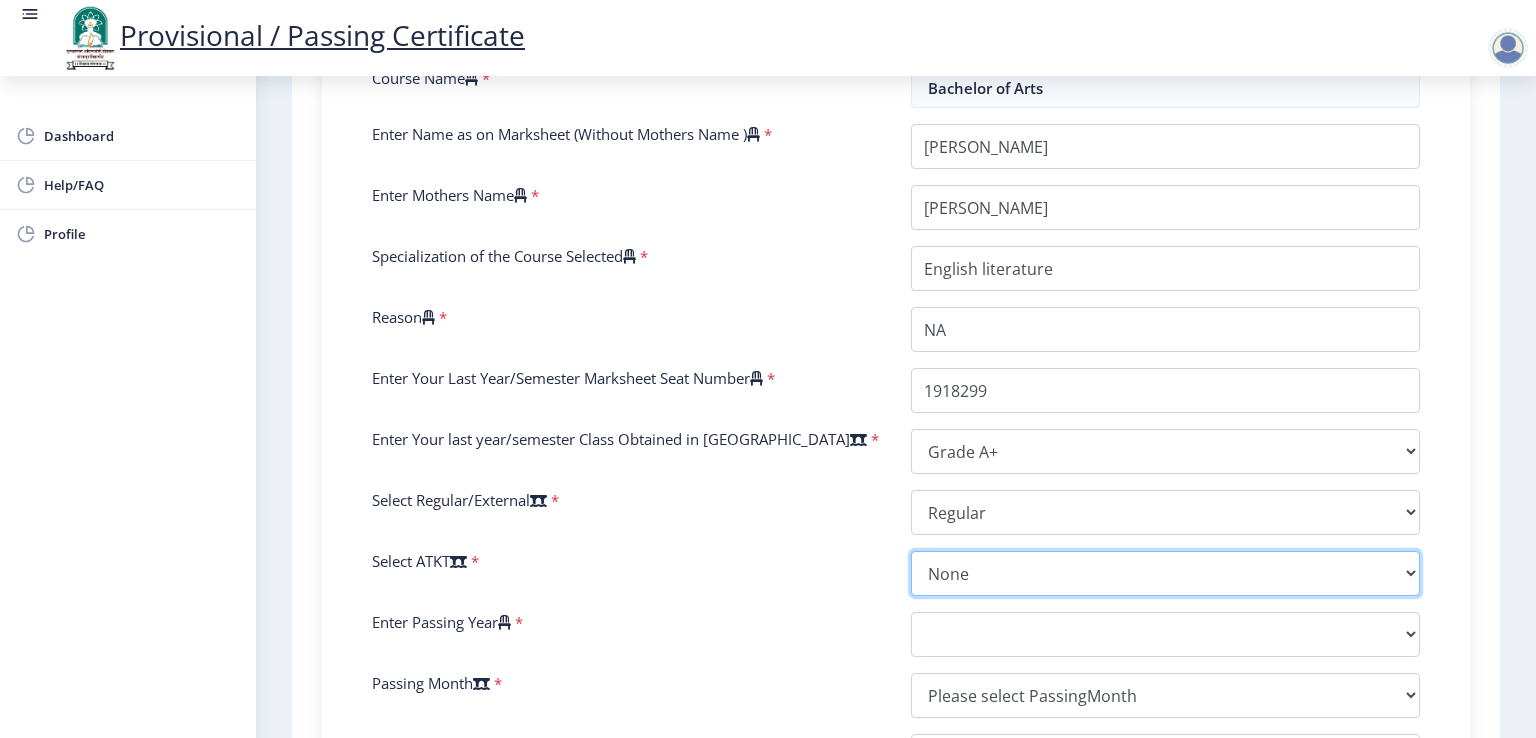click on "Select AT/KT   None ATKT" at bounding box center [1165, 573] 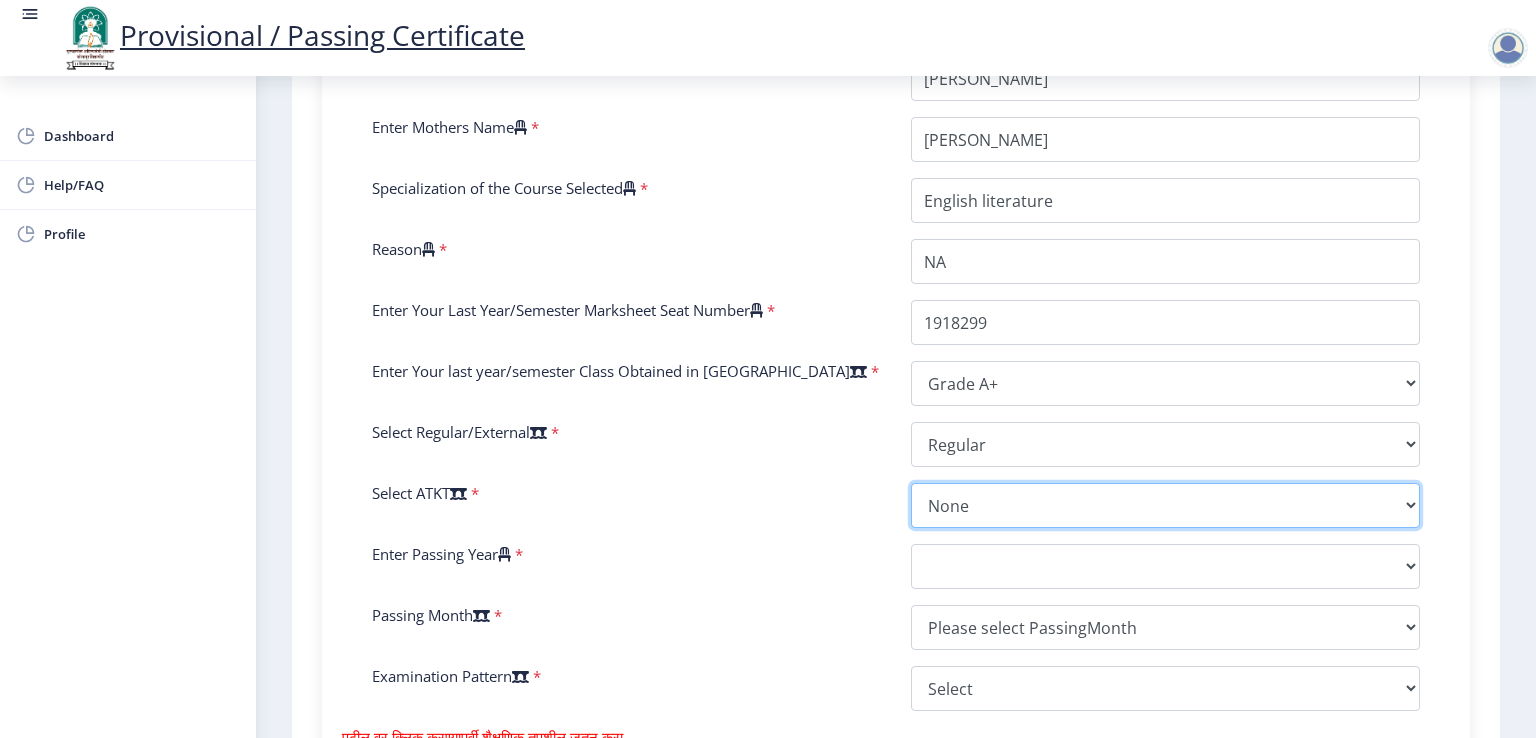 scroll, scrollTop: 700, scrollLeft: 0, axis: vertical 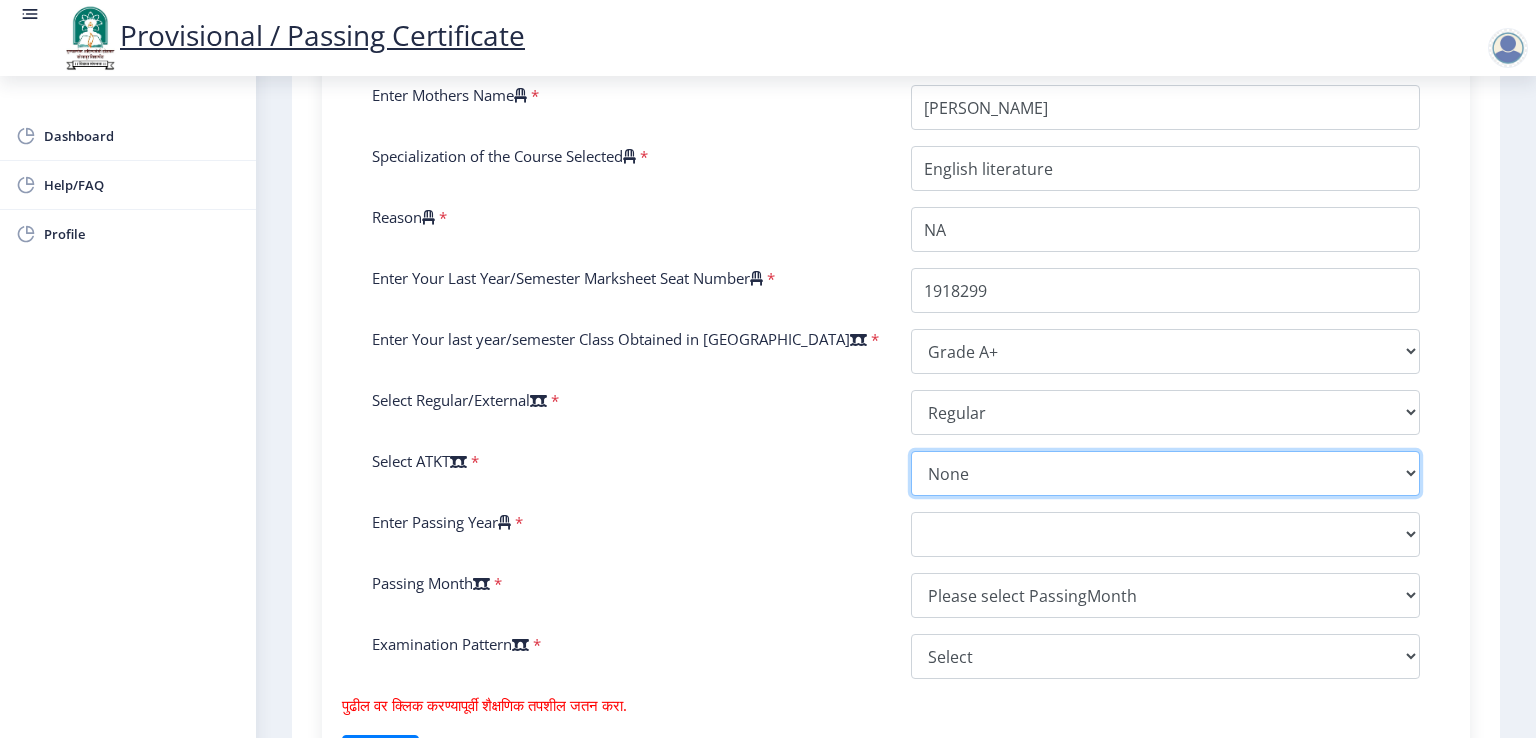 click on "Select AT/KT   None ATKT" at bounding box center (1165, 473) 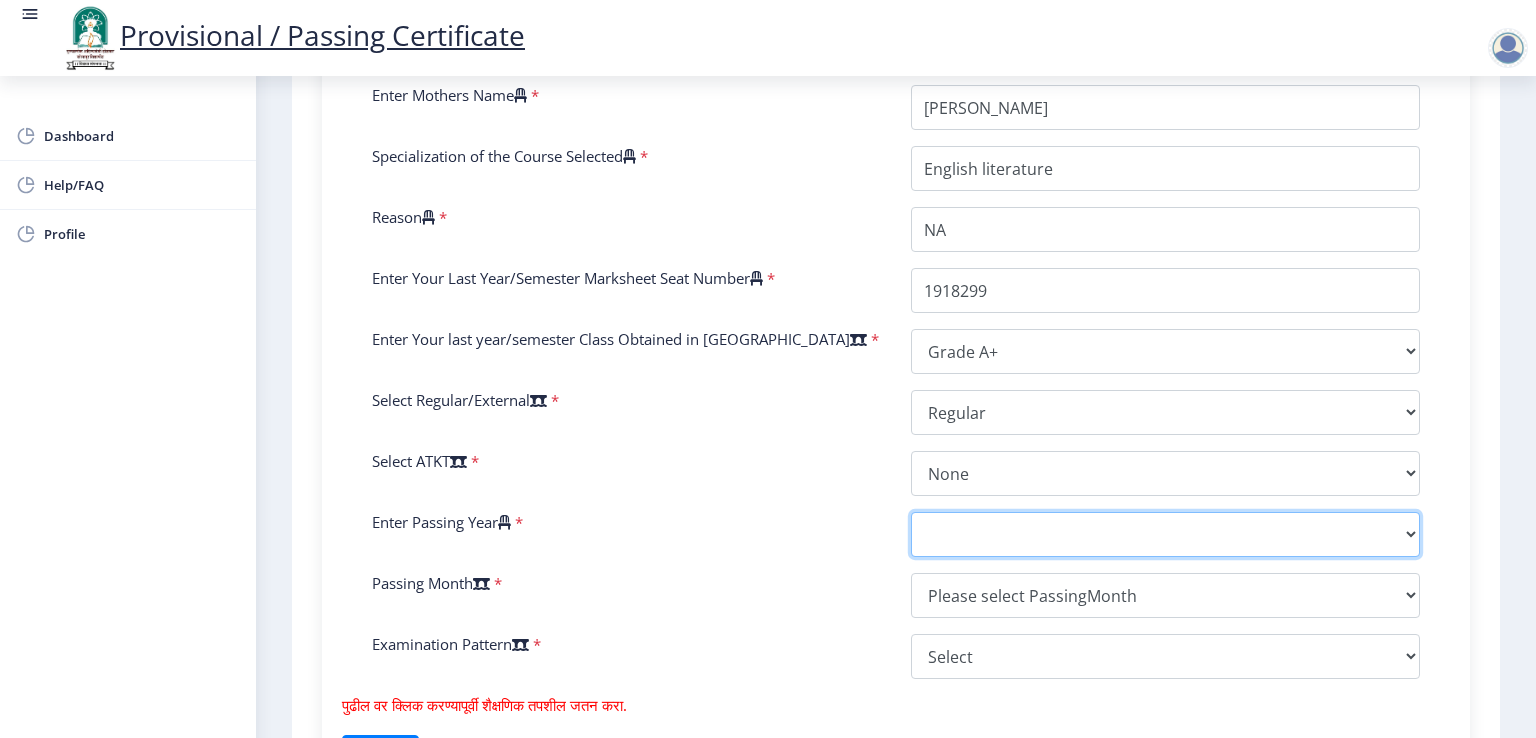 click on "2025   2024   2023   2022   2021   2020   2019   2018   2017   2016   2015   2014   2013   2012   2011   2010   2009   2008   2007   2006   2005   2004   2003   2002   2001   2000   1999   1998   1997   1996   1995   1994   1993   1992   1991   1990   1989   1988   1987   1986   1985   1984   1983   1982   1981   1980   1979   1978   1977   1976   1975   1974   1973   1972   1971   1970   1969   1968   1967" at bounding box center (1165, 534) 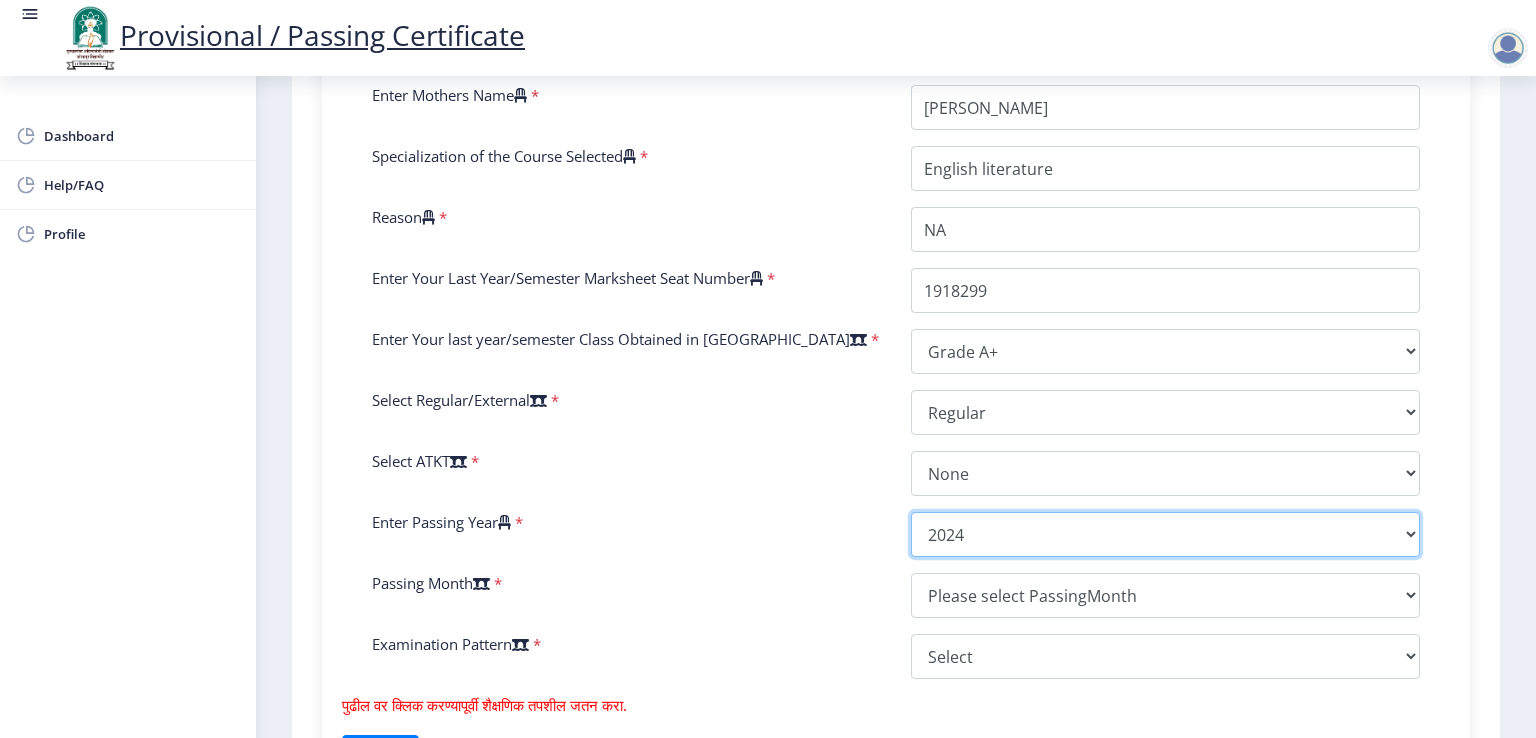 click on "2025   2024   2023   2022   2021   2020   2019   2018   2017   2016   2015   2014   2013   2012   2011   2010   2009   2008   2007   2006   2005   2004   2003   2002   2001   2000   1999   1998   1997   1996   1995   1994   1993   1992   1991   1990   1989   1988   1987   1986   1985   1984   1983   1982   1981   1980   1979   1978   1977   1976   1975   1974   1973   1972   1971   1970   1969   1968   1967" at bounding box center (1165, 534) 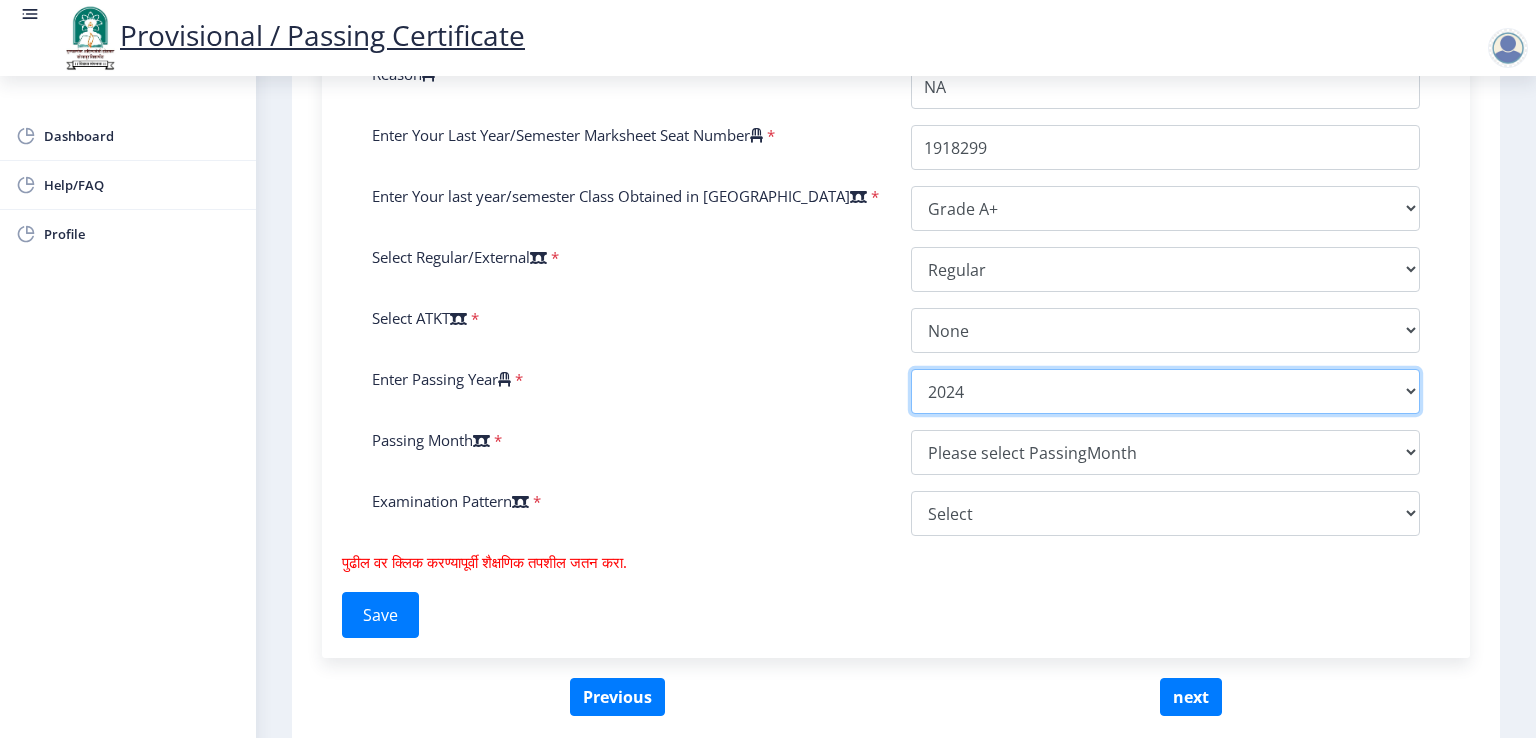 scroll, scrollTop: 922, scrollLeft: 0, axis: vertical 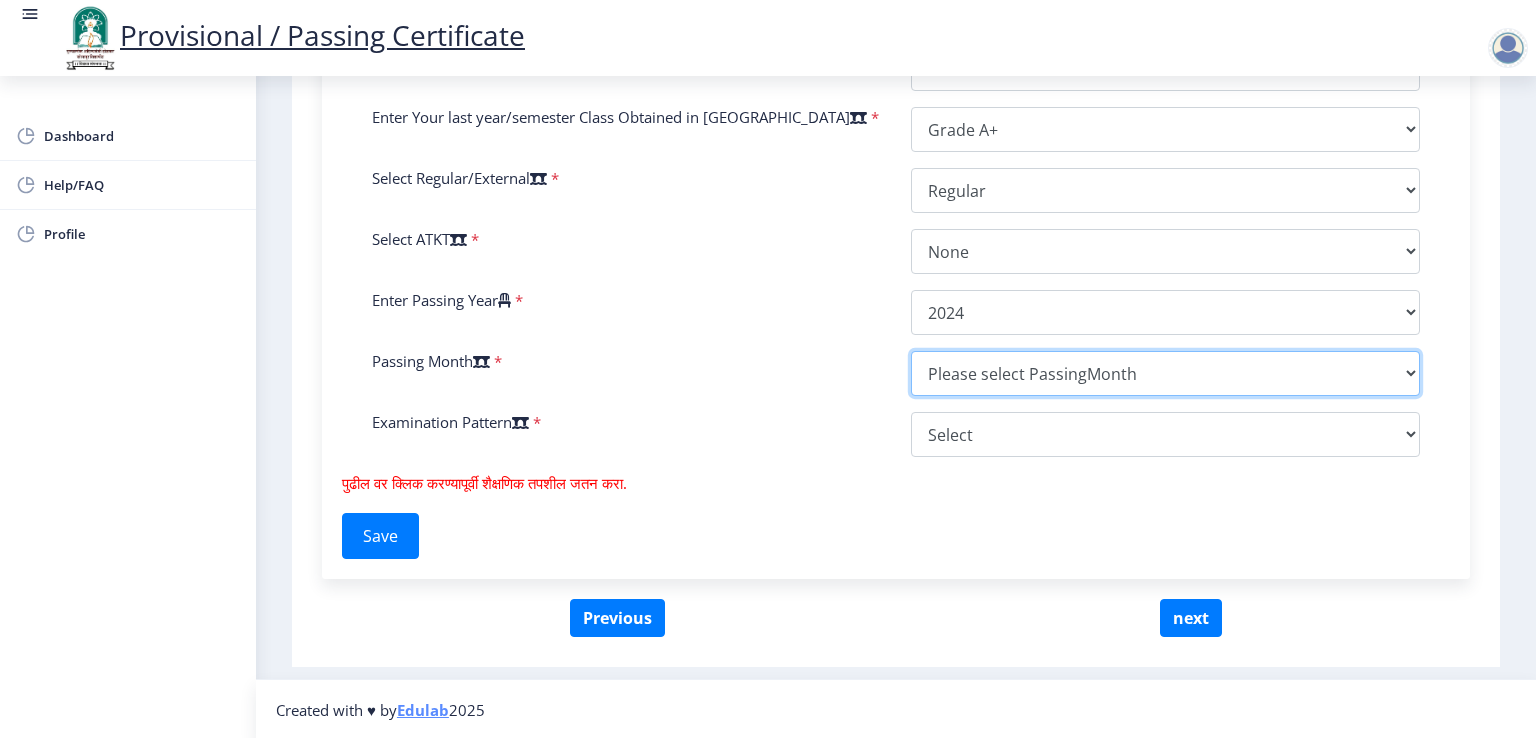 click on "Please select PassingMonth  (01) January (02) February (03) March (04) April (05) May (06) June (07) July (08) August (09) September (10) October (11) November (12) December" at bounding box center [1165, 373] 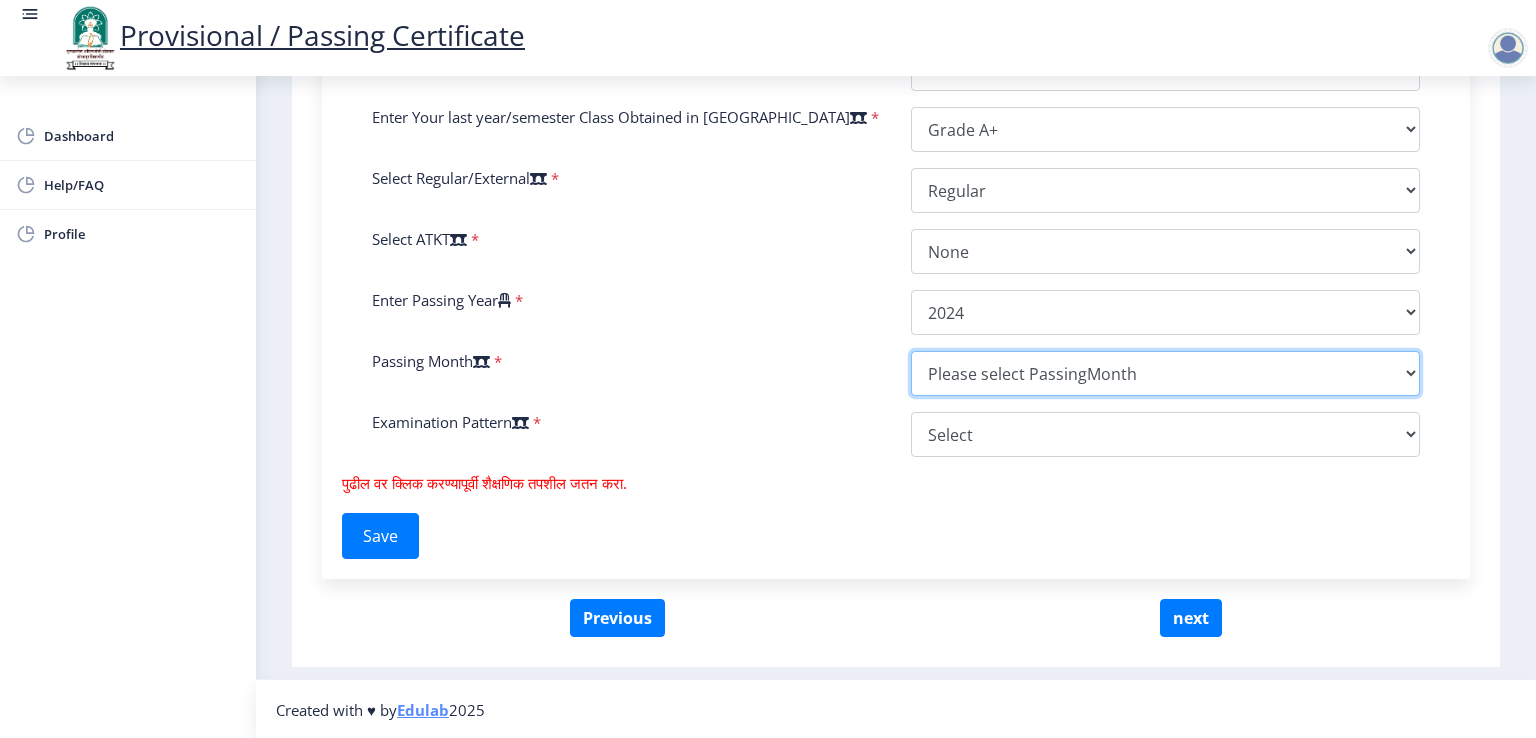 select on "April" 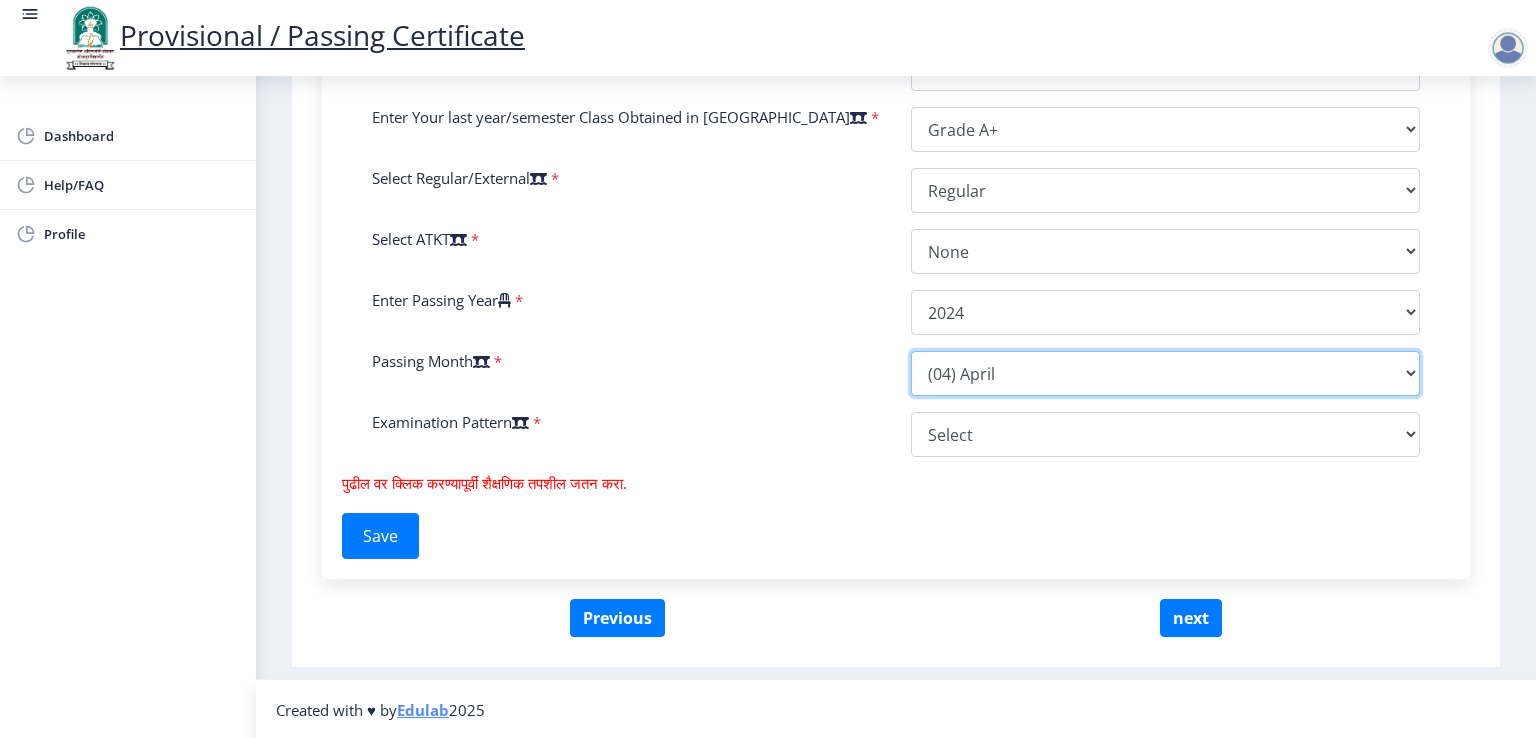 click on "Please select PassingMonth  (01) January (02) February (03) March (04) April (05) May (06) June (07) July (08) August (09) September (10) October (11) November (12) December" at bounding box center [1165, 373] 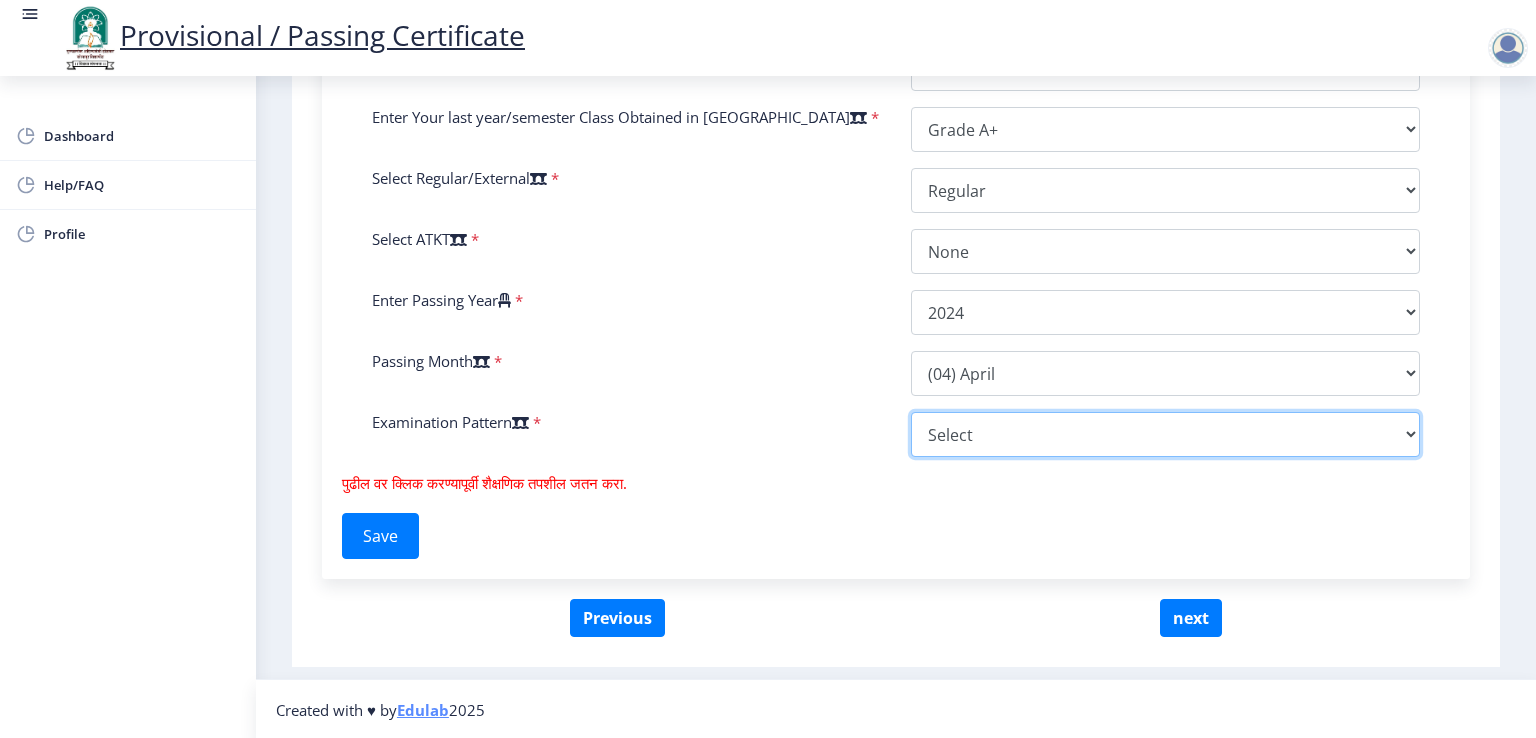 click on "Select  Yearly Semester" at bounding box center [1165, 434] 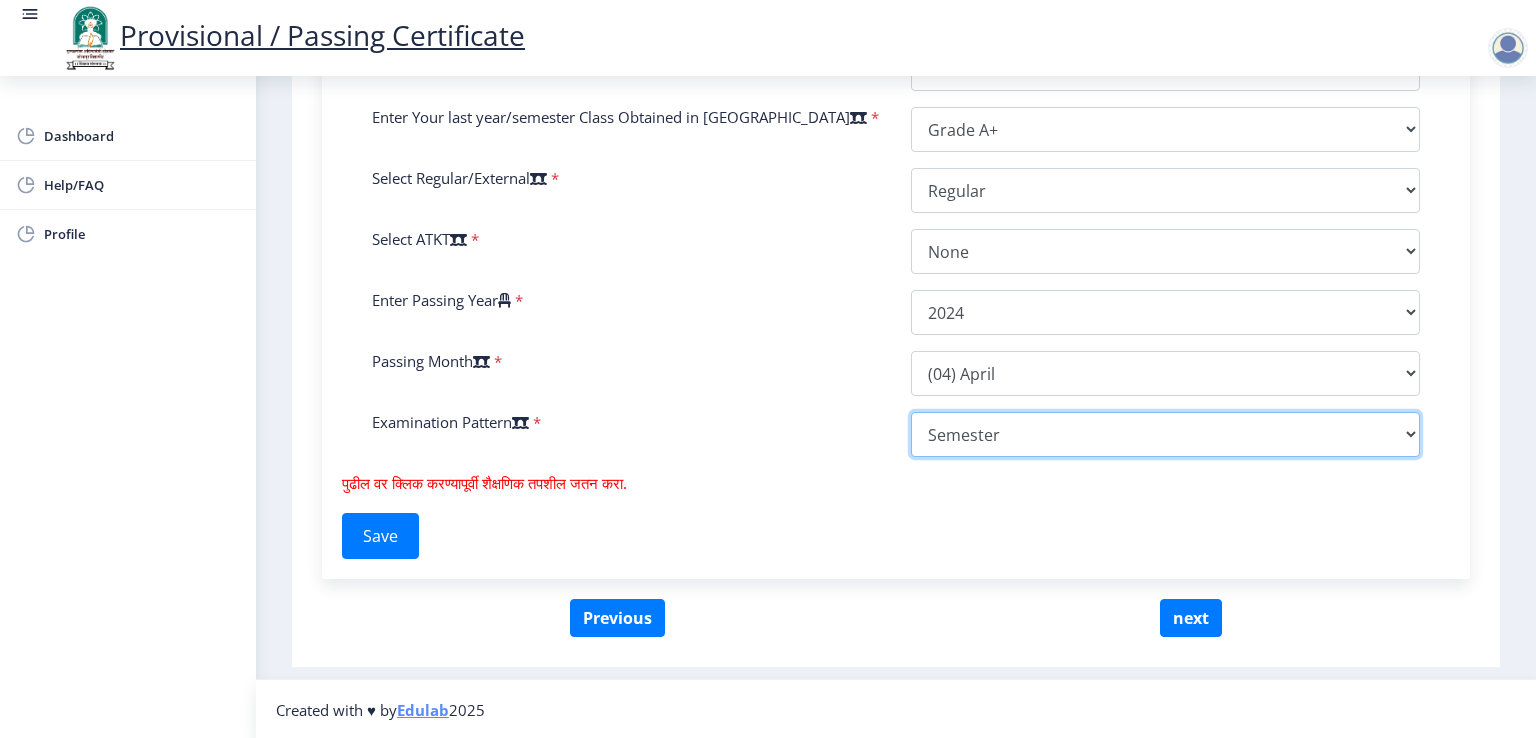 click on "Select  Yearly Semester" at bounding box center [1165, 434] 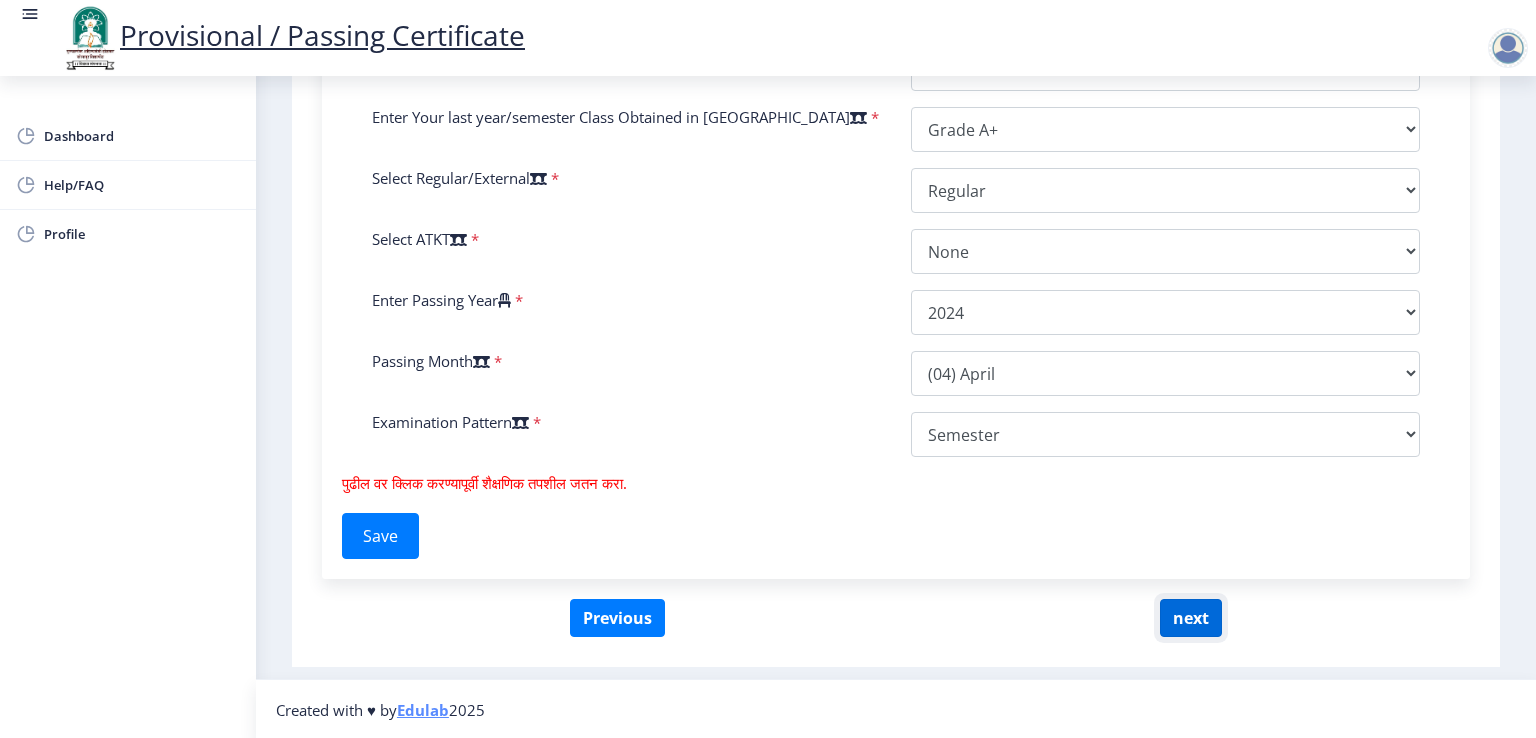 click on "next" 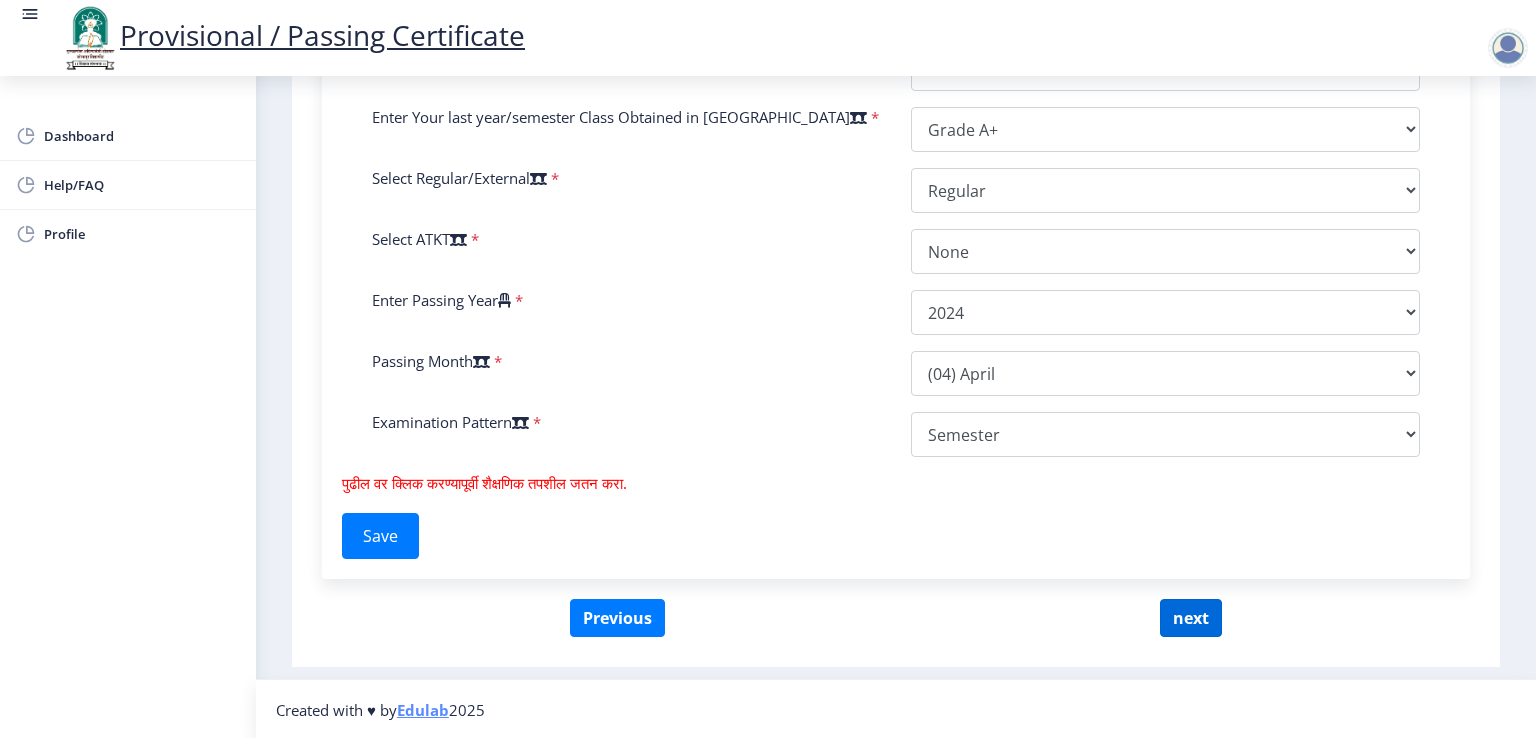 select 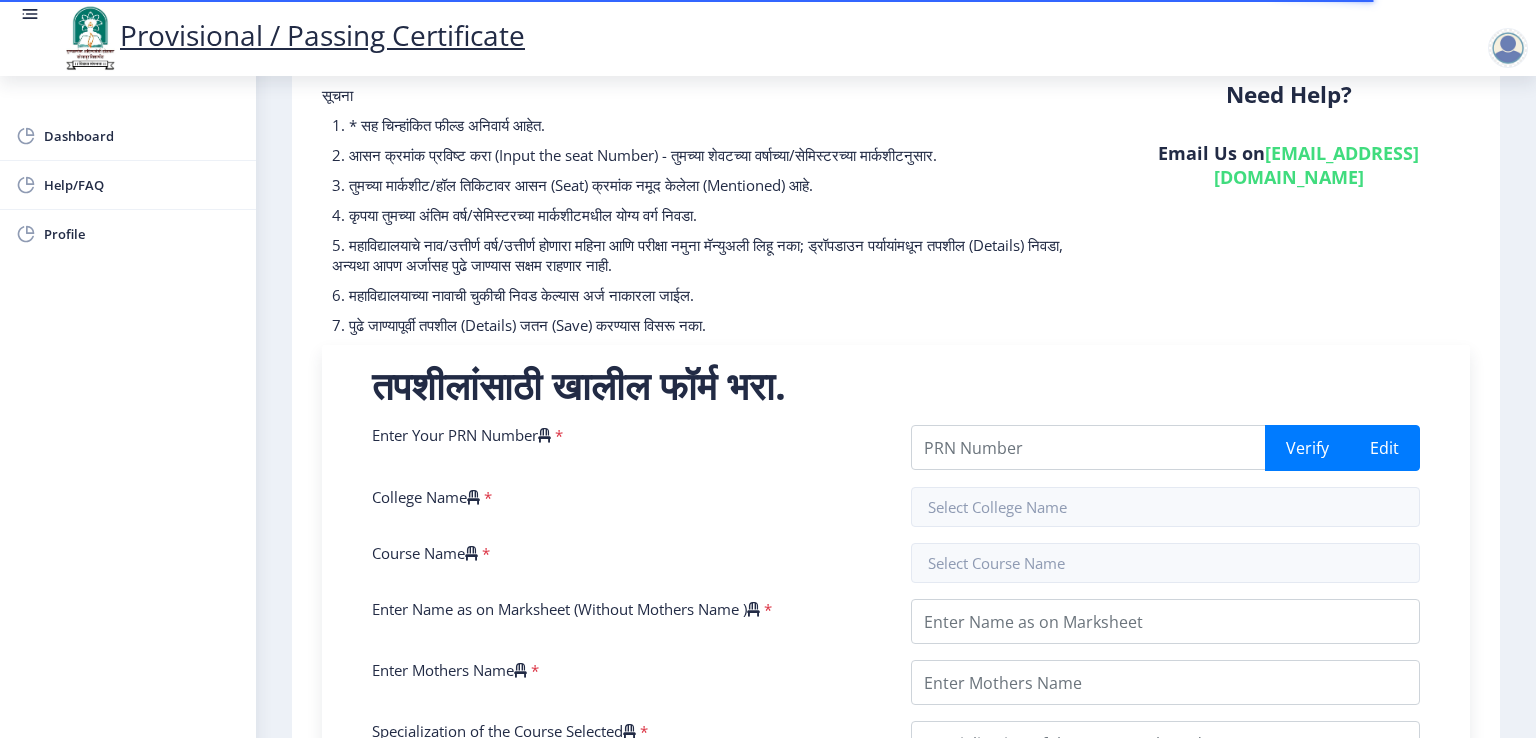 scroll, scrollTop: 0, scrollLeft: 0, axis: both 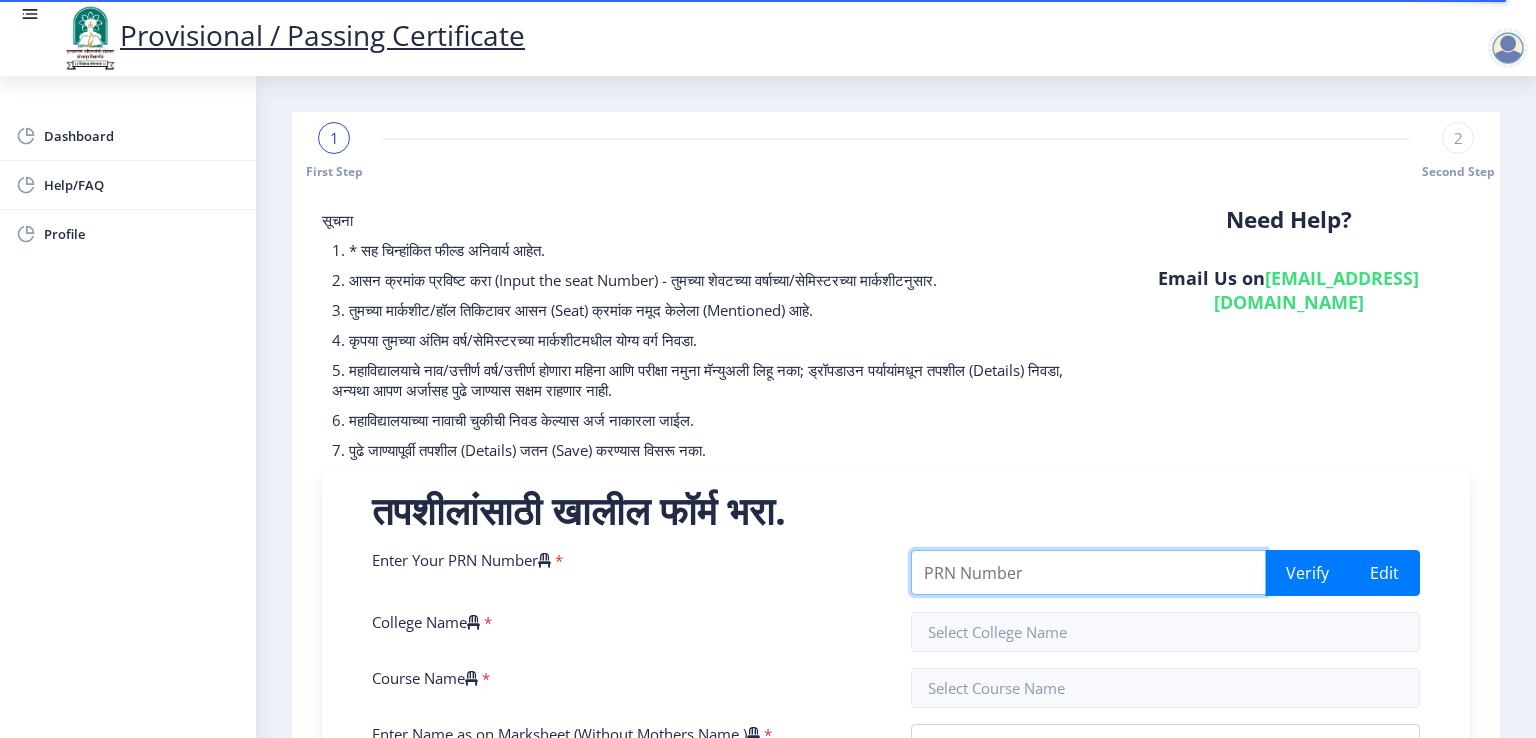click on "Enter Your PRN Number" at bounding box center (1088, 572) 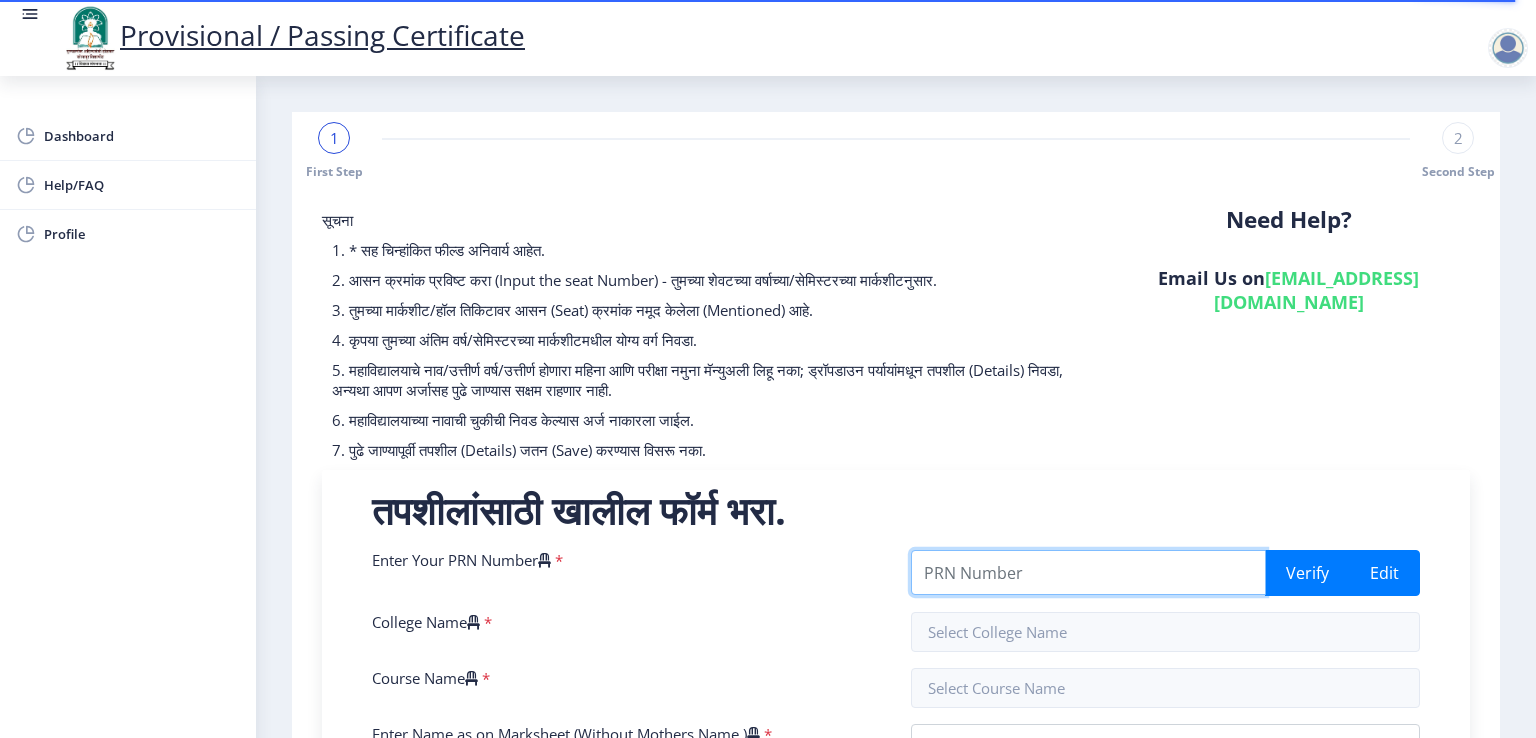 type on "AFRPF7198E" 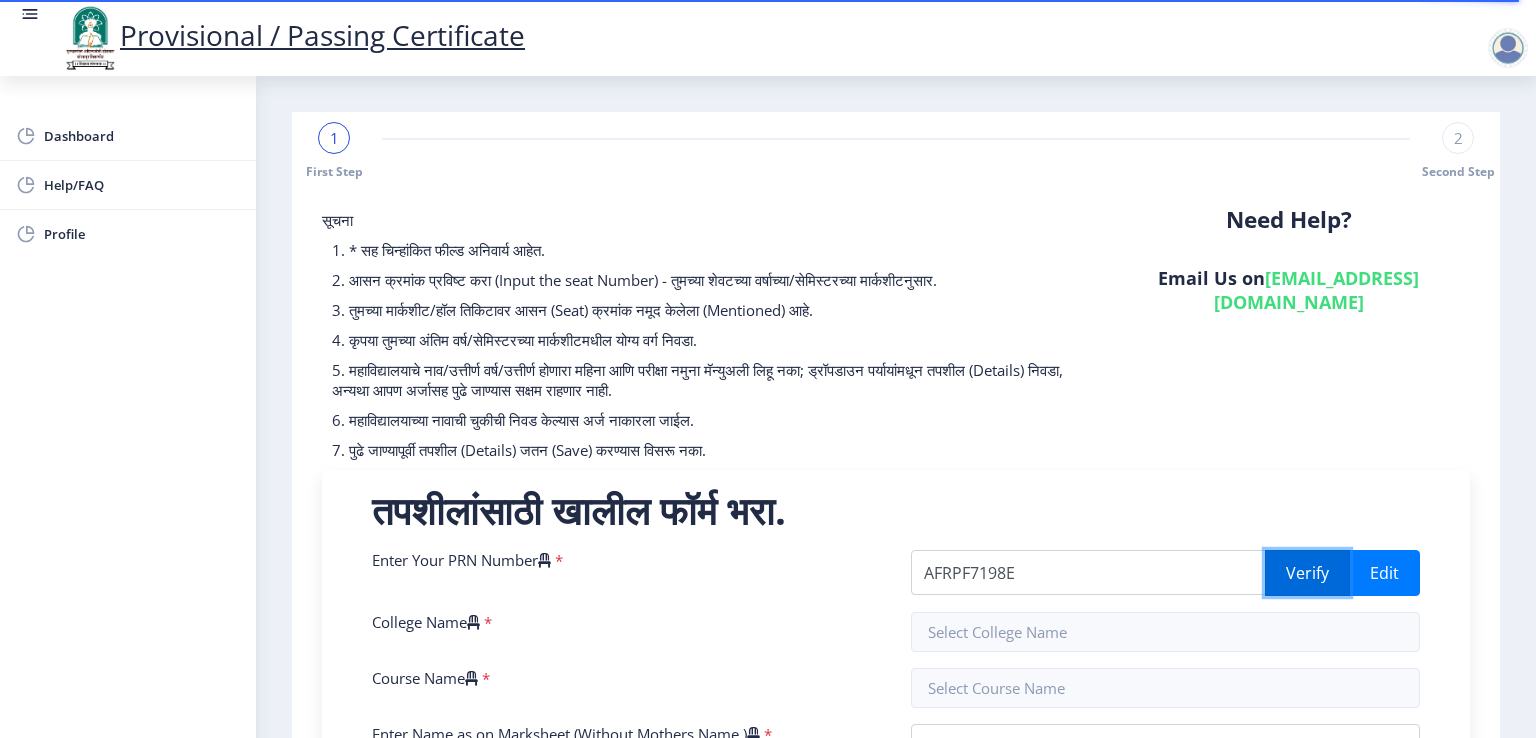 click on "Verify" at bounding box center [1307, 573] 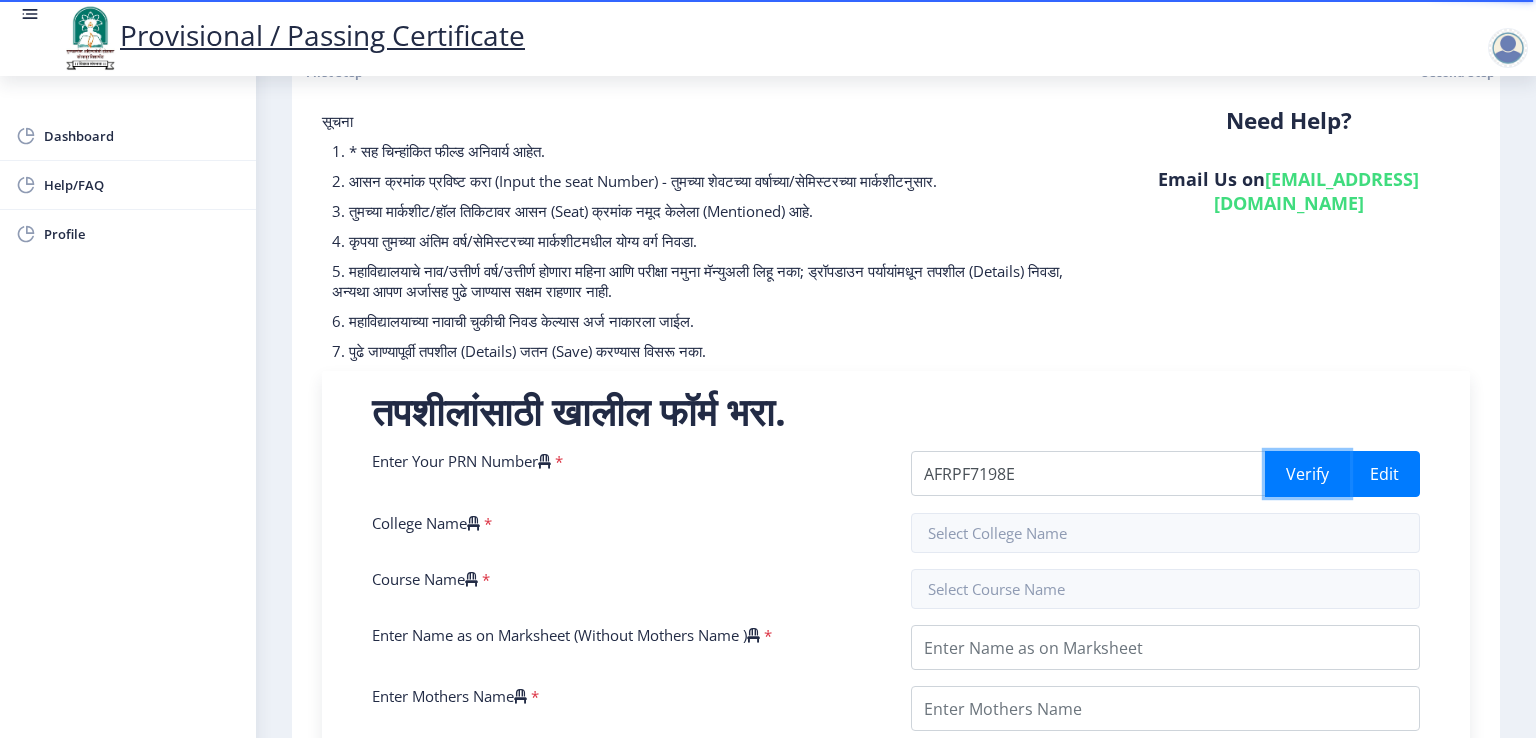 scroll, scrollTop: 0, scrollLeft: 0, axis: both 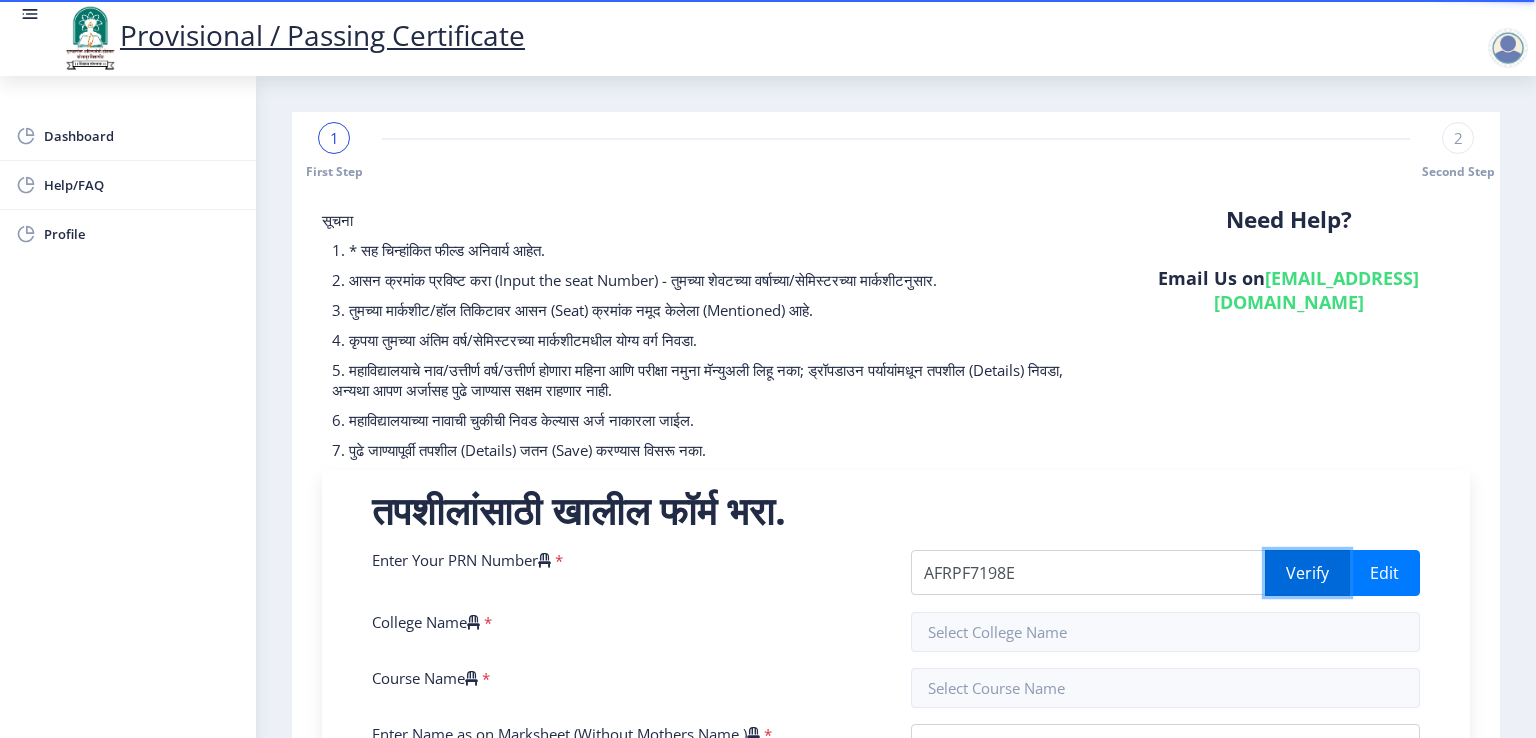 click on "Verify" at bounding box center [1307, 573] 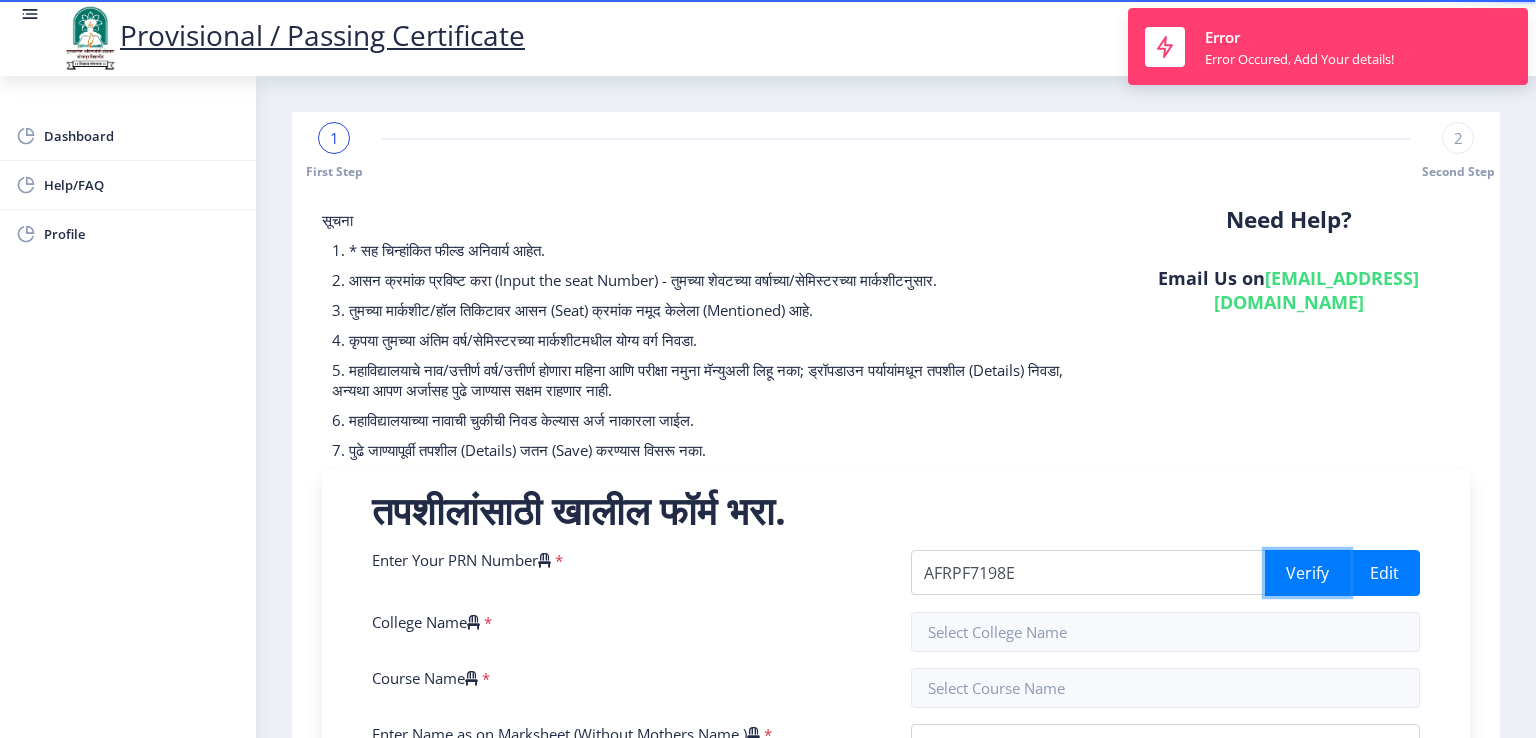scroll, scrollTop: 200, scrollLeft: 0, axis: vertical 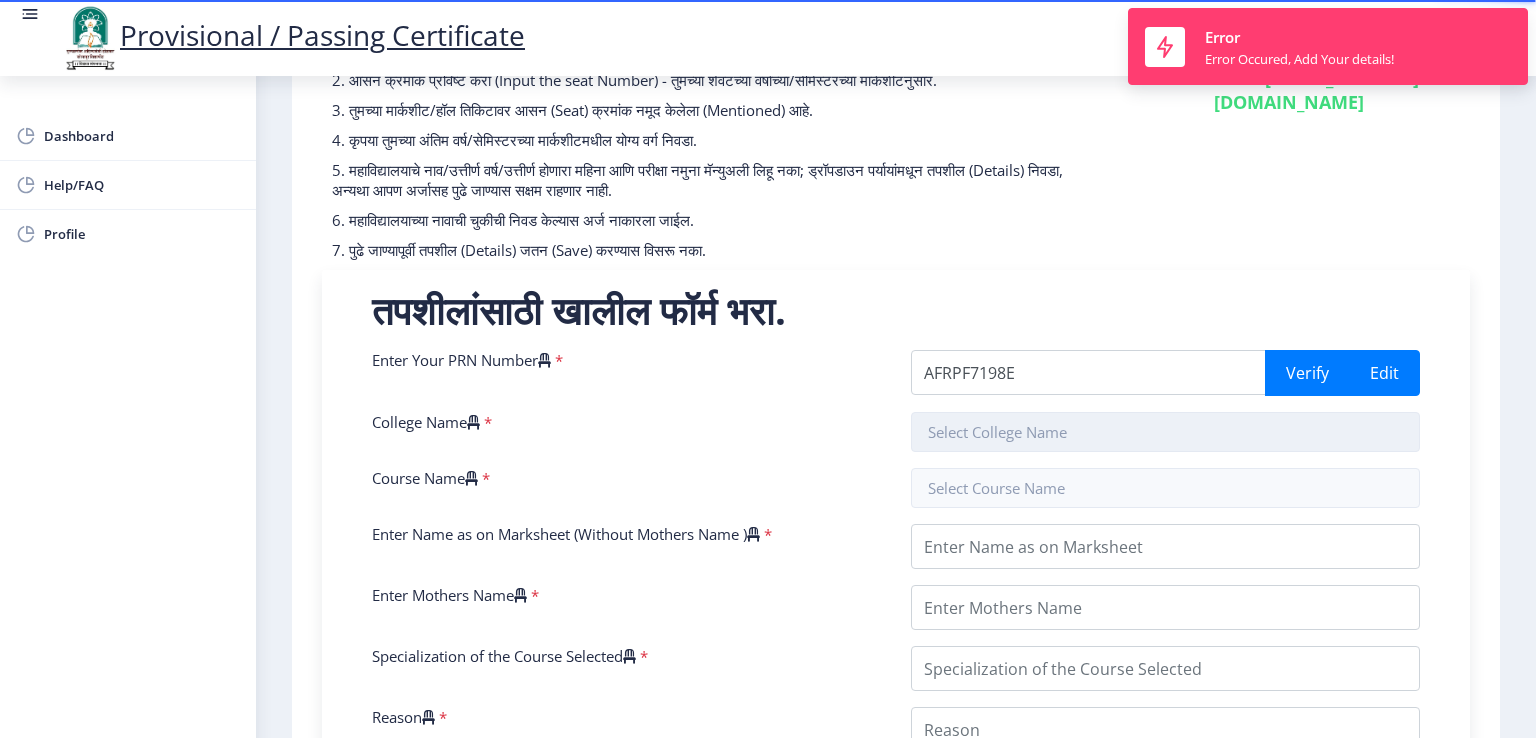 click at bounding box center (1165, 432) 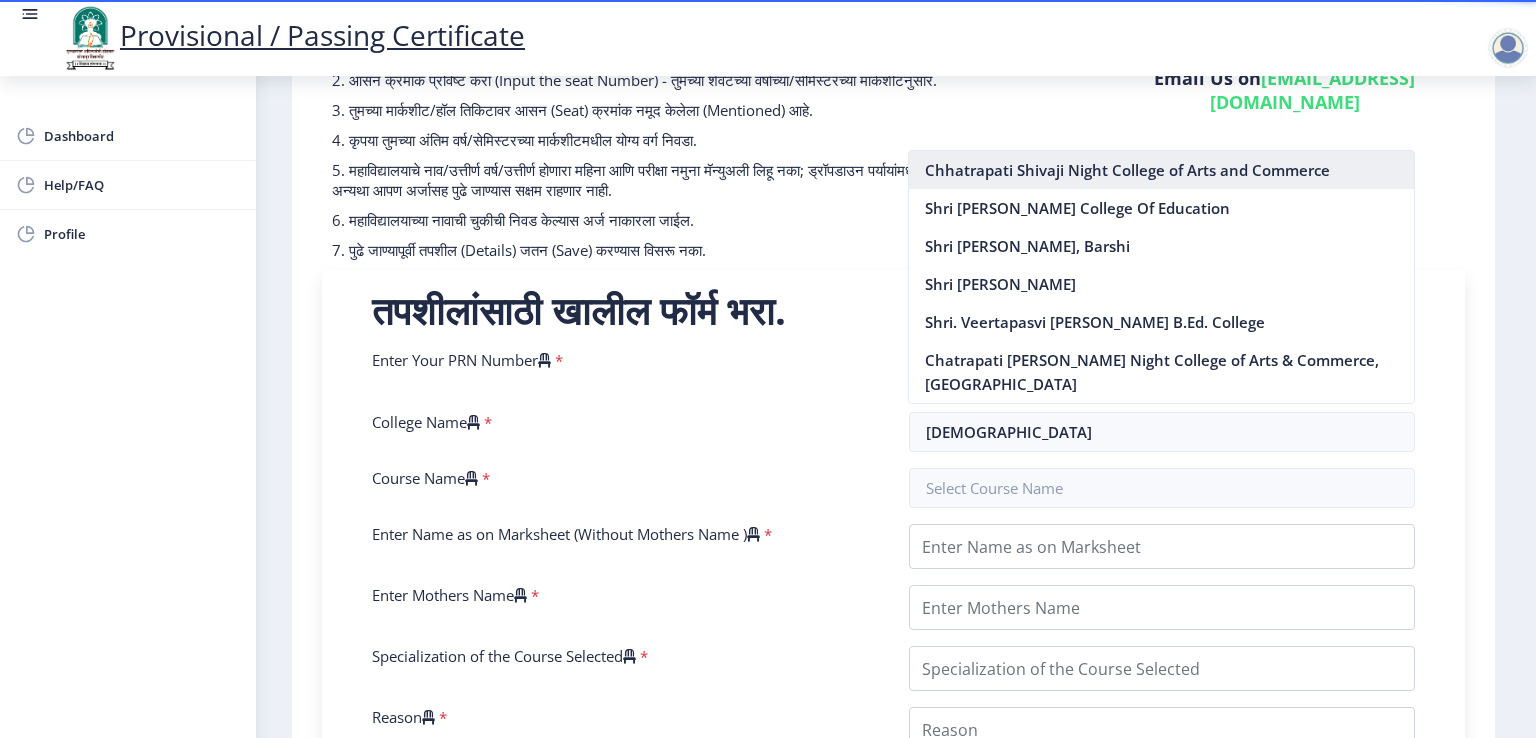 click on "Chhatrapati Shivaji Night College of Arts and Commerce" at bounding box center [1161, 170] 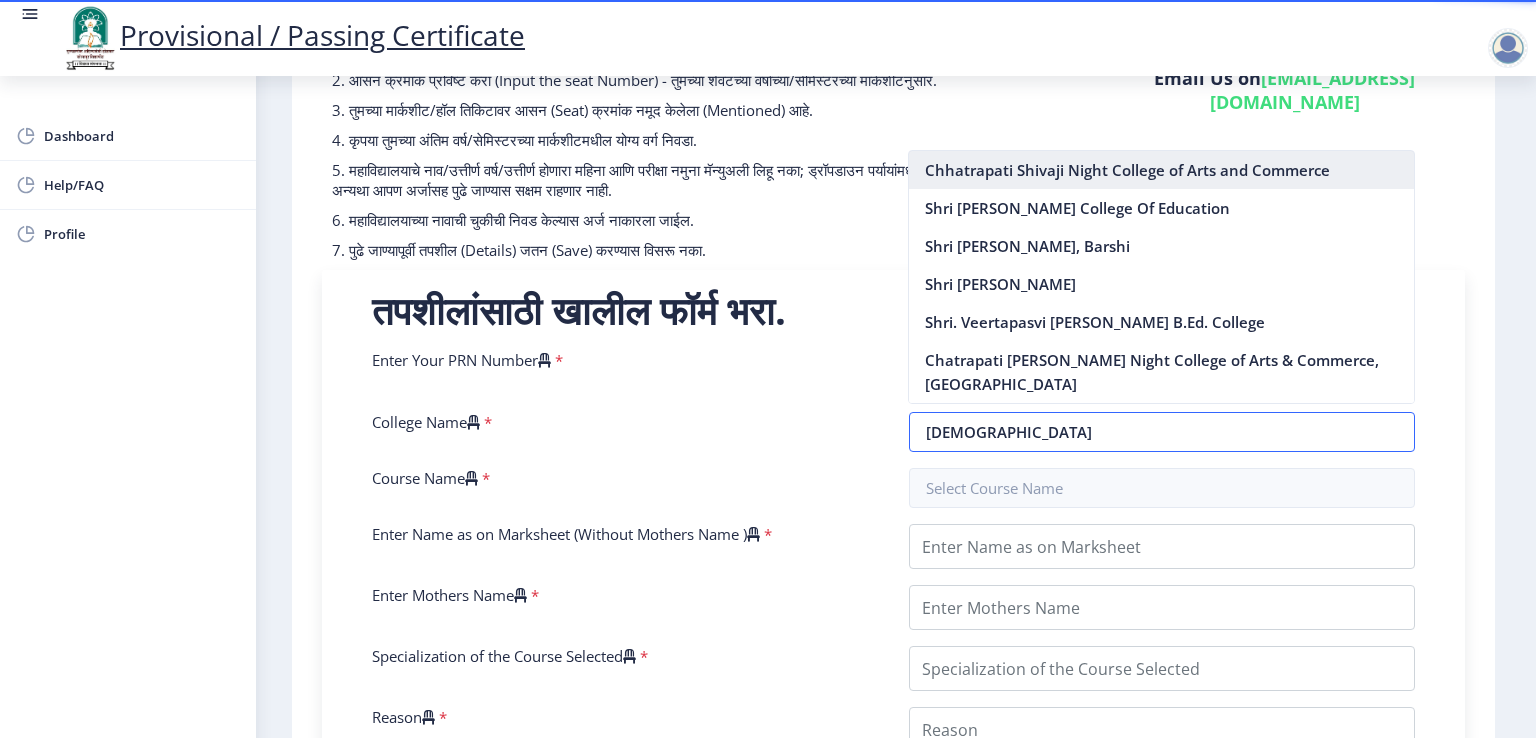 type on "Chhatrapati Shivaji Night College of Arts and Commerce" 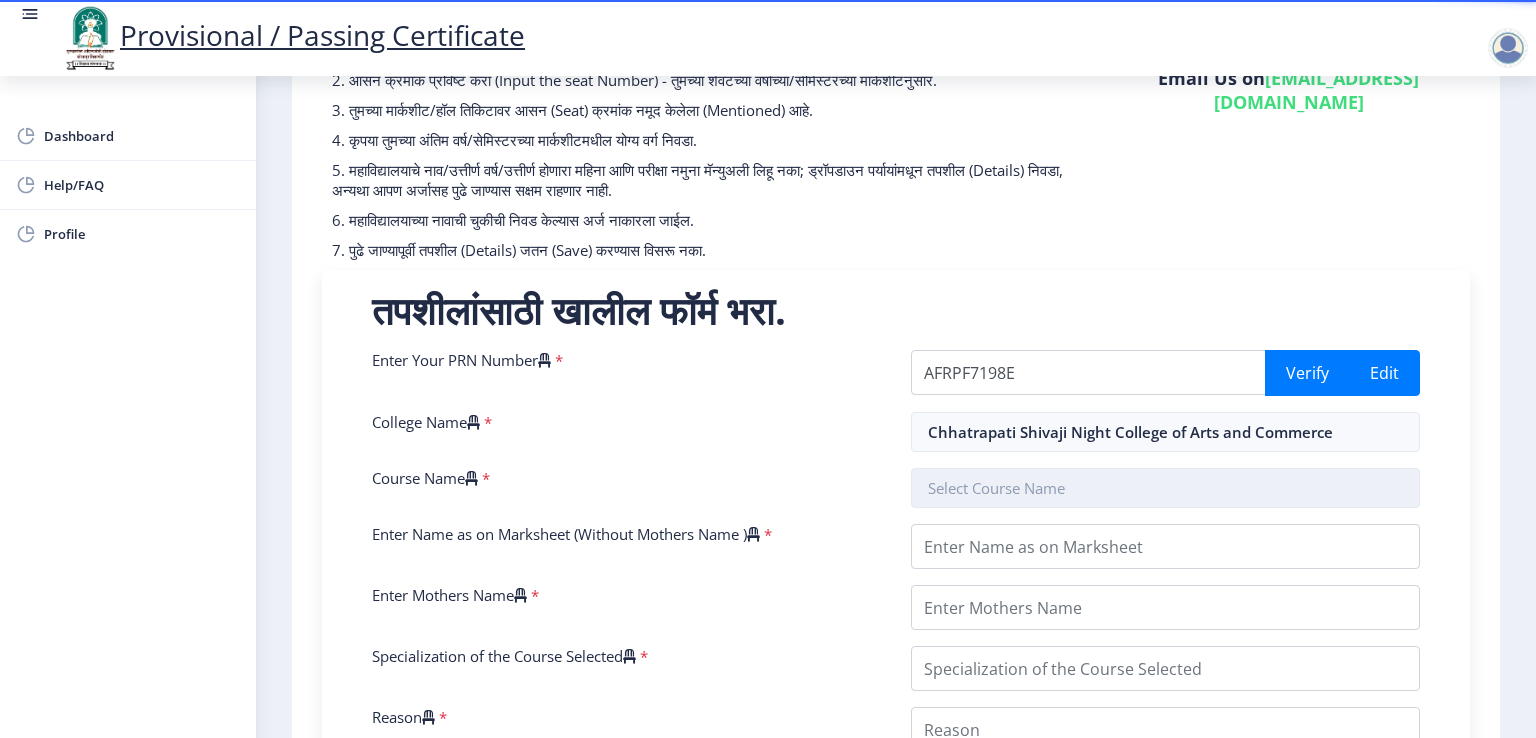 click at bounding box center [1165, 488] 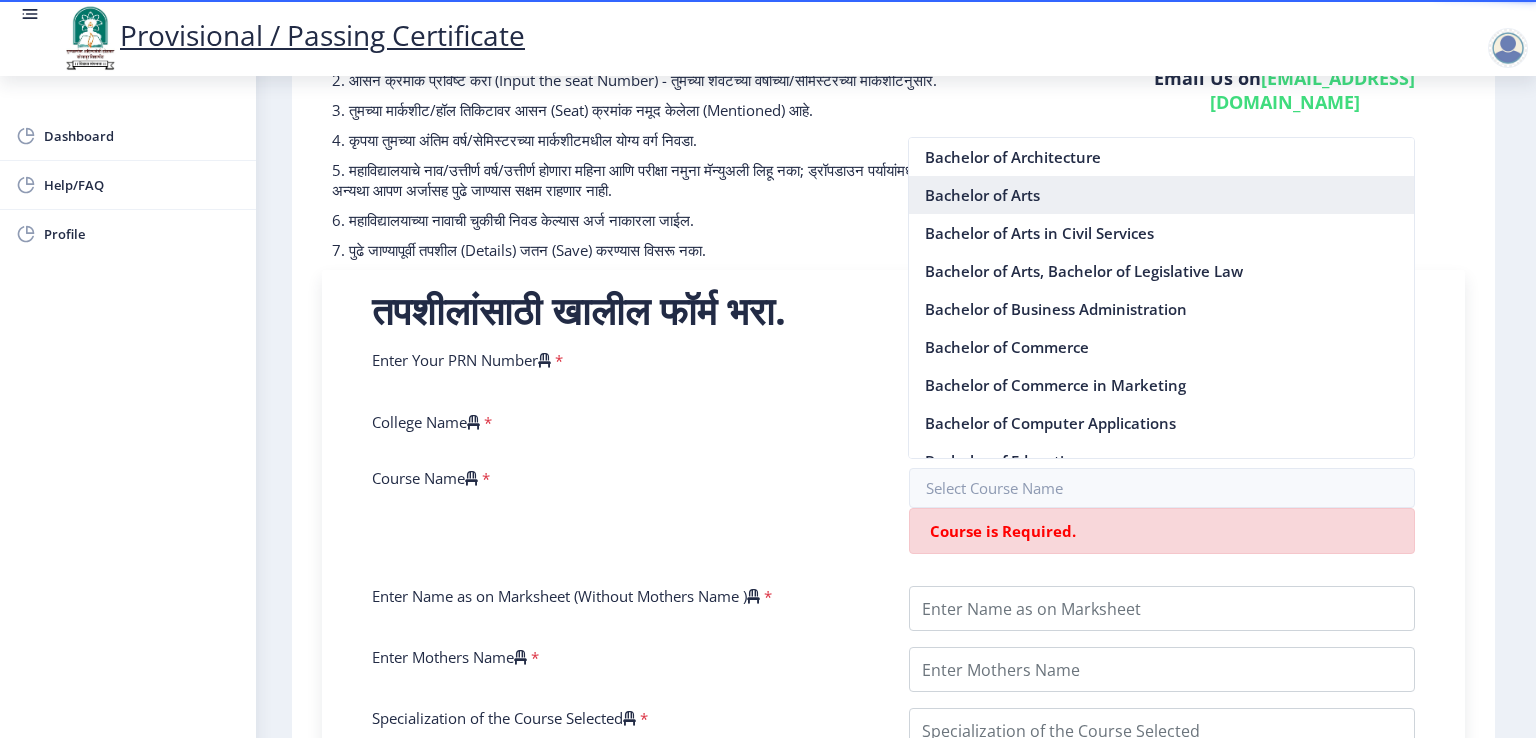 click on "Bachelor of Arts" at bounding box center (1161, 195) 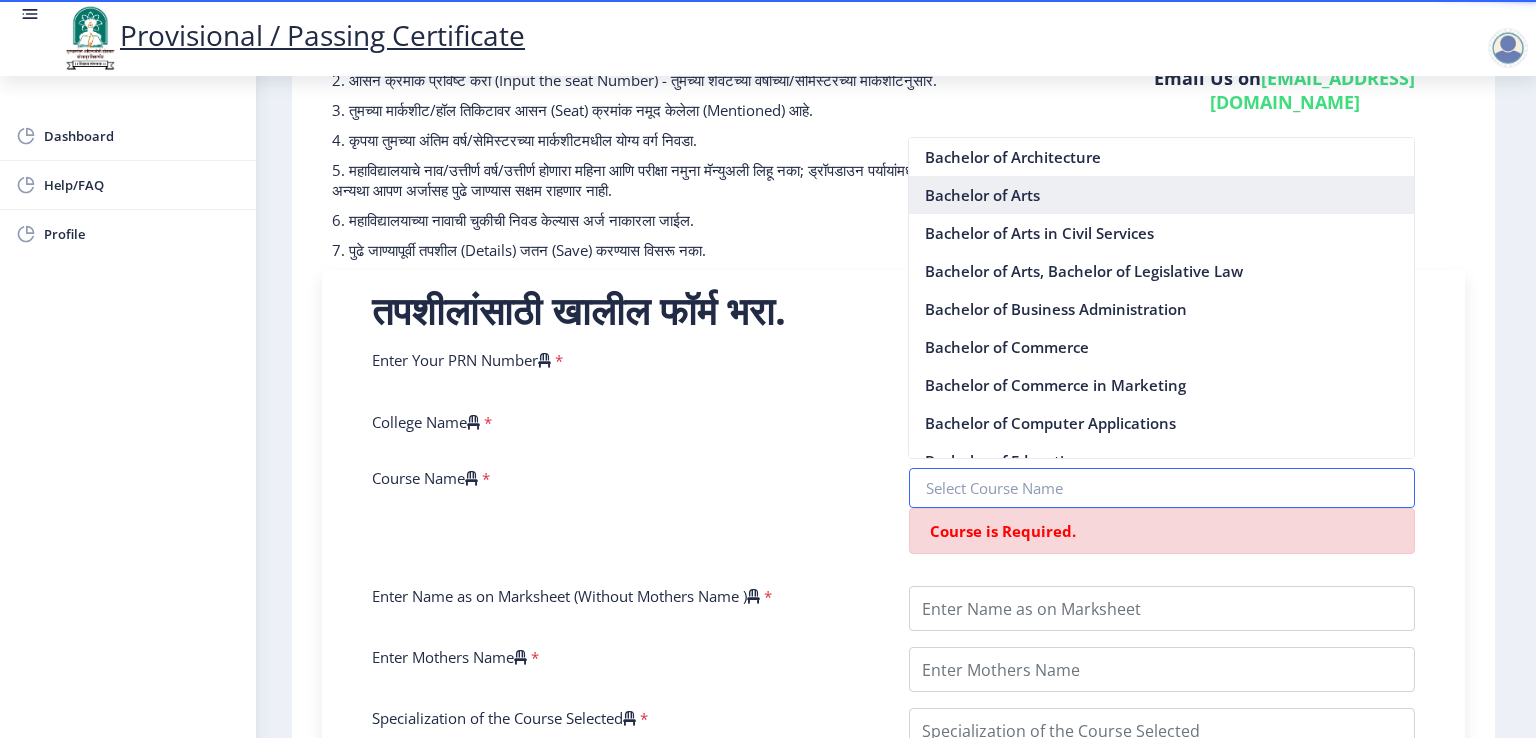 type on "Bachelor of Arts" 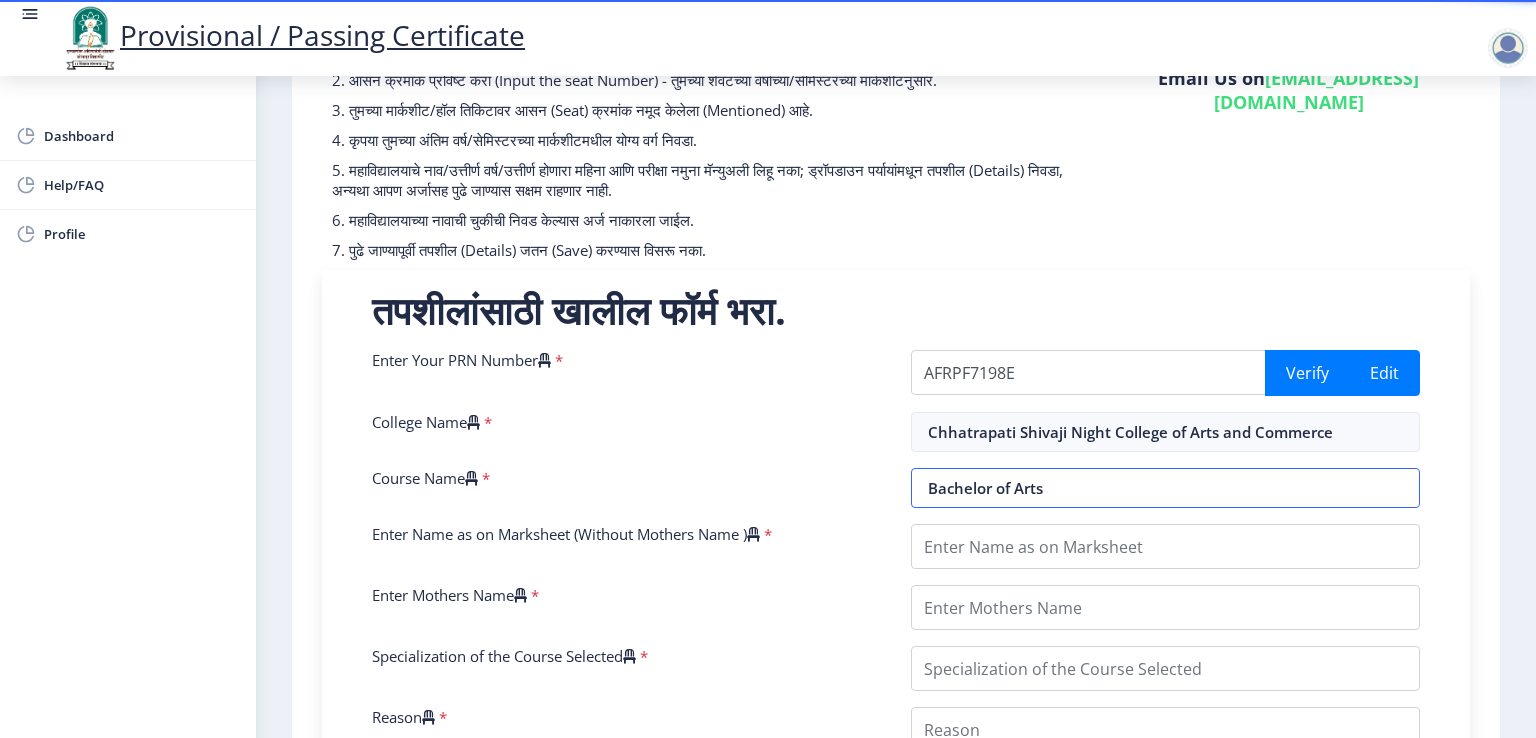 scroll, scrollTop: 300, scrollLeft: 0, axis: vertical 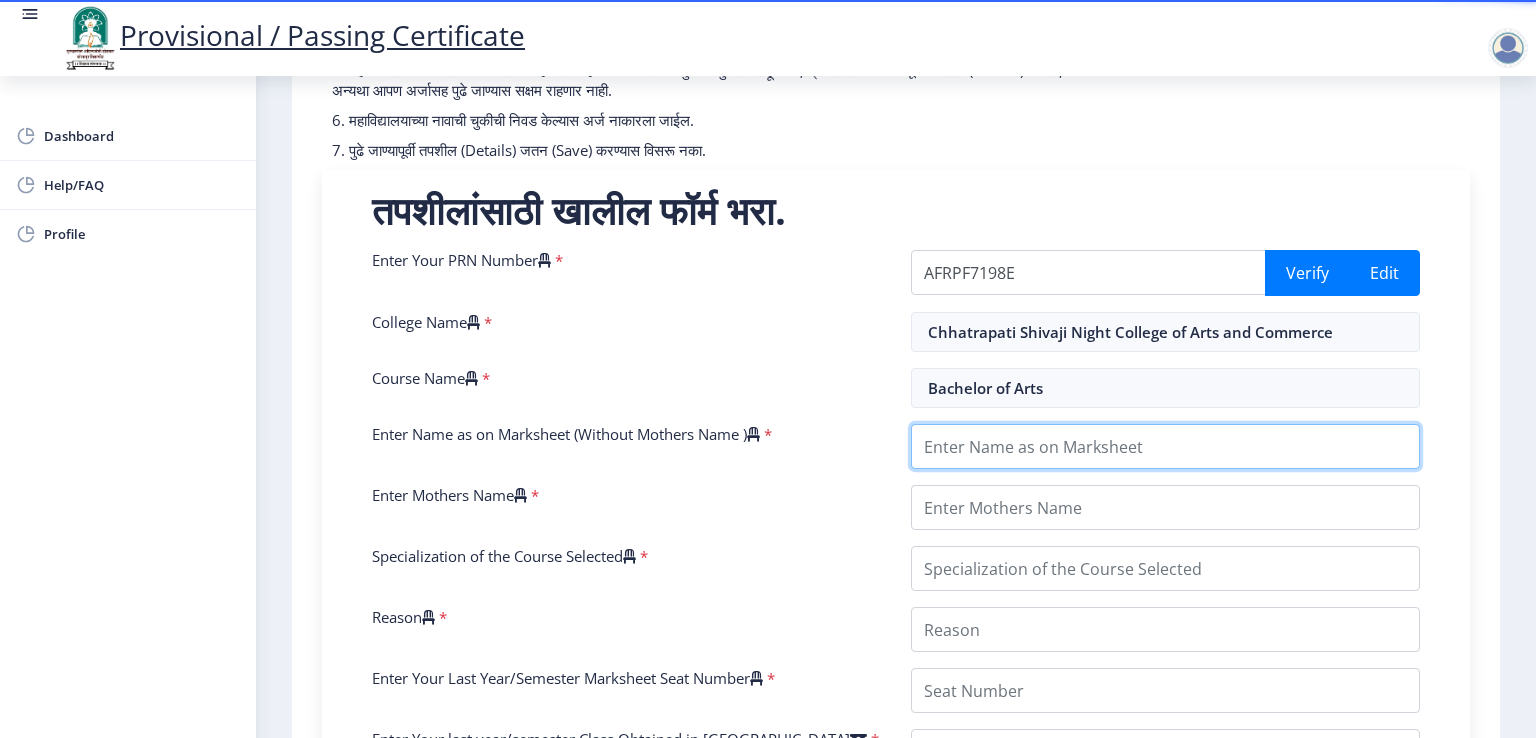 click on "Enter Name as on Marksheet (Without Mothers Name )" at bounding box center (1165, 446) 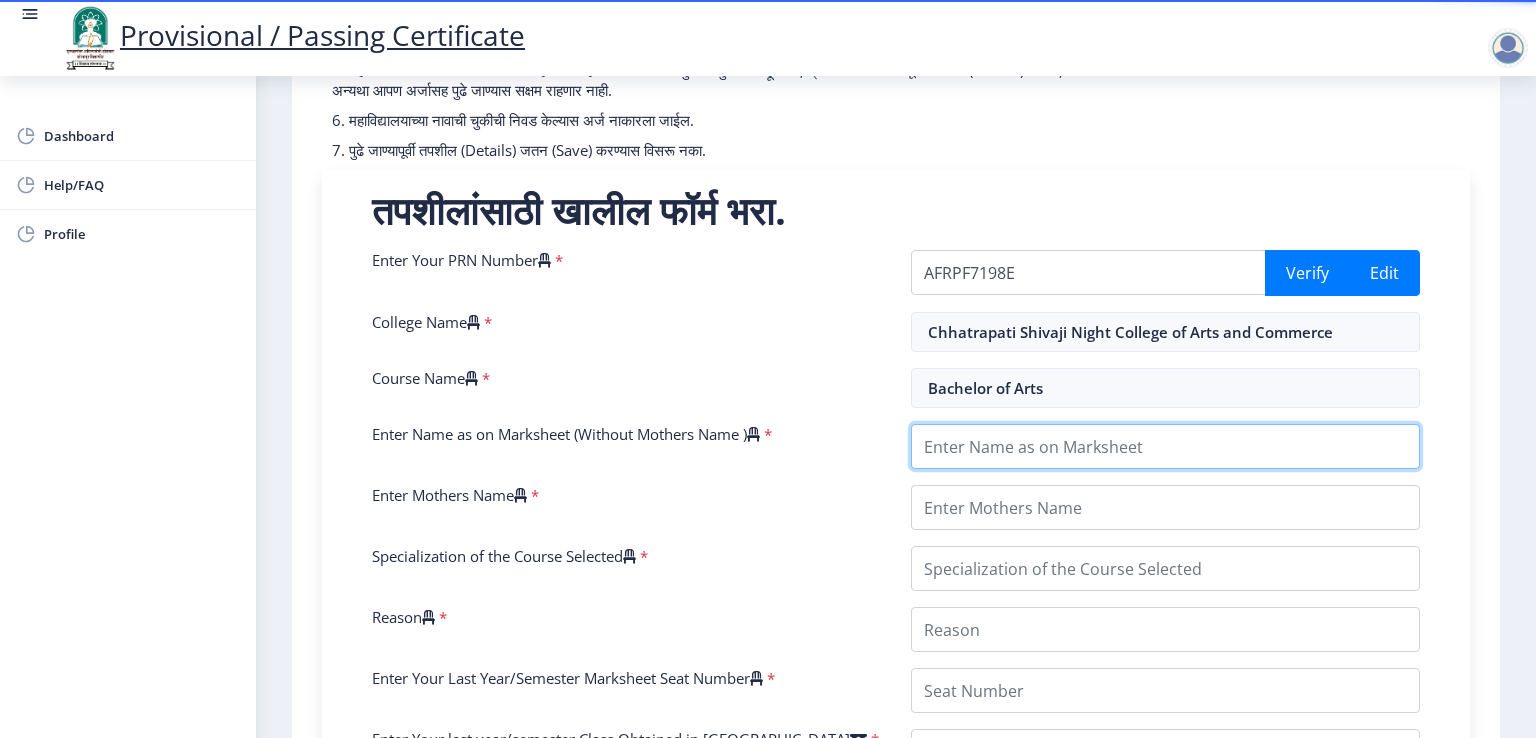 type on "Kshitij Santosh Fapal" 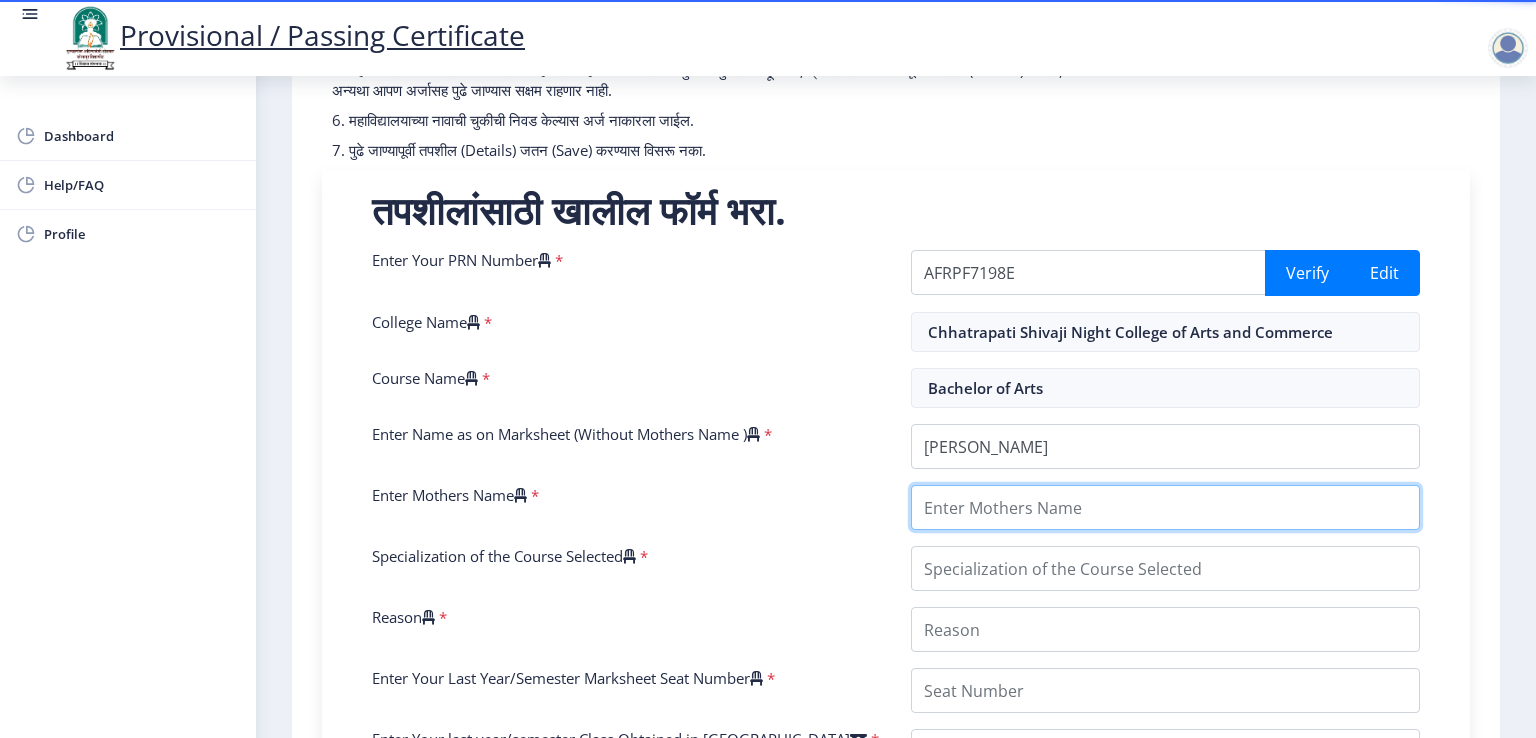 click on "Enter Mothers Name" at bounding box center [1165, 507] 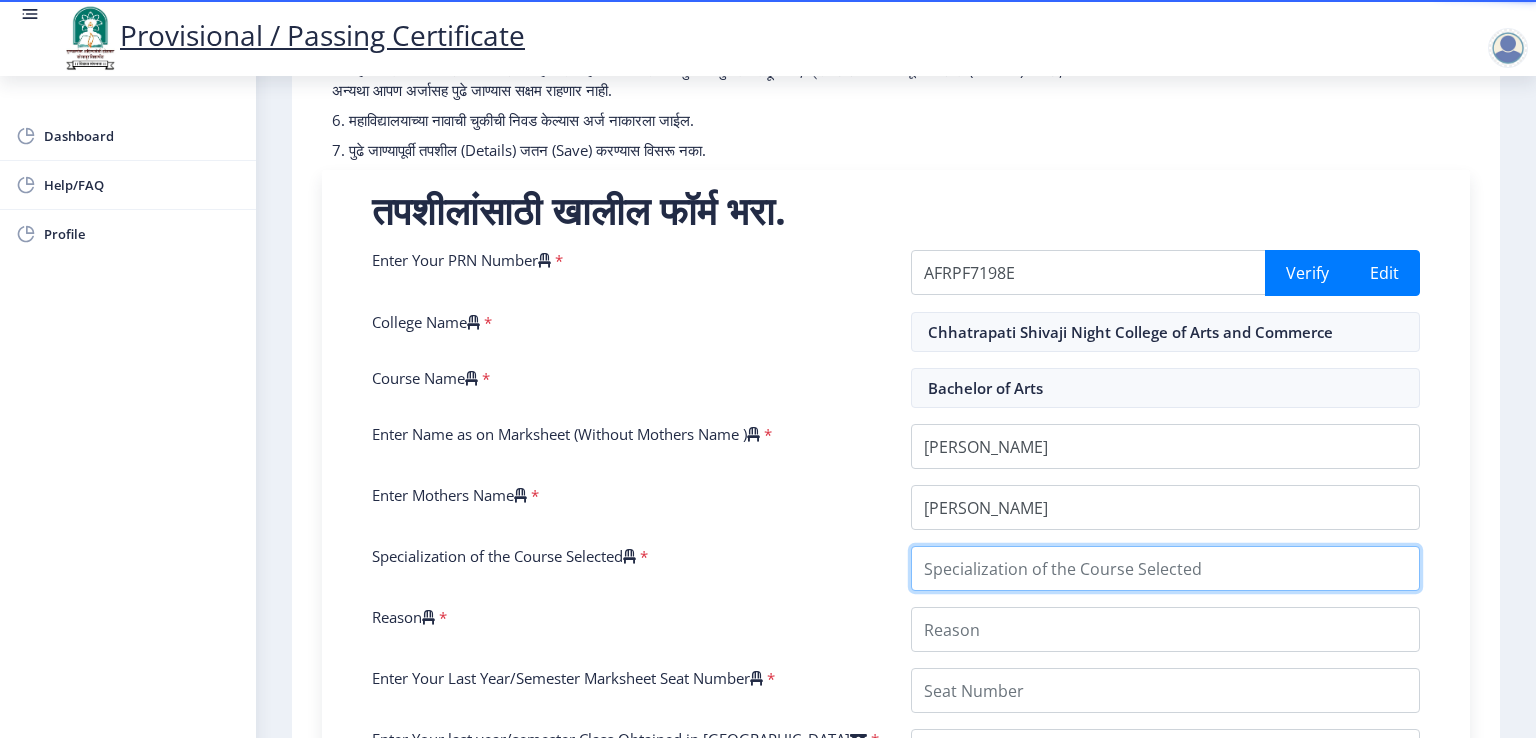 click on "Specialization of the Course Selected" at bounding box center (1165, 568) 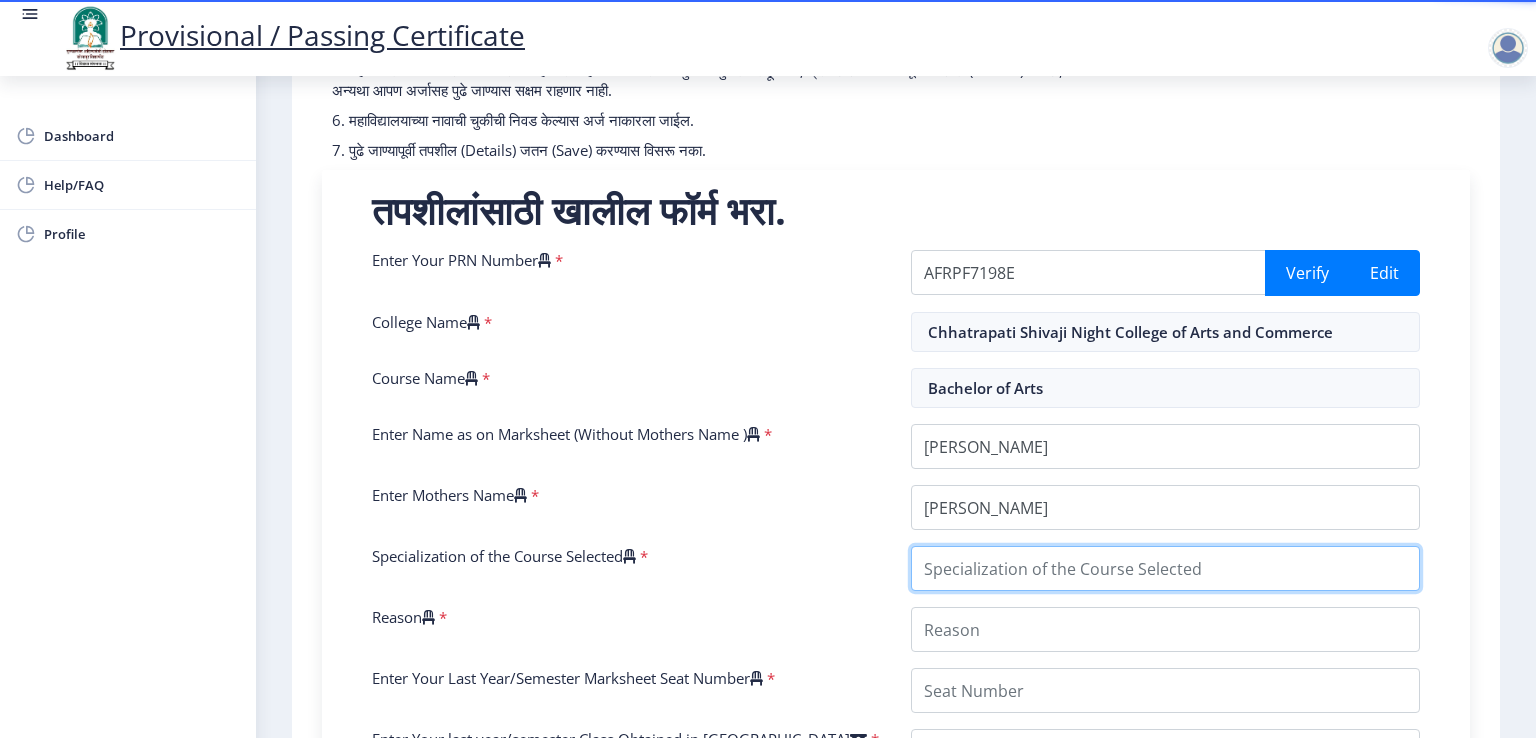 type on "English literature" 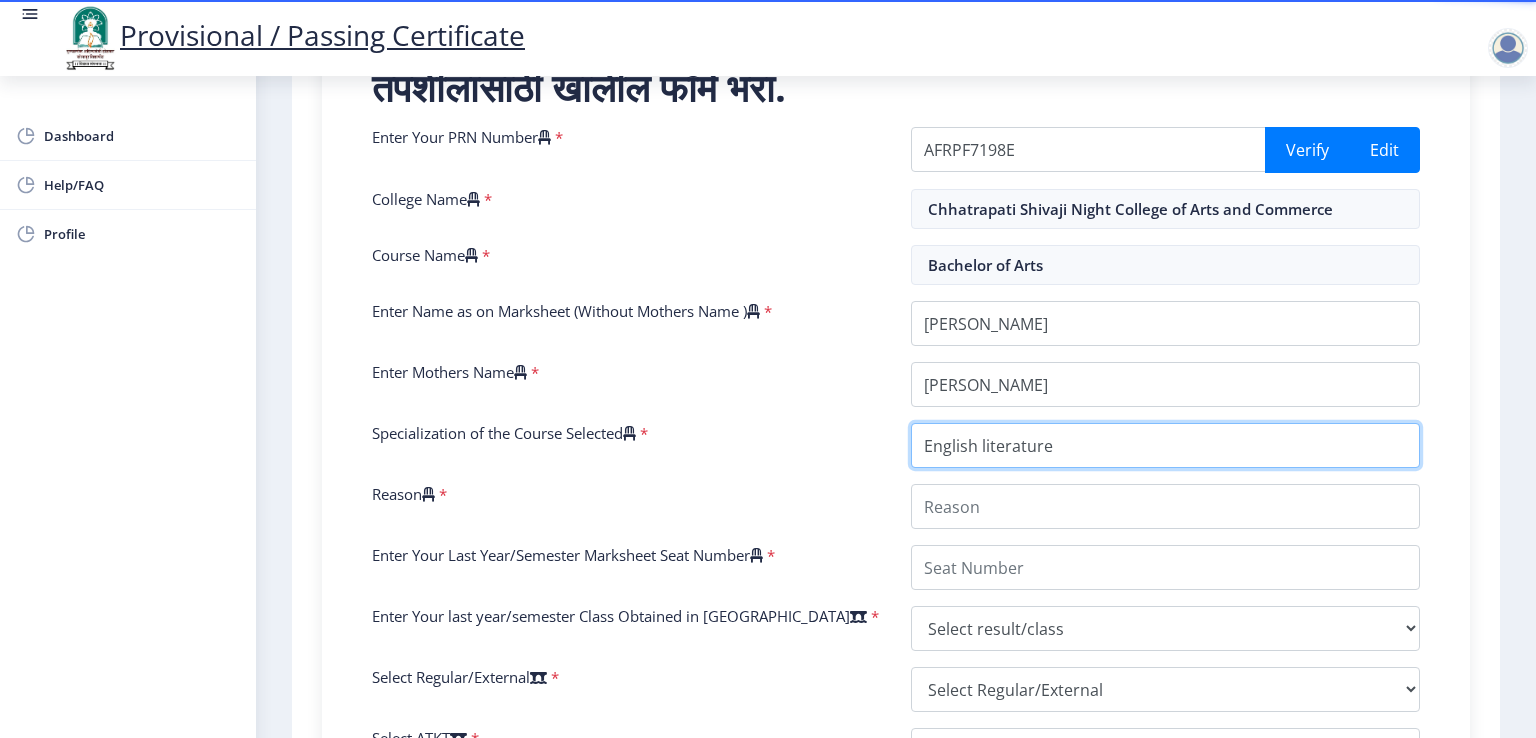 scroll, scrollTop: 500, scrollLeft: 0, axis: vertical 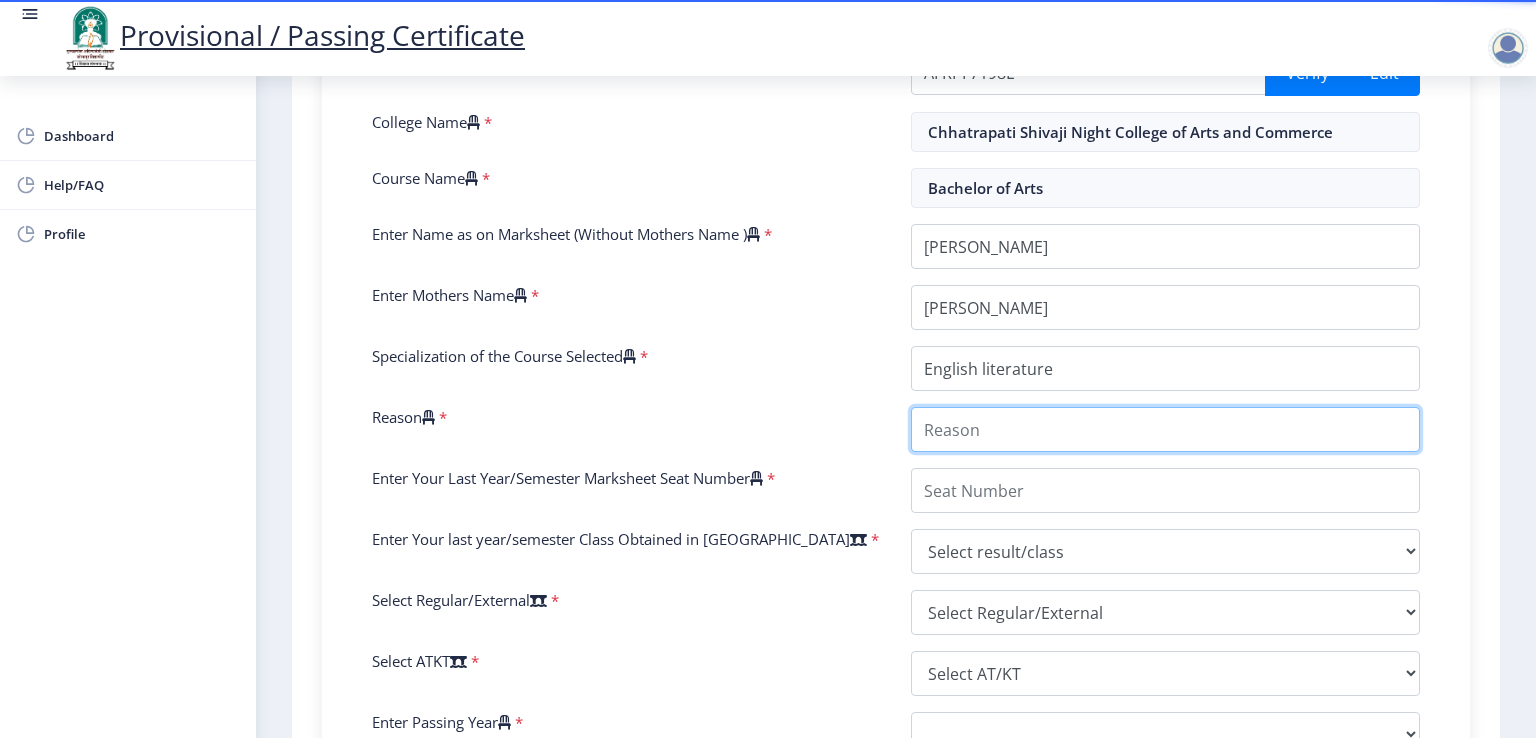 click on "Reason" at bounding box center (1165, 429) 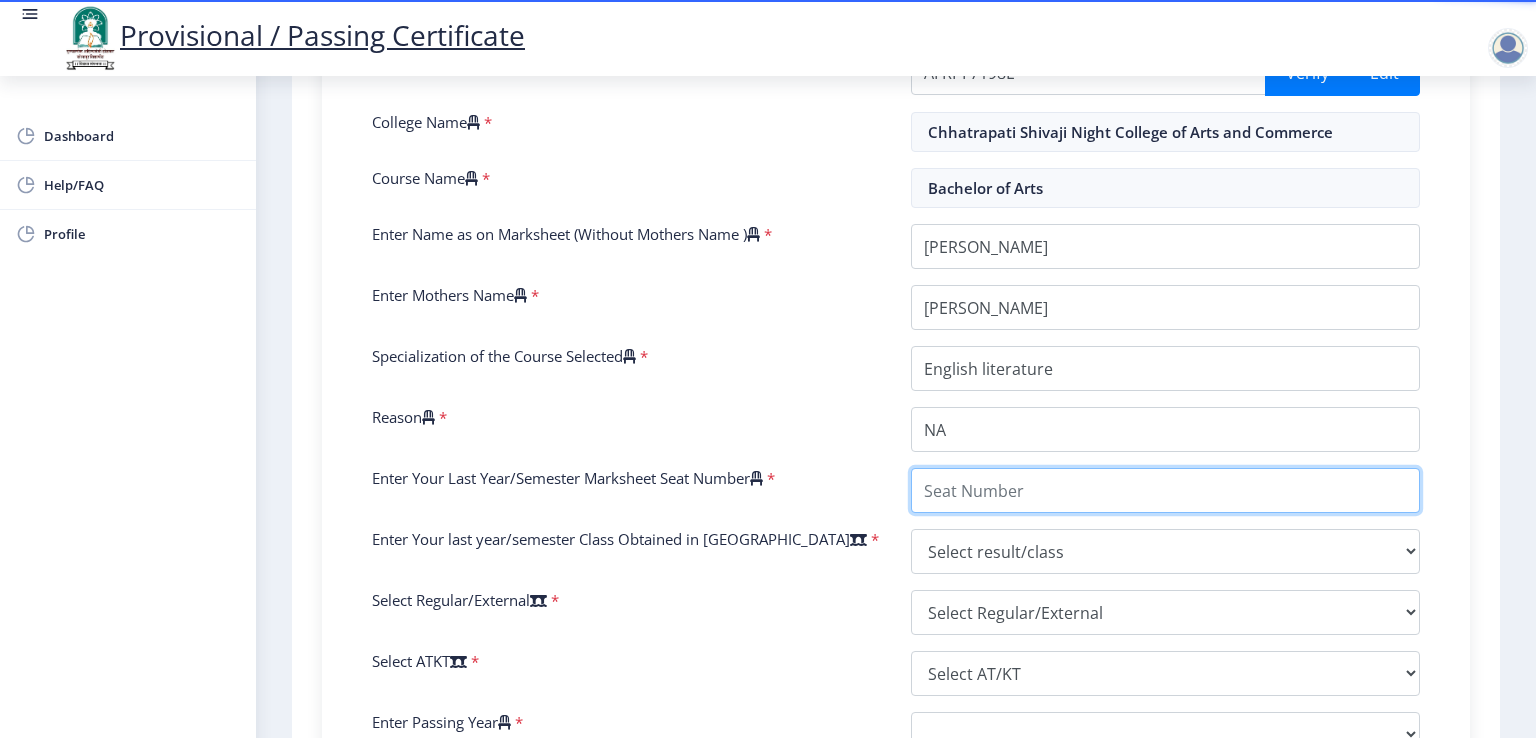 click on "Enter Your Last Year/Semester Marksheet Seat Number" at bounding box center [1165, 490] 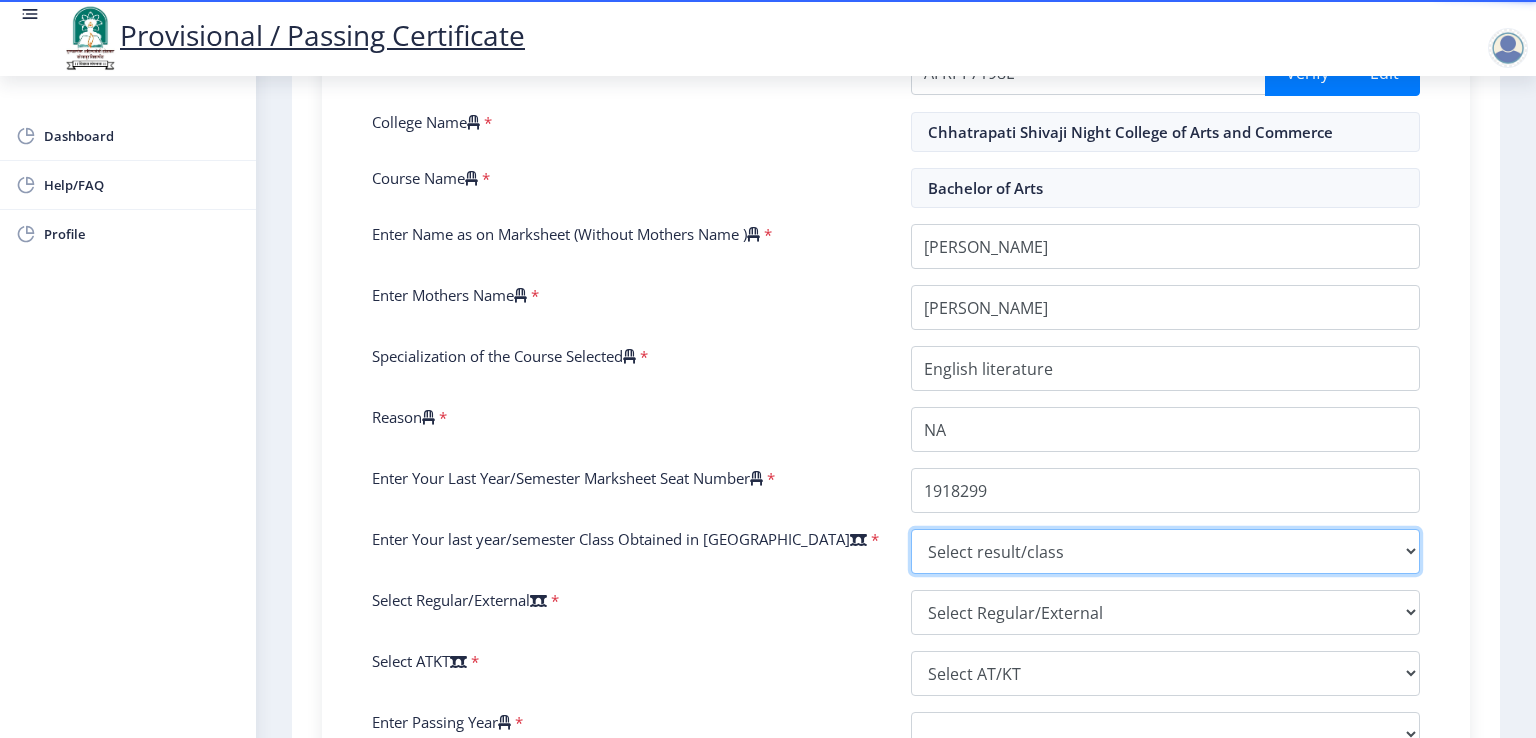 click on "Select result/class  DISTINCTION   FIRST CLASS   HIGHER SECOND CLASS   SECOND CLASS   PASS CLASS   SUCCESSFUL   OUTSTANDING - EXEMPLARY  Grade O Grade A+ Grade A Grade B+ Grade B Grade C+ Grade C Grade F/FC Grade F Grade D Grade E FIRST CLASS WITH DISTINCTION" at bounding box center [1165, 551] 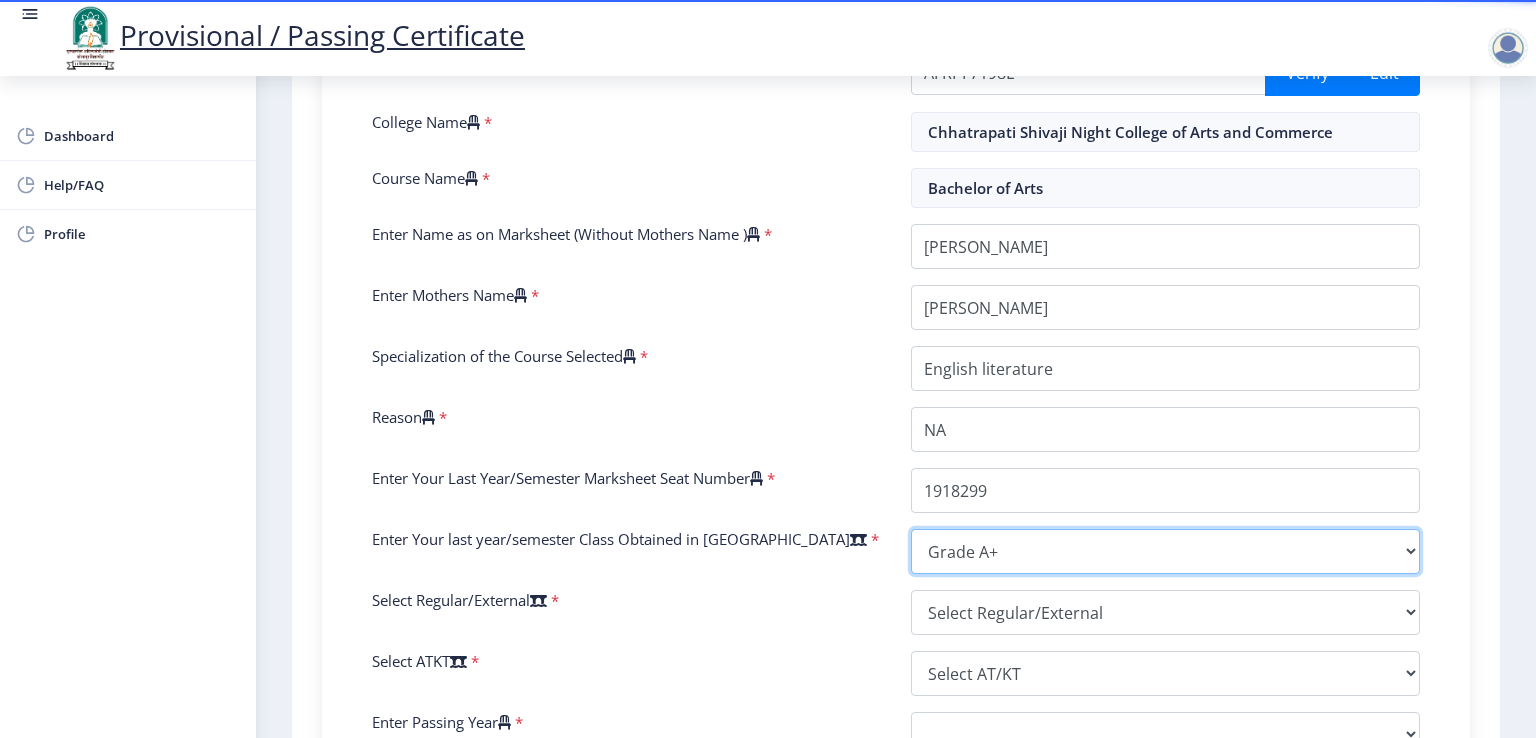 click on "Select result/class  DISTINCTION   FIRST CLASS   HIGHER SECOND CLASS   SECOND CLASS   PASS CLASS   SUCCESSFUL   OUTSTANDING - EXEMPLARY  Grade O Grade A+ Grade A Grade B+ Grade B Grade C+ Grade C Grade F/FC Grade F Grade D Grade E FIRST CLASS WITH DISTINCTION" at bounding box center (1165, 551) 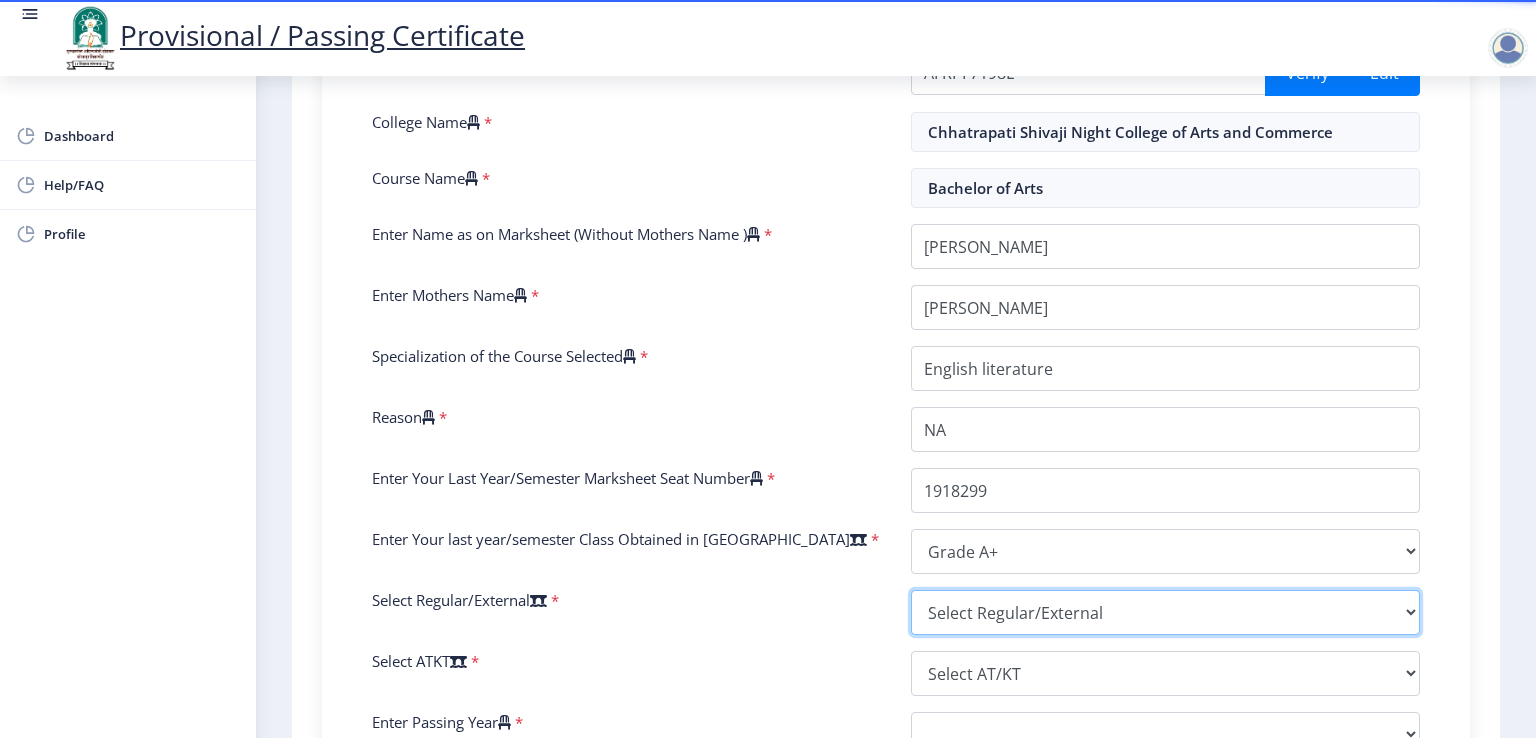 click on "Select Regular/External   Regular  External  Special" at bounding box center [1165, 612] 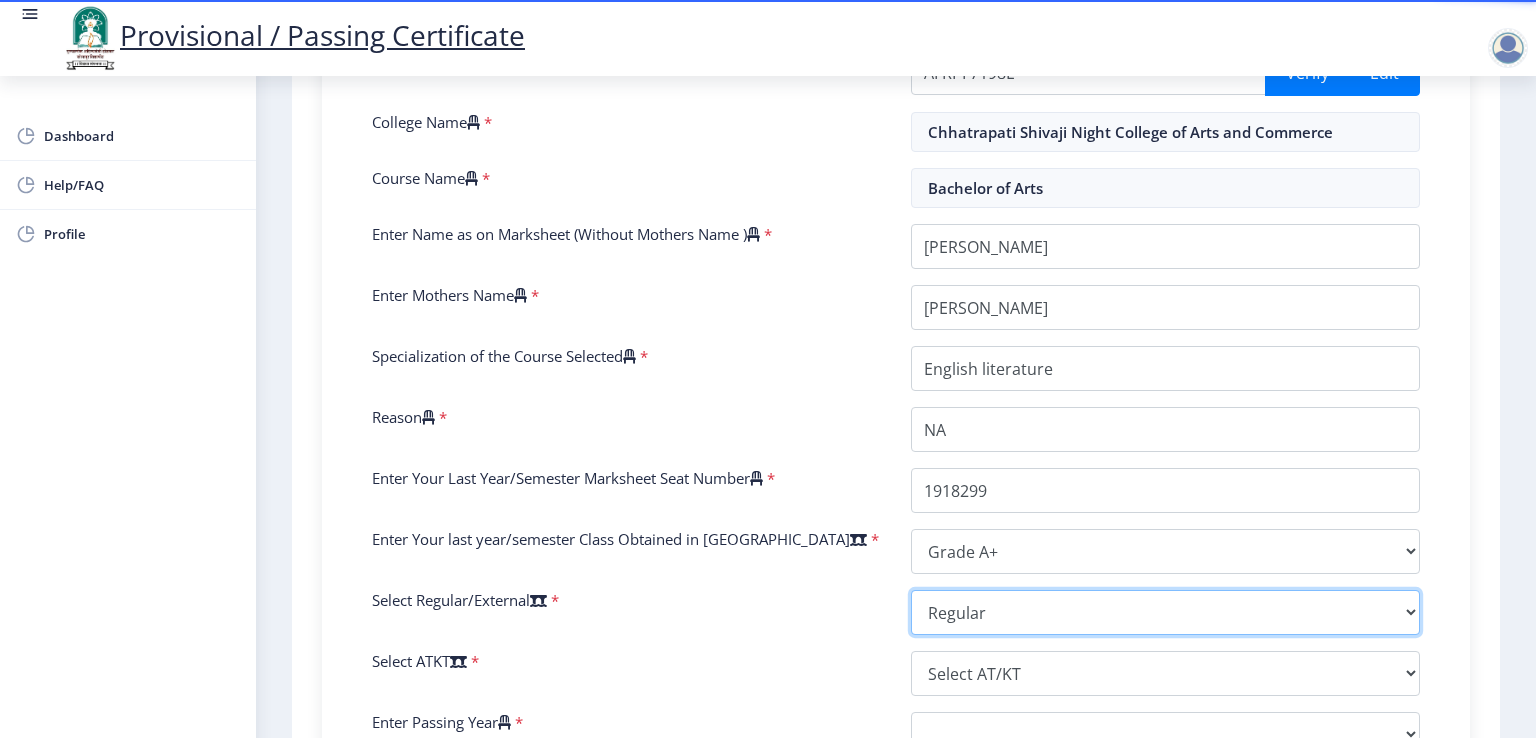 click on "Select Regular/External   Regular  External  Special" at bounding box center (1165, 612) 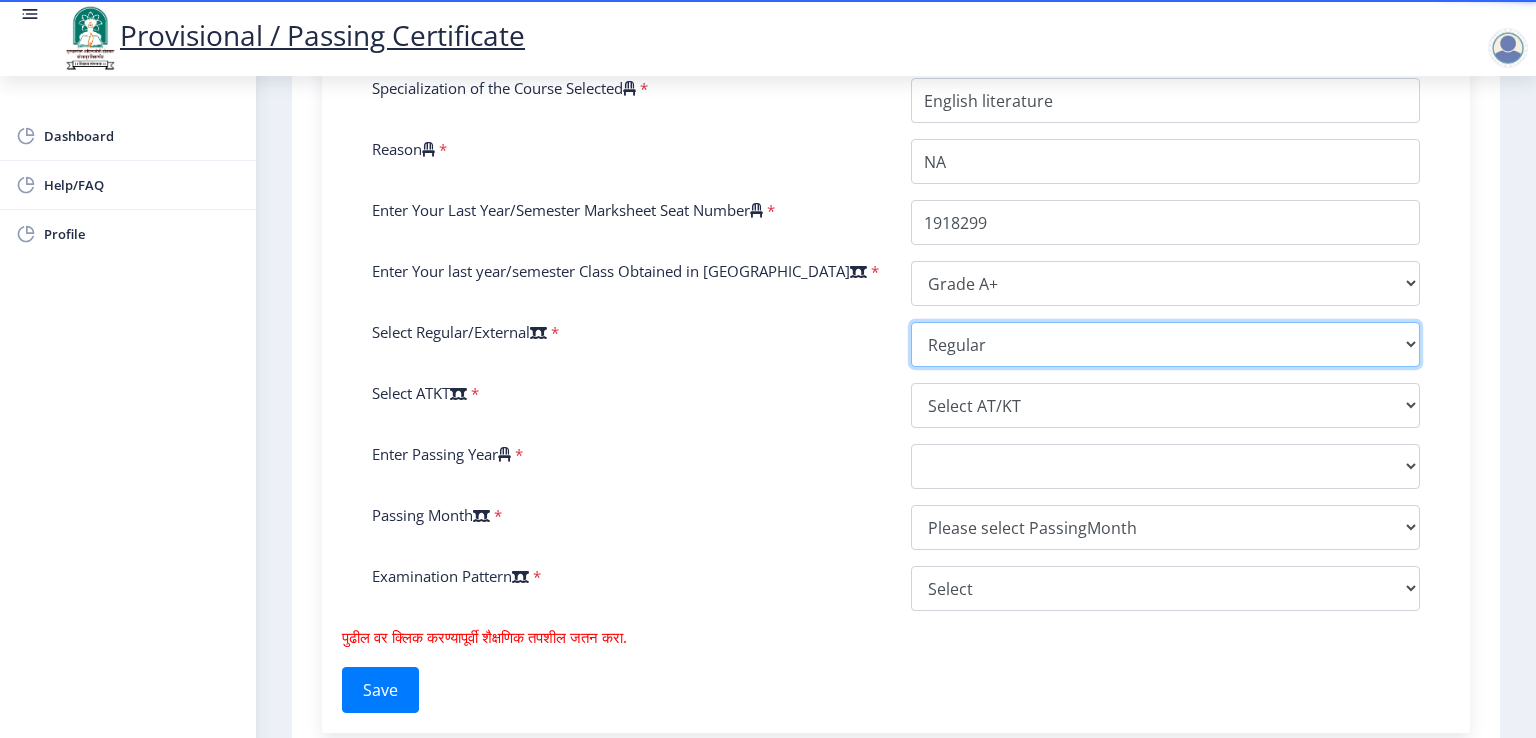 scroll, scrollTop: 800, scrollLeft: 0, axis: vertical 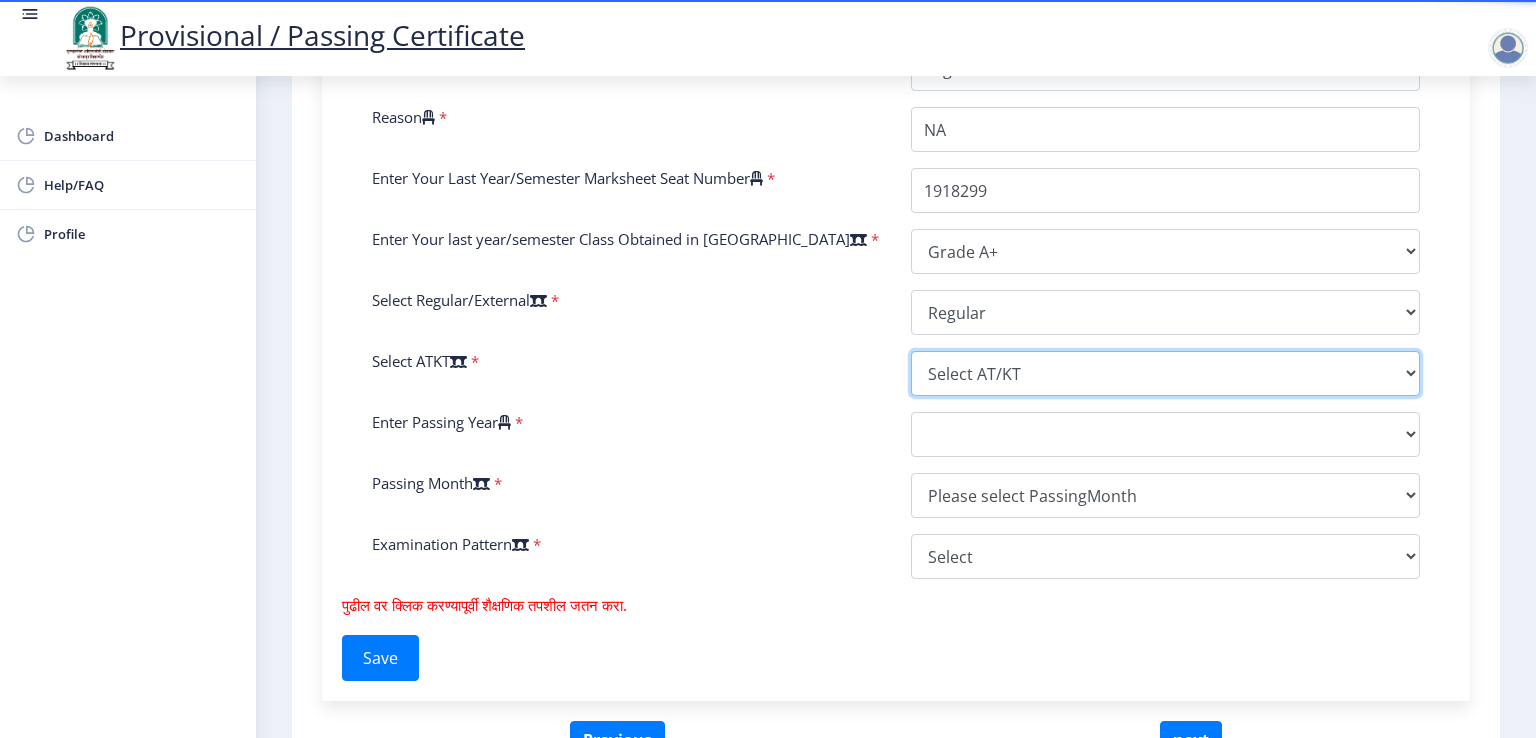 click on "Select AT/KT   None ATKT" at bounding box center (1165, 373) 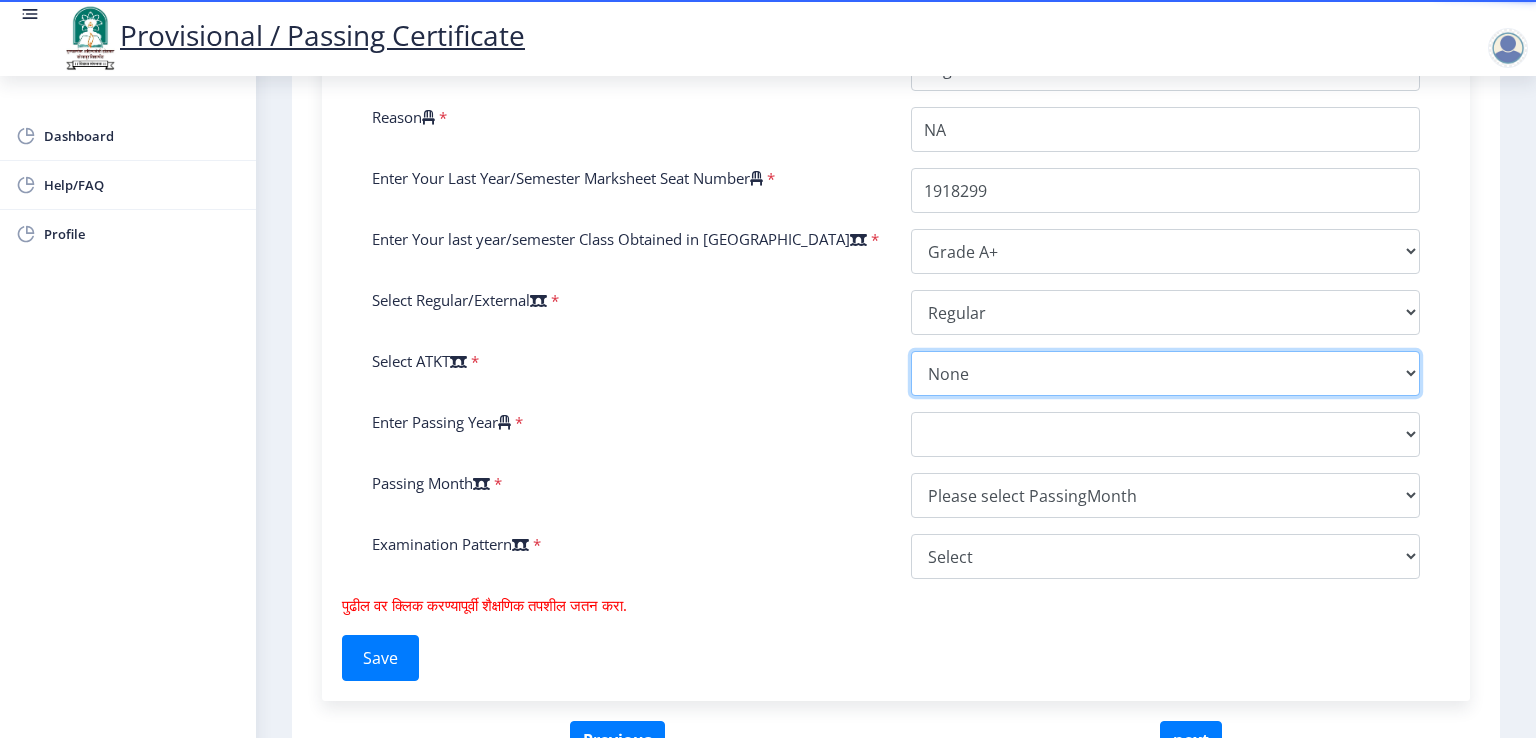 click on "Select AT/KT   None ATKT" at bounding box center (1165, 373) 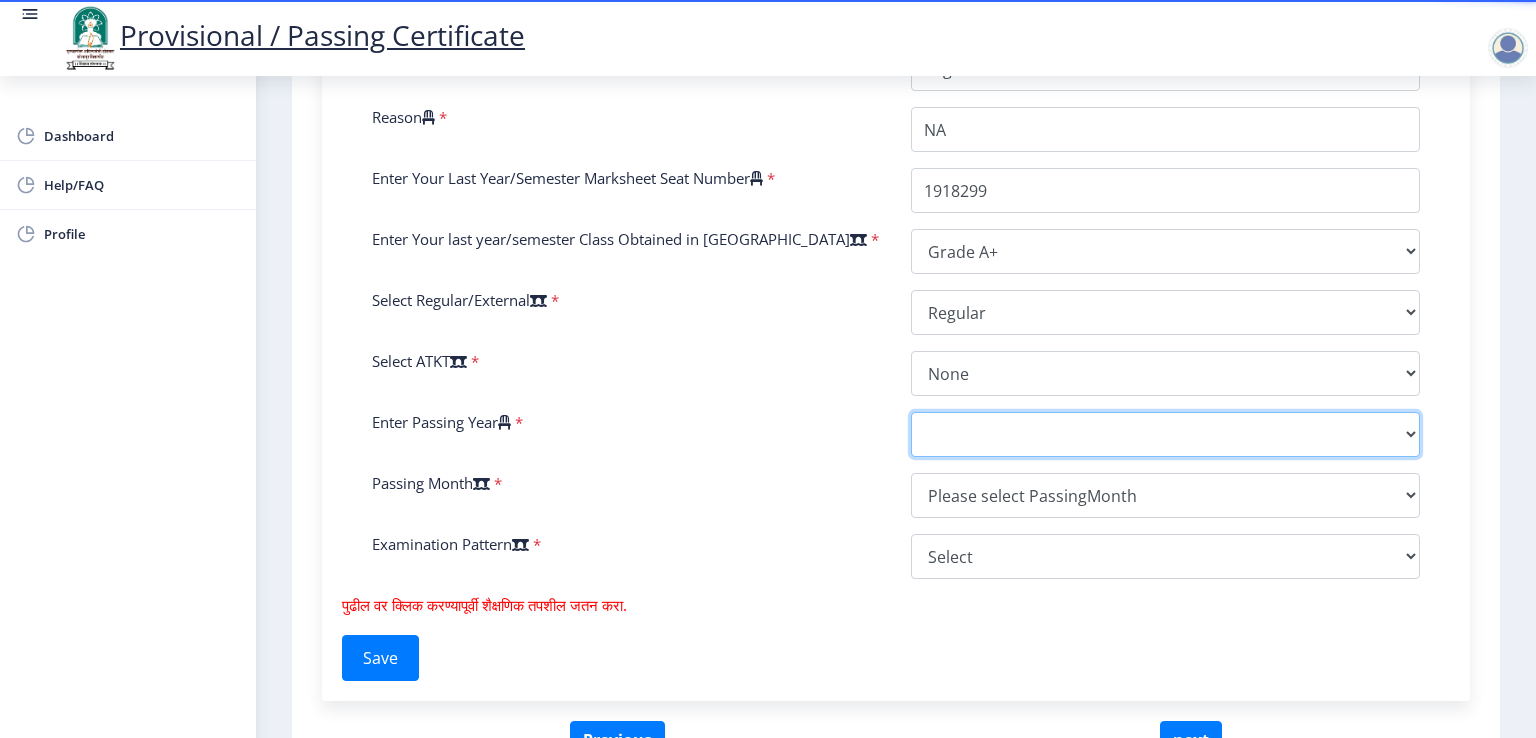 click on "2025   2024   2023   2022   2021   2020   2019   2018   2017   2016   2015   2014   2013   2012   2011   2010   2009   2008   2007   2006   2005   2004   2003   2002   2001   2000   1999   1998   1997   1996   1995   1994   1993   1992   1991   1990   1989   1988   1987   1986   1985   1984   1983   1982   1981   1980   1979   1978   1977   1976   1975   1974   1973   1972   1971   1970   1969   1968   1967" at bounding box center [1165, 434] 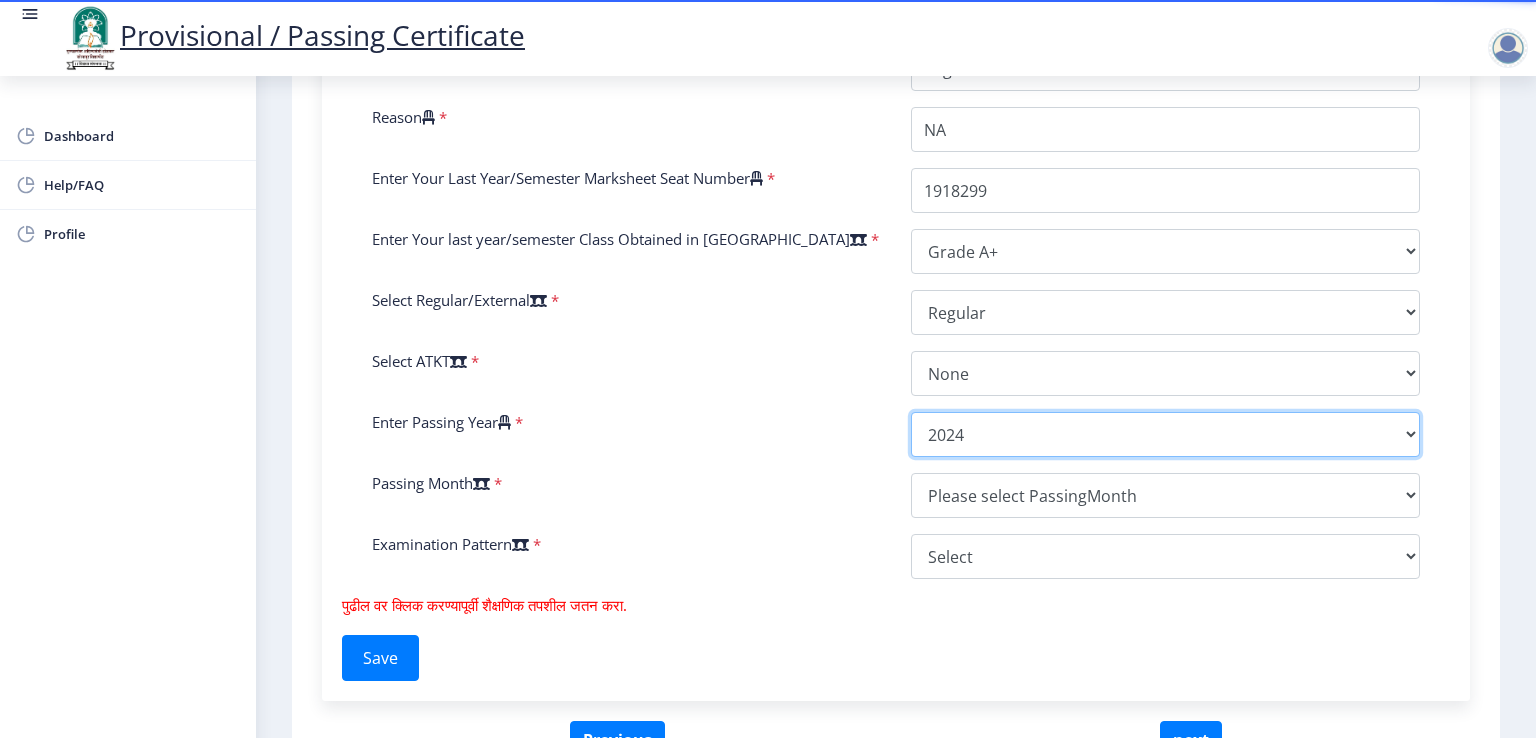 click on "2025   2024   2023   2022   2021   2020   2019   2018   2017   2016   2015   2014   2013   2012   2011   2010   2009   2008   2007   2006   2005   2004   2003   2002   2001   2000   1999   1998   1997   1996   1995   1994   1993   1992   1991   1990   1989   1988   1987   1986   1985   1984   1983   1982   1981   1980   1979   1978   1977   1976   1975   1974   1973   1972   1971   1970   1969   1968   1967" at bounding box center (1165, 434) 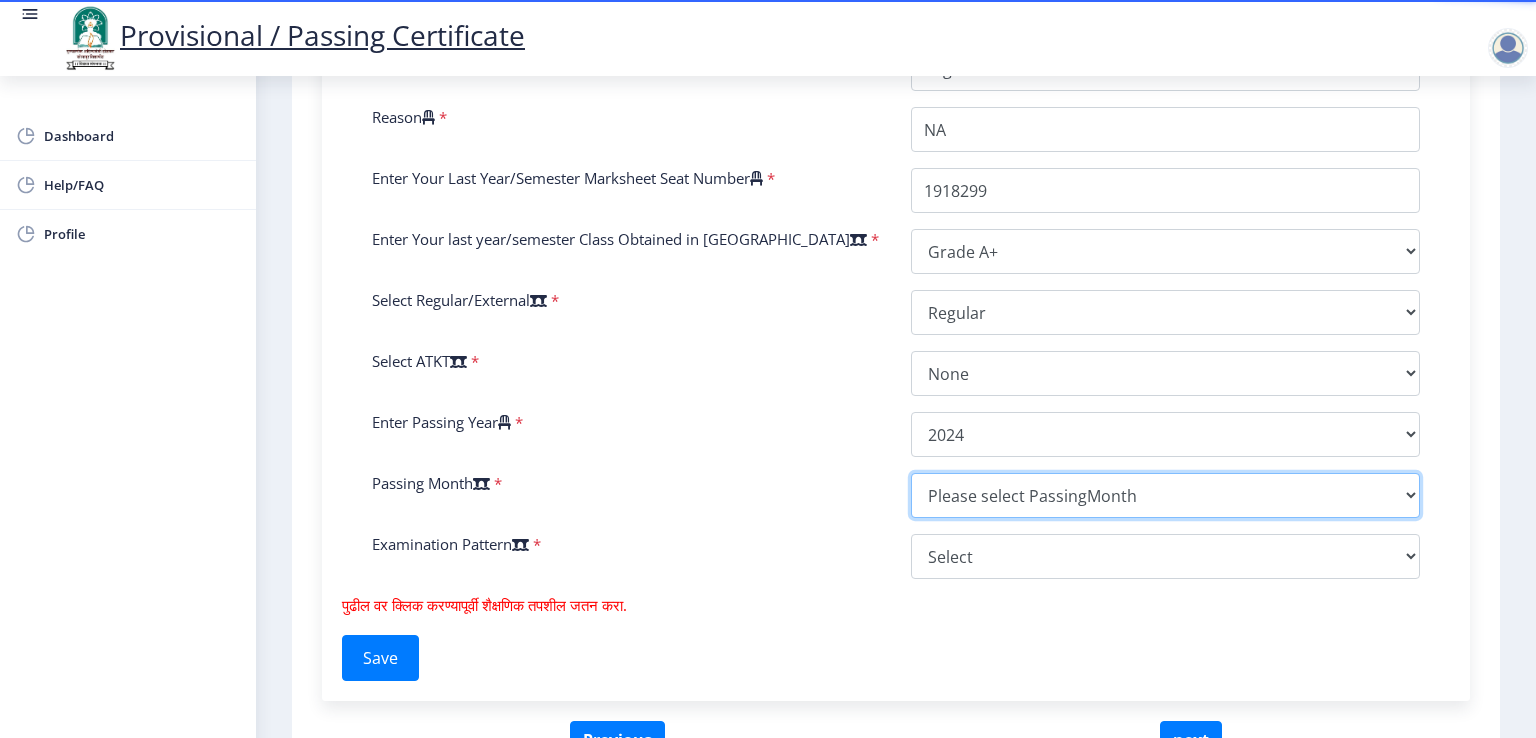 click on "Please select PassingMonth  (01) January (02) February (03) March (04) April (05) May (06) June (07) July (08) August (09) September (10) October (11) November (12) December" at bounding box center [1165, 495] 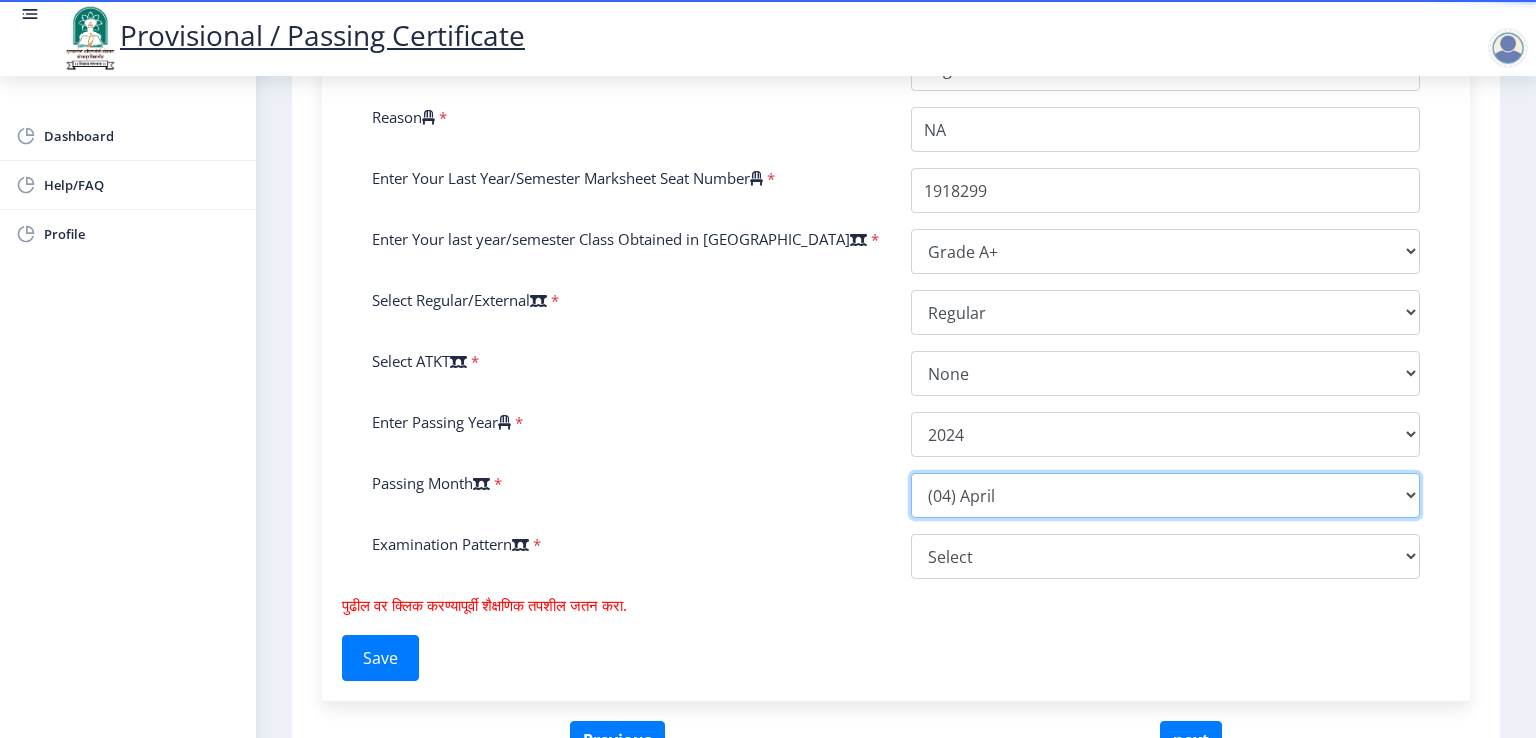 click on "Please select PassingMonth  (01) January (02) February (03) March (04) April (05) May (06) June (07) July (08) August (09) September (10) October (11) November (12) December" at bounding box center (1165, 495) 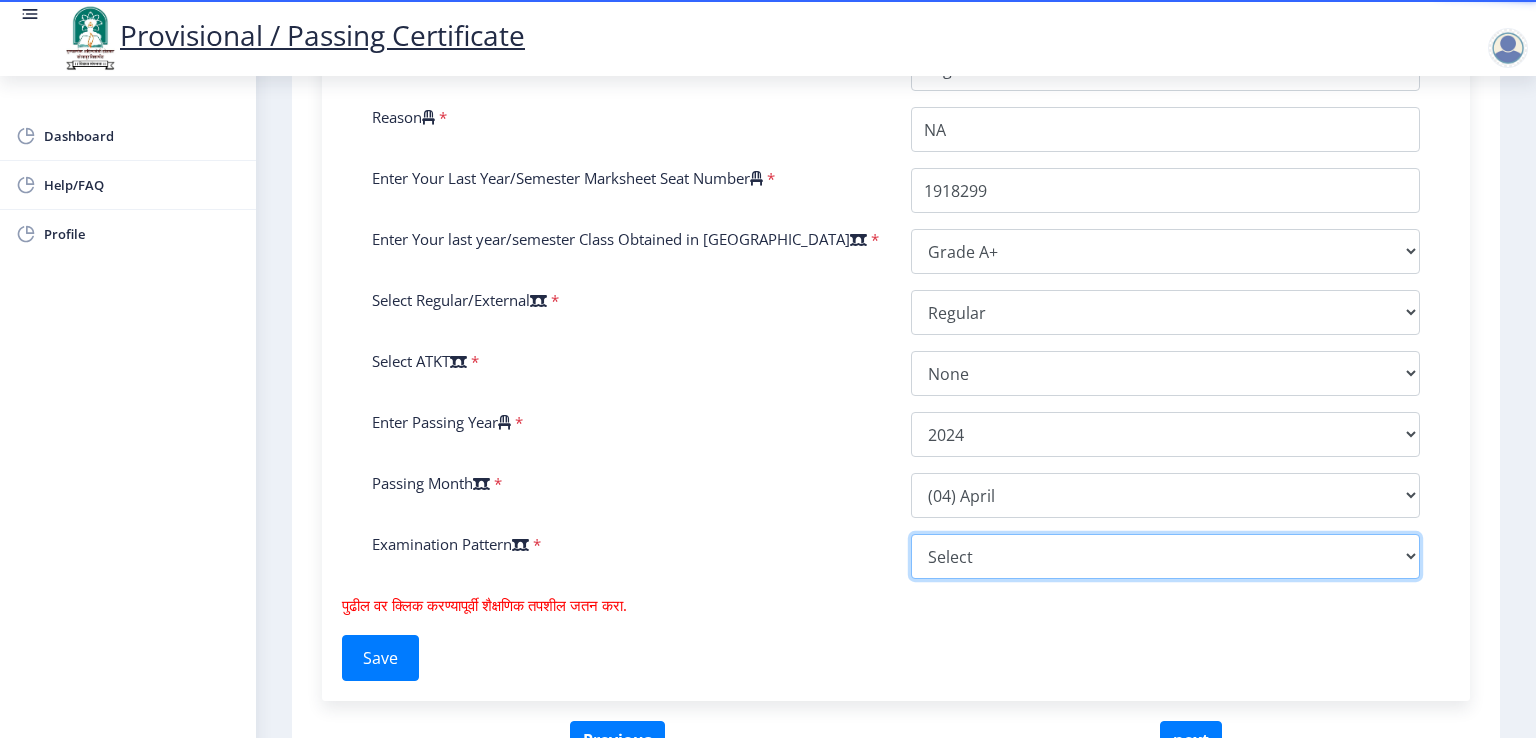 click on "Select  Yearly Semester" at bounding box center [1165, 556] 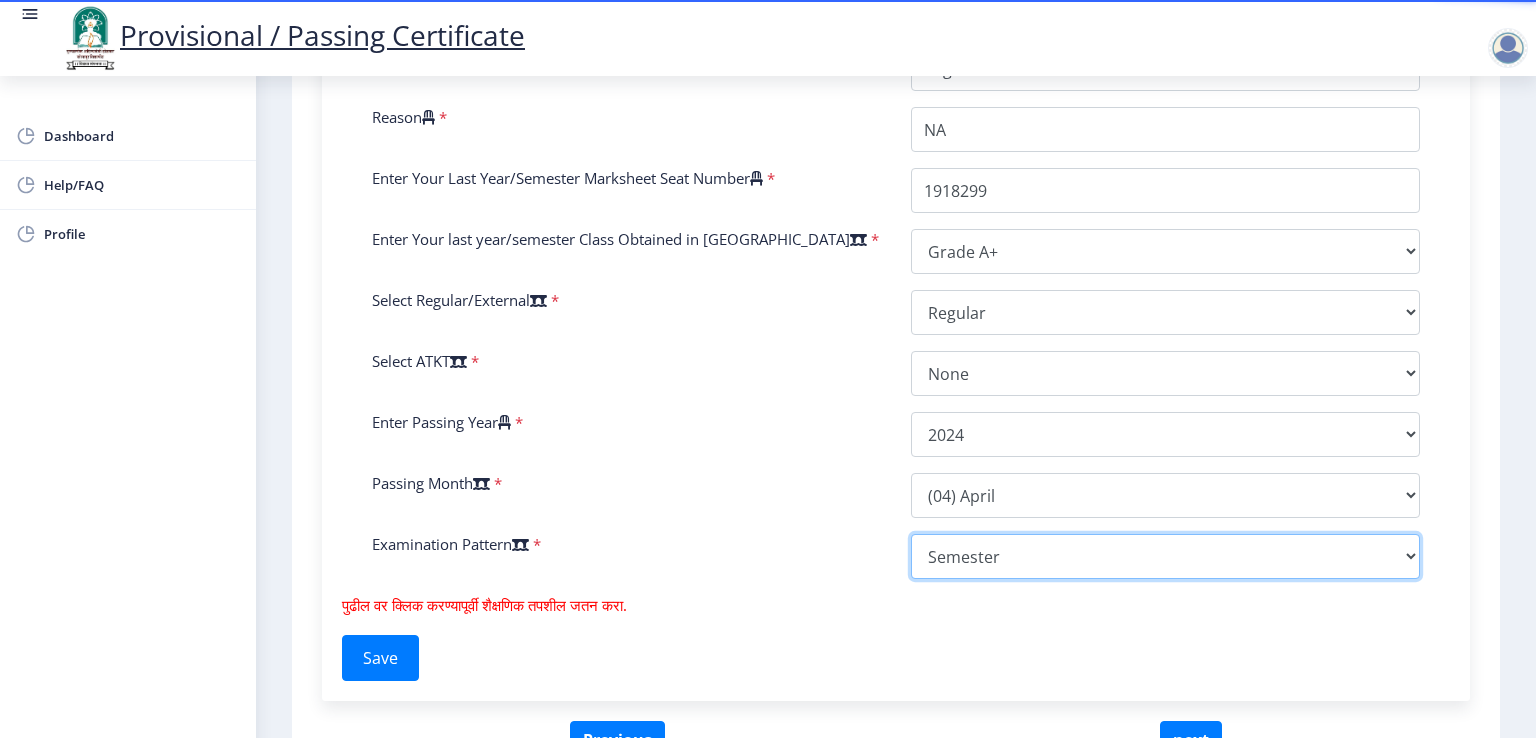click on "Select  Yearly Semester" at bounding box center [1165, 556] 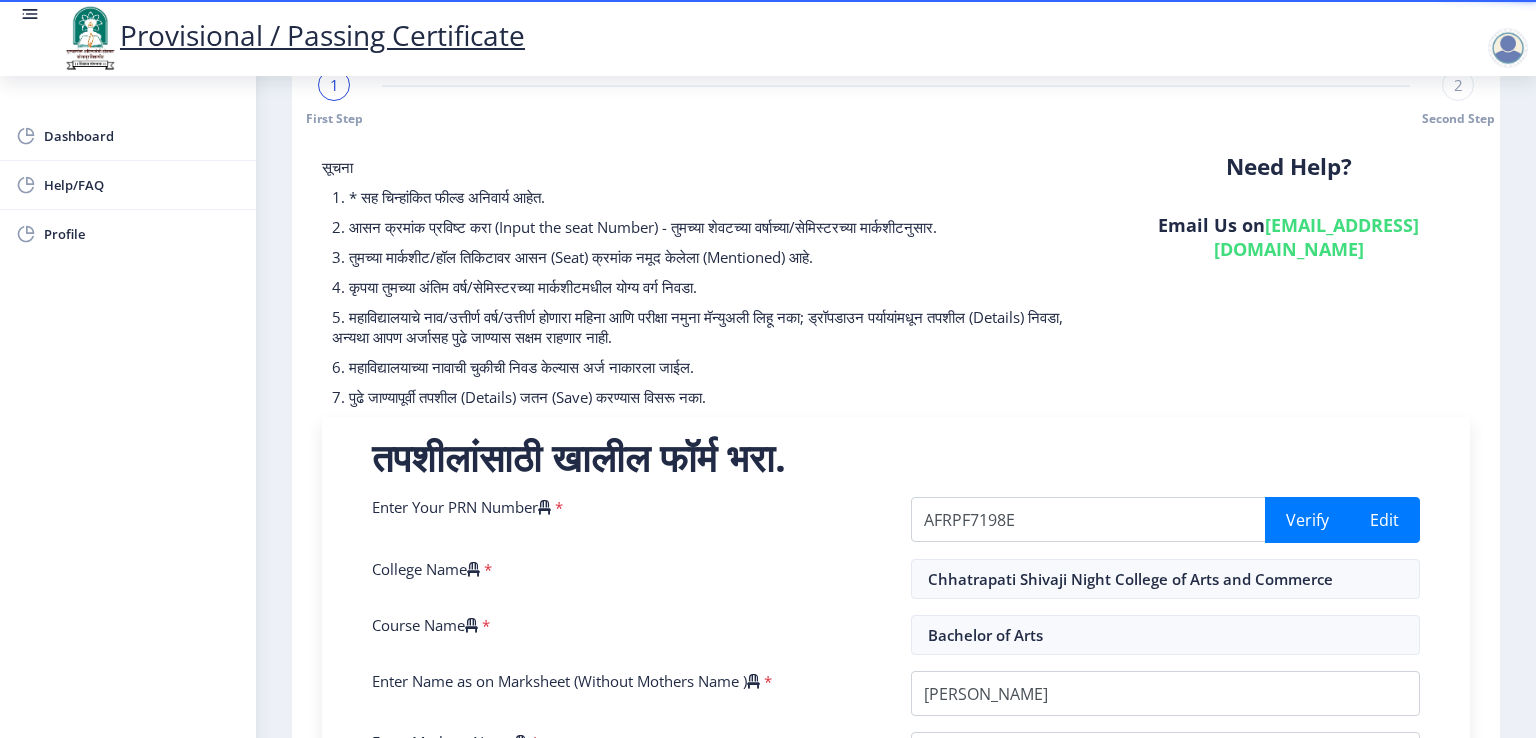 scroll, scrollTop: 0, scrollLeft: 0, axis: both 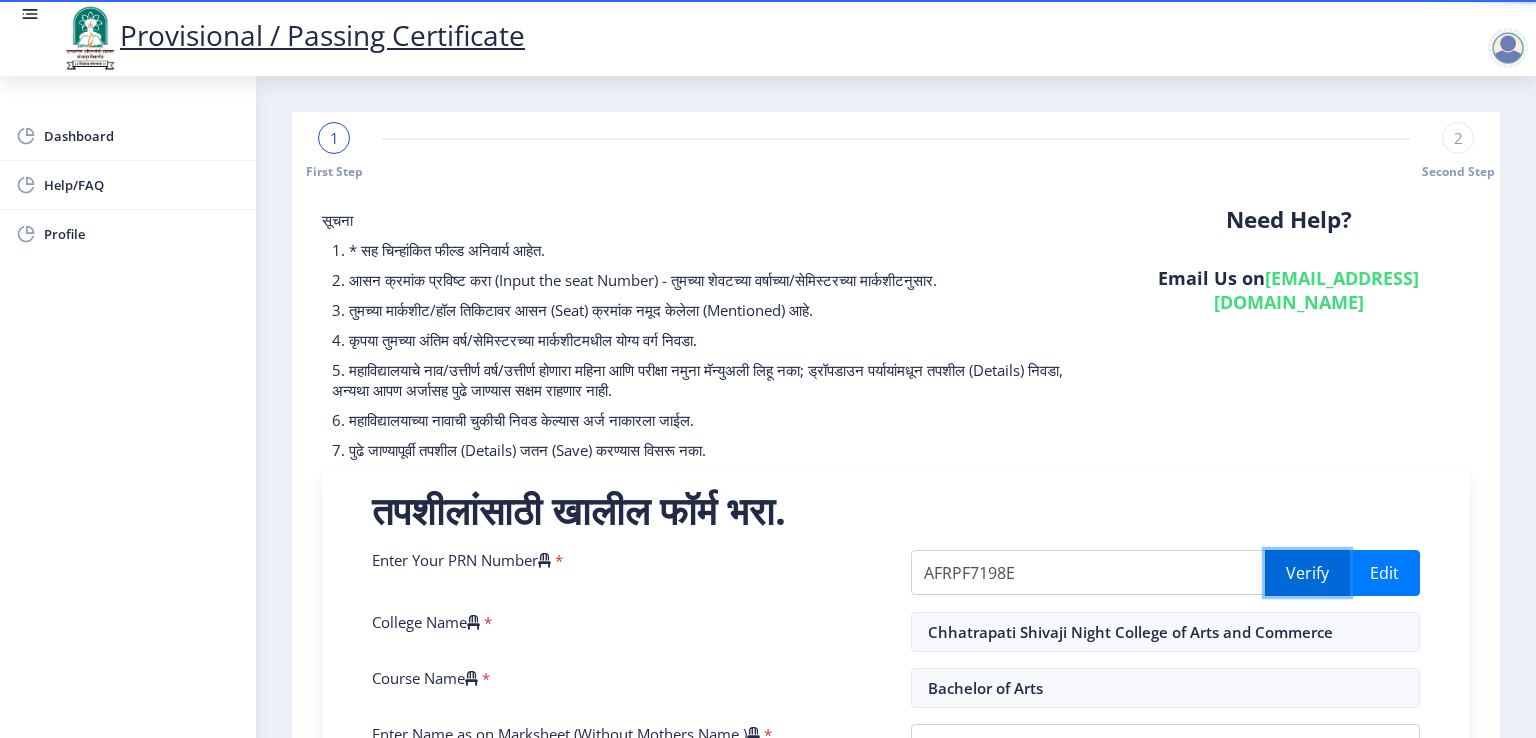 click on "Verify" at bounding box center [1307, 573] 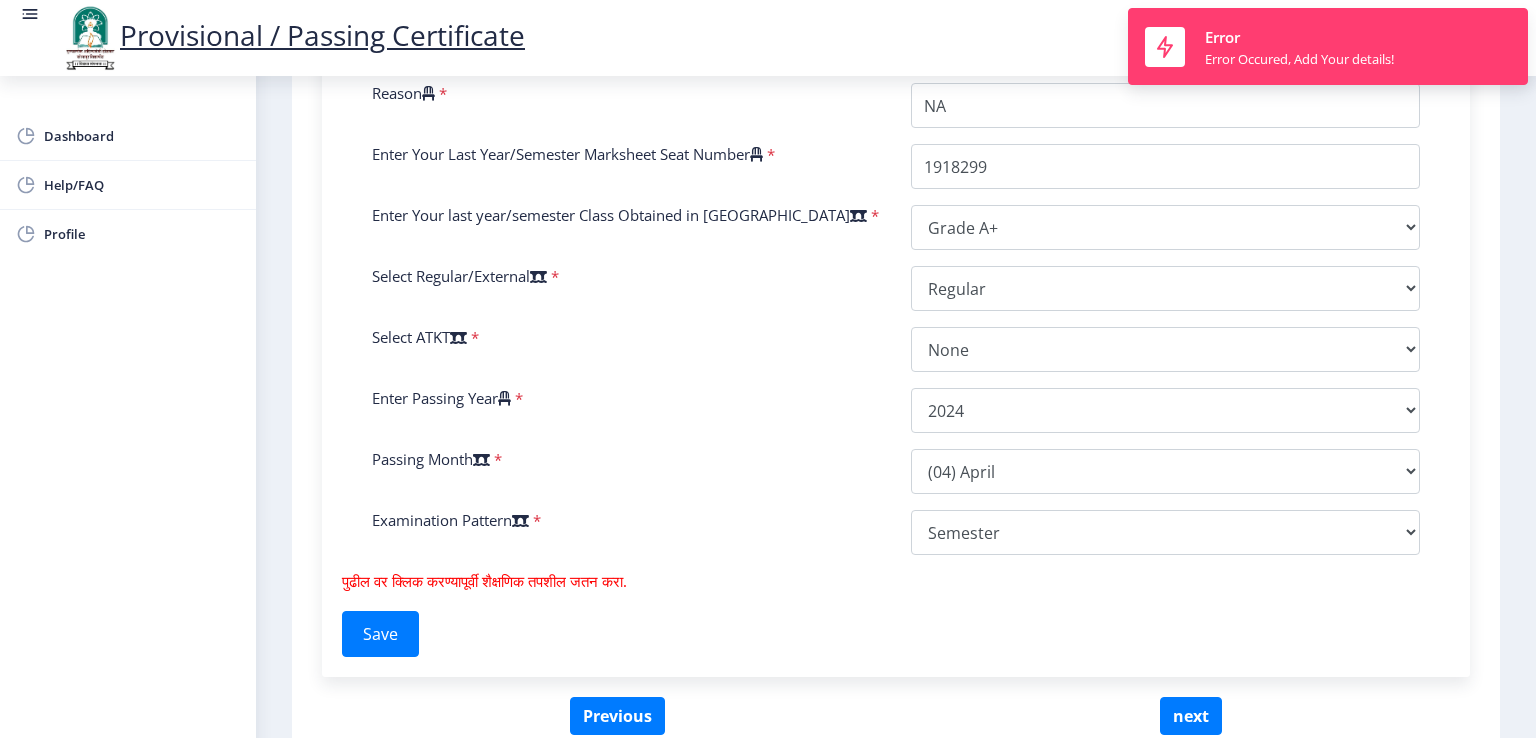 scroll, scrollTop: 900, scrollLeft: 0, axis: vertical 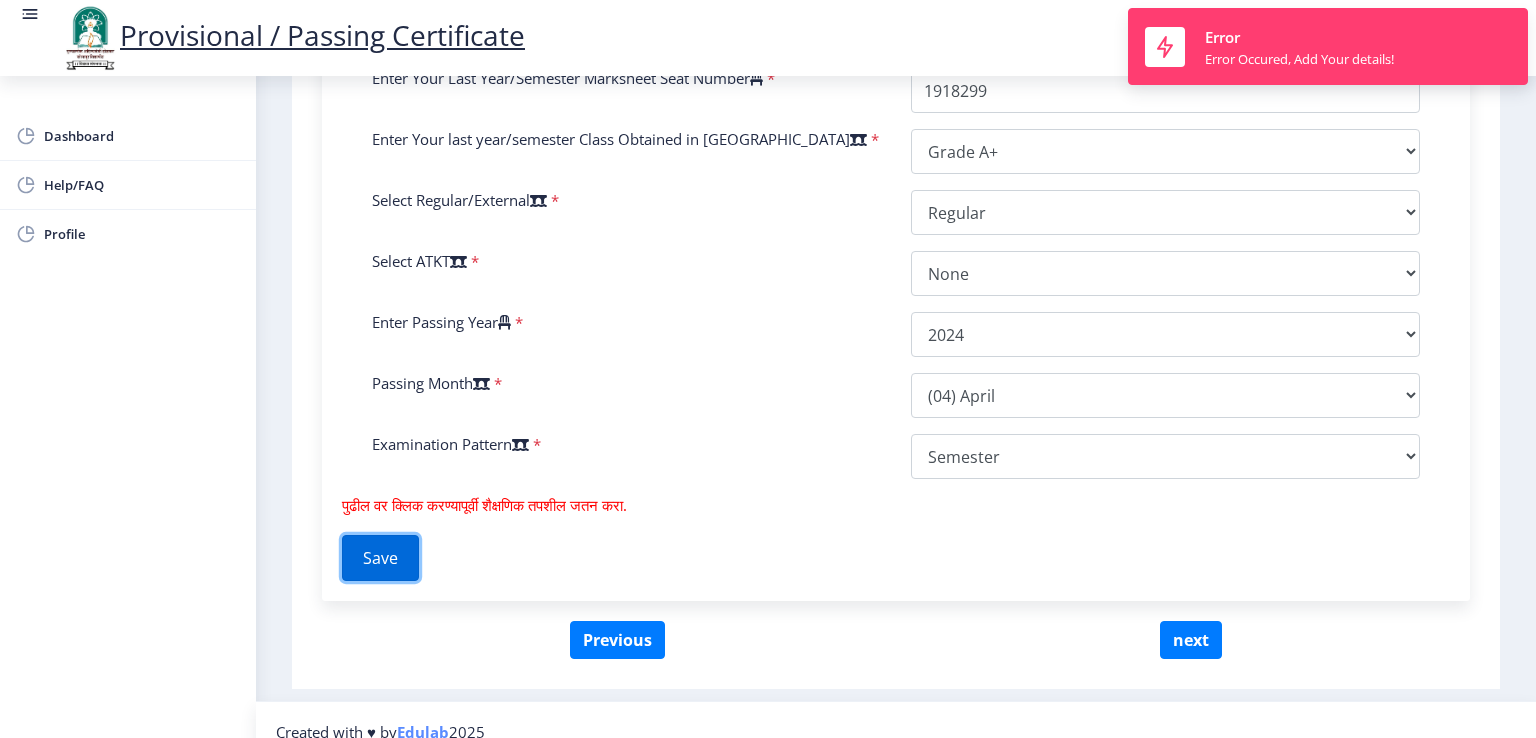click on "Save" at bounding box center [380, 558] 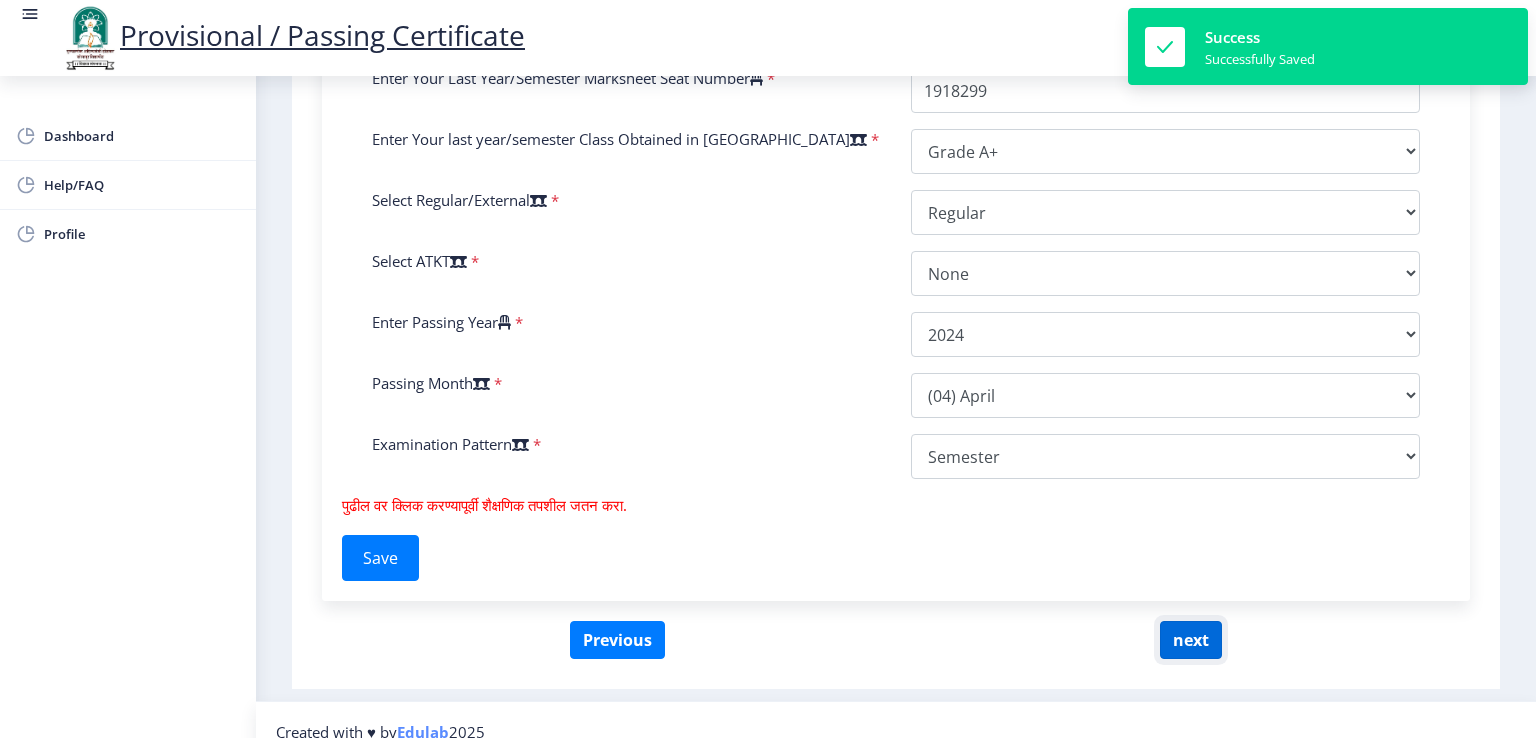click on "next" 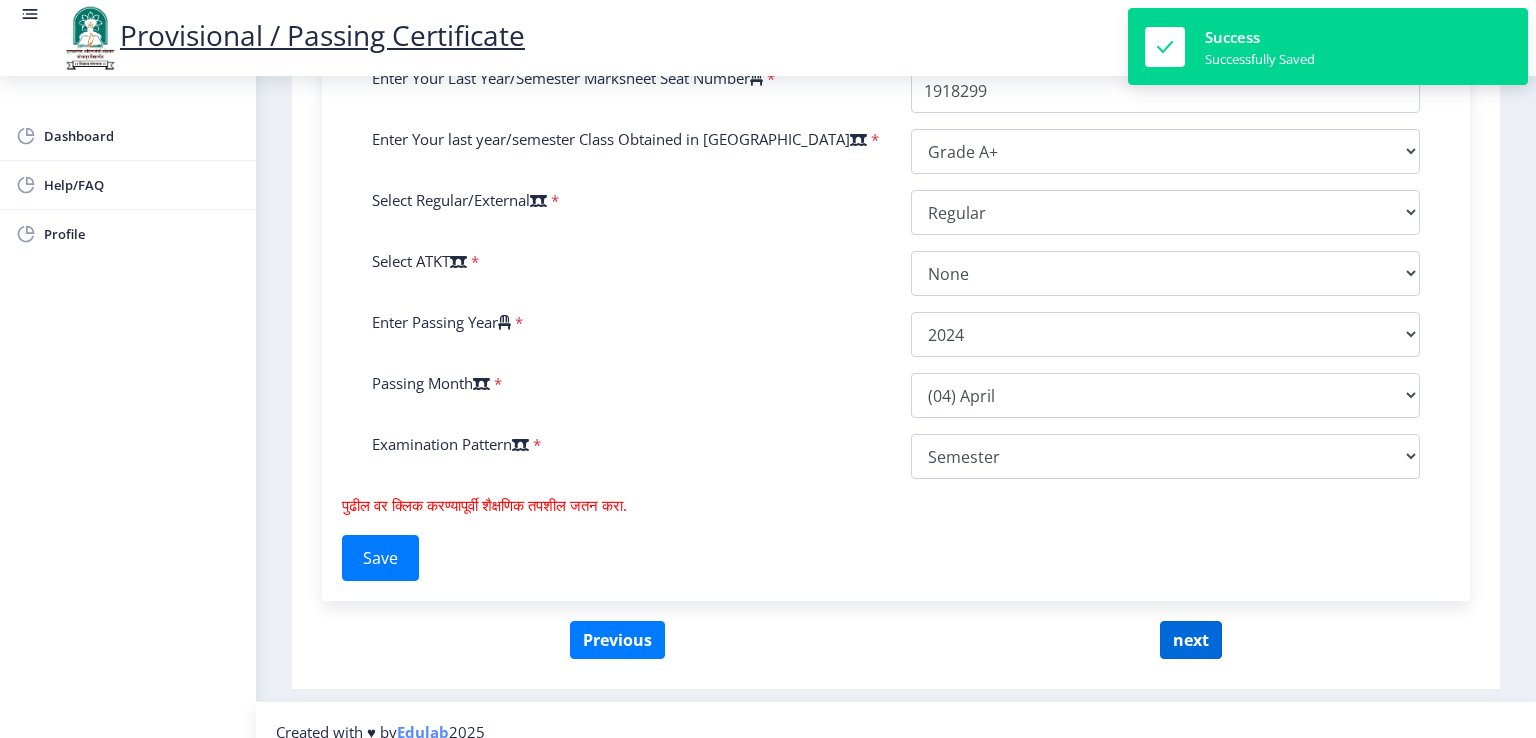 select 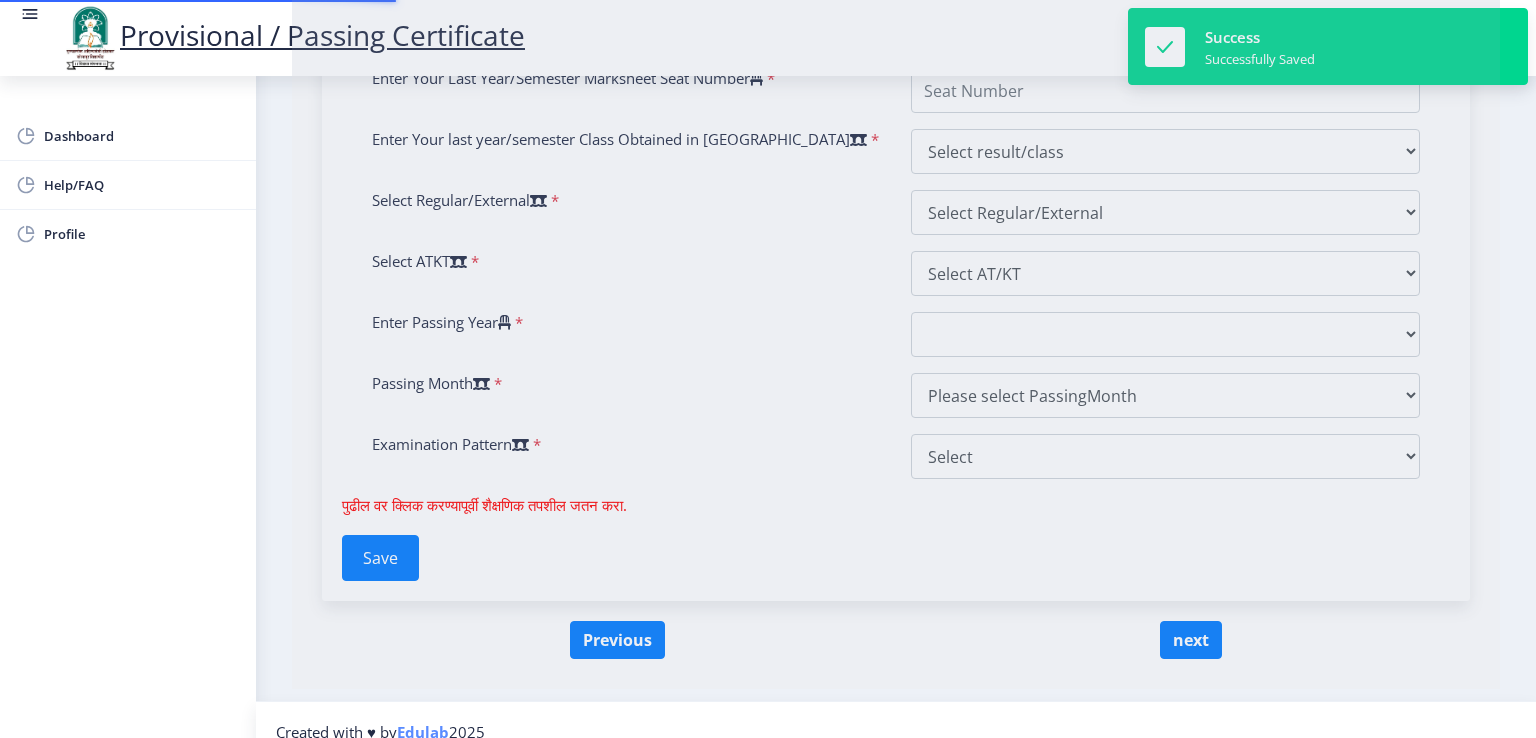 type on "AFRPF7198E" 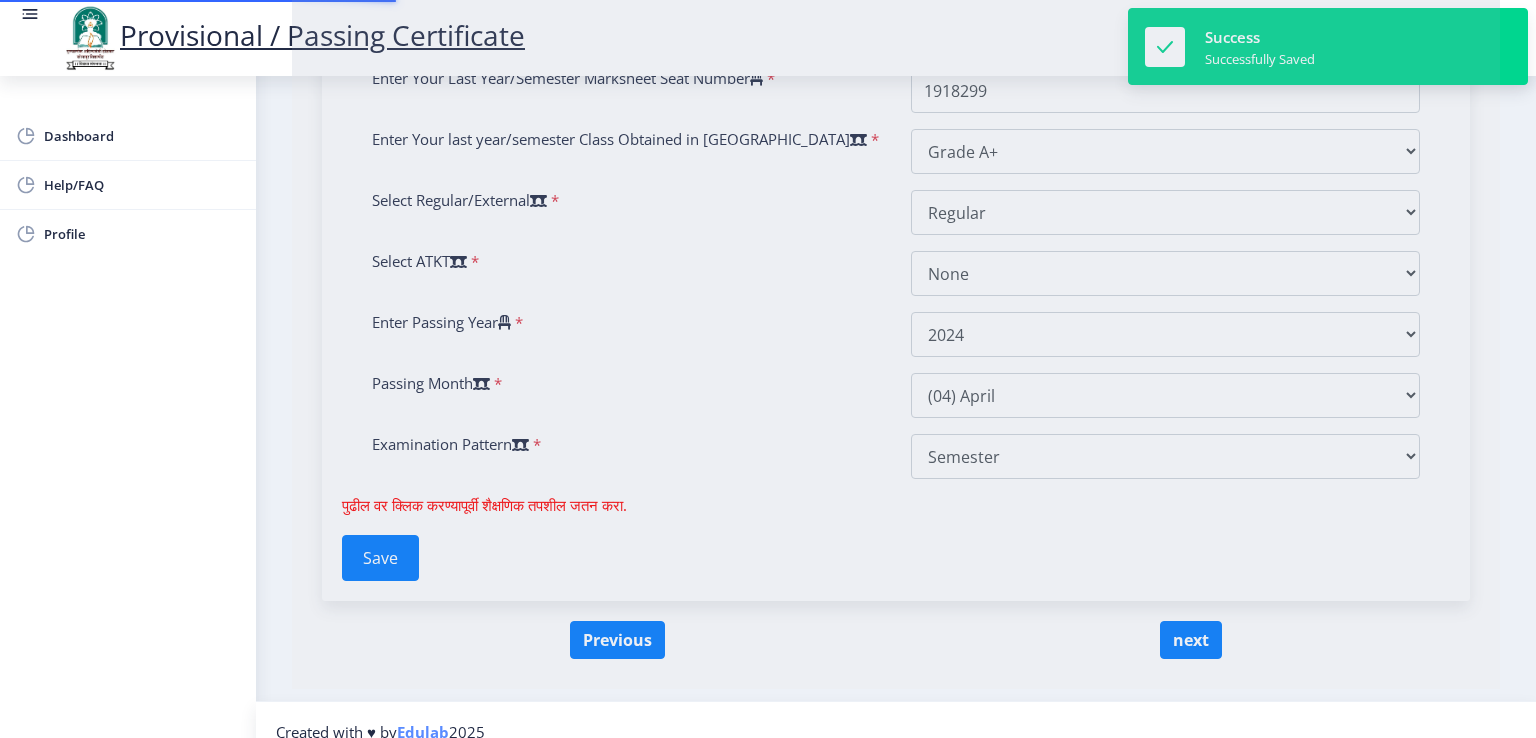 scroll, scrollTop: 0, scrollLeft: 0, axis: both 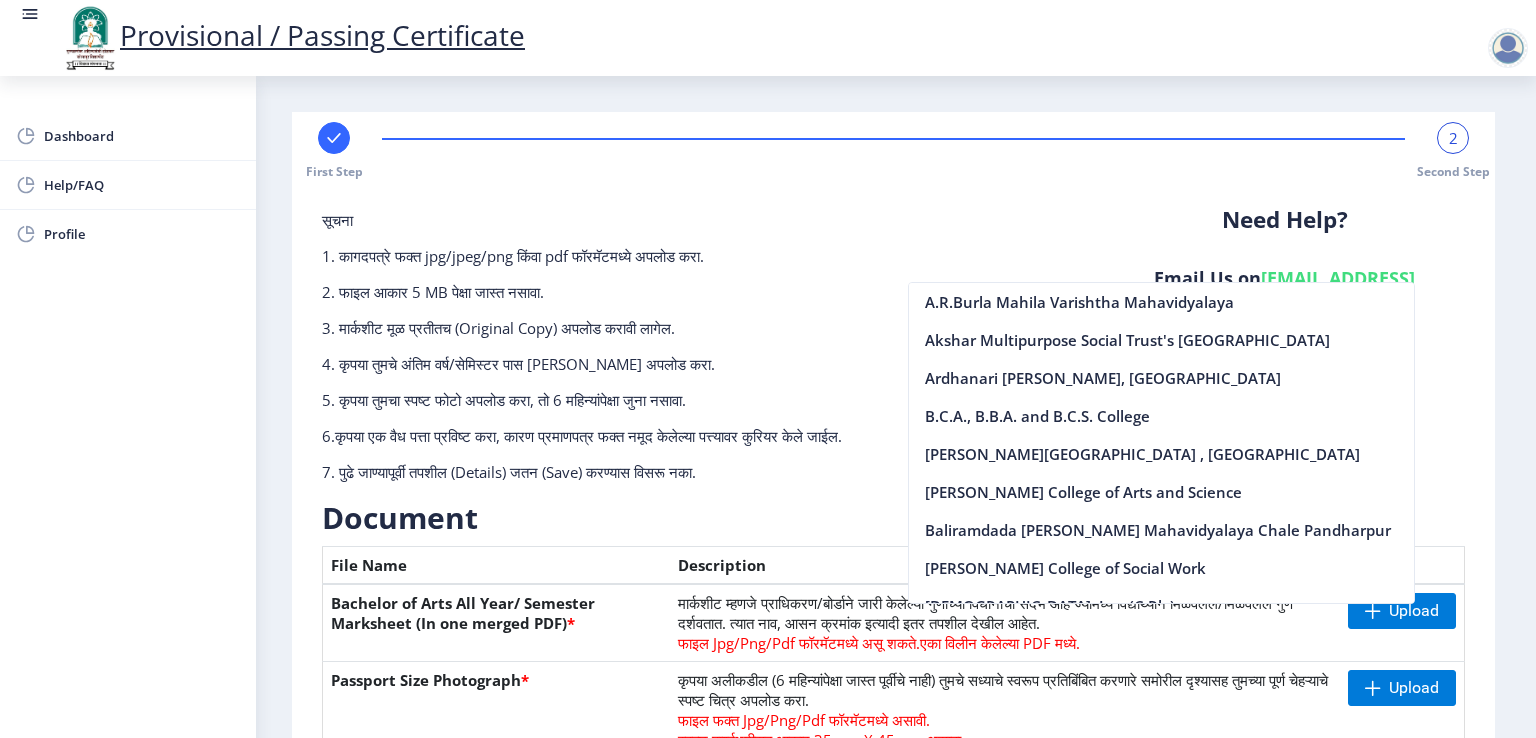 click on "सूचना 1. कागदपत्रे फक्त jpg/jpeg/png किंवा pdf फॉरमॅटमध्ये अपलोड करा.  2. फाइल आकार 5 MB पेक्षा जास्त नसावा.  3. मार्कशीट मूळ प्रतीतच (Original Copy) अपलोड करावी लागेल.  4. कृपया तुमचे अंतिम वर्ष/सेमिस्टर पास मार्कशीट अपलोड करा.  5. कृपया तुमचा स्पष्ट फोटो अपलोड करा, तो 6 महिन्यांपेक्षा जुना नसावा. 6.कृपया एक वैध पत्ता प्रविष्ट करा, कारण प्रमाणपत्र फक्त नमूद केलेल्या पत्त्यावर कुरियर केले जाईल." 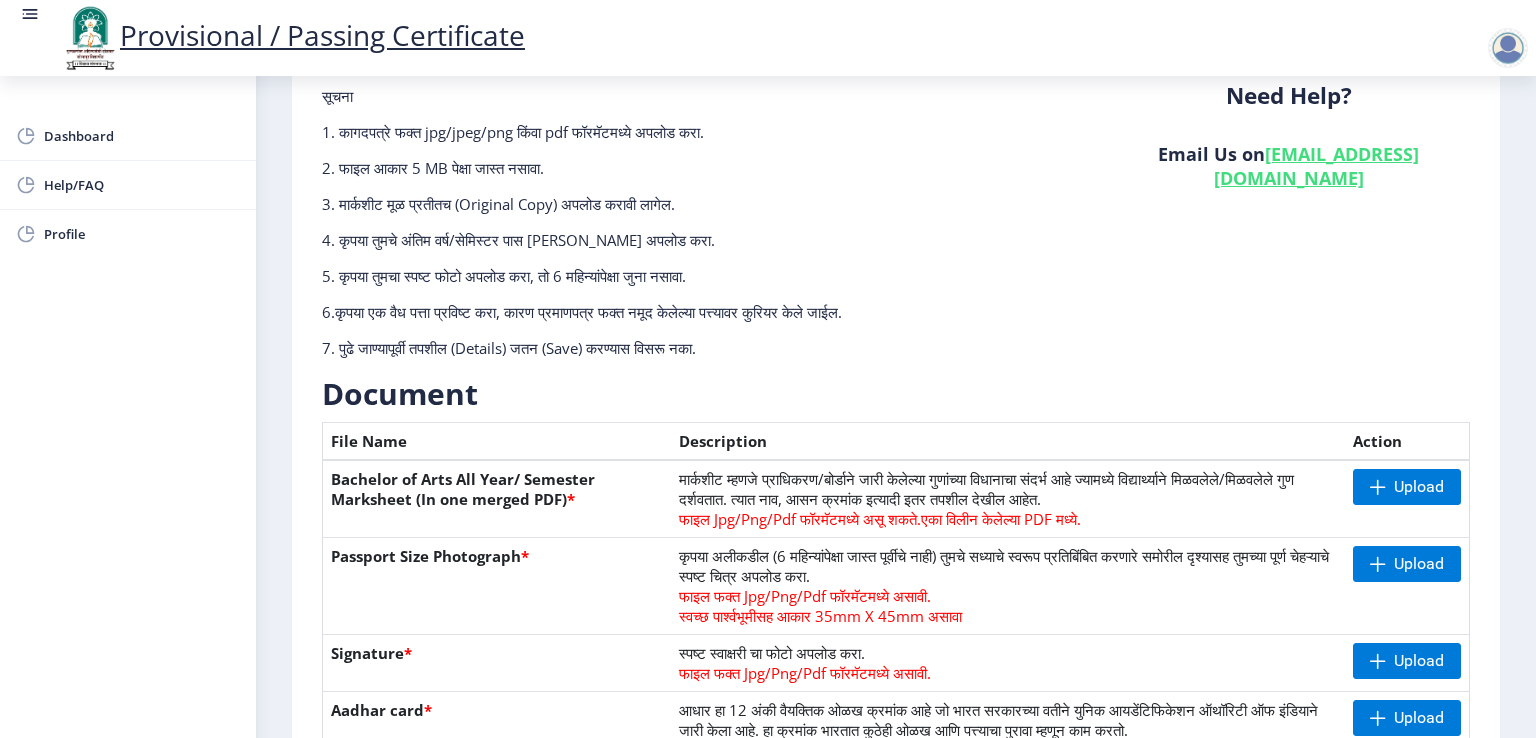 scroll, scrollTop: 200, scrollLeft: 0, axis: vertical 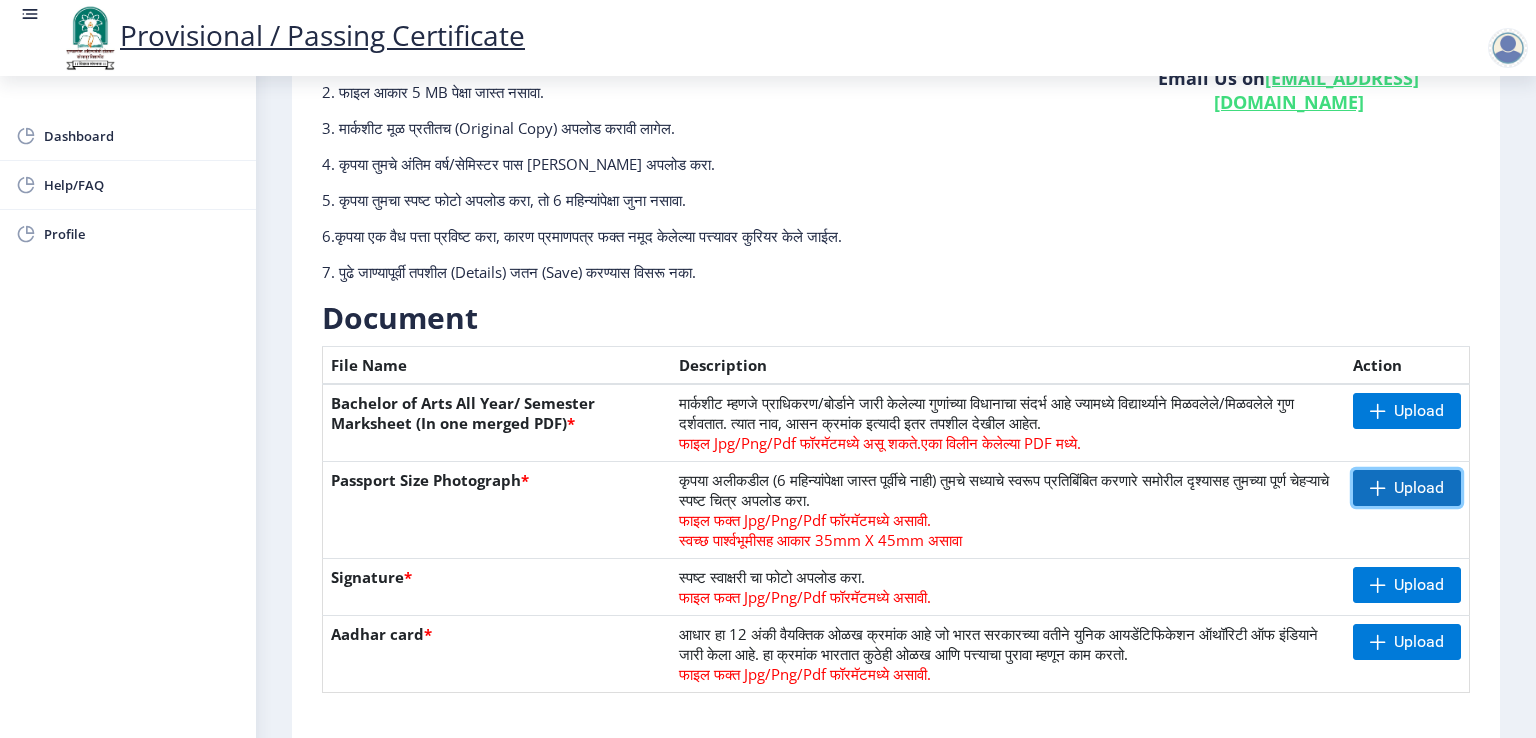 click on "Upload" 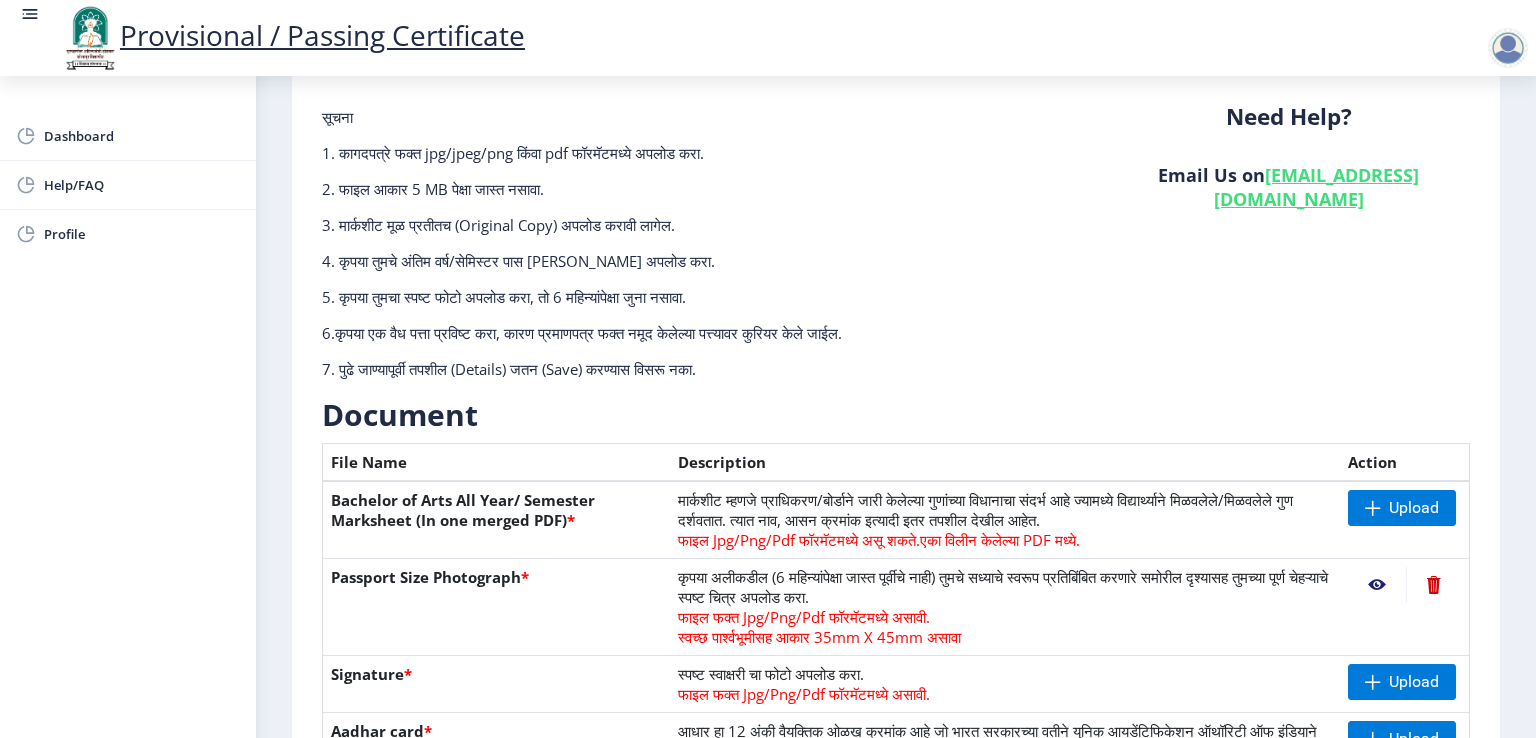 scroll, scrollTop: 0, scrollLeft: 0, axis: both 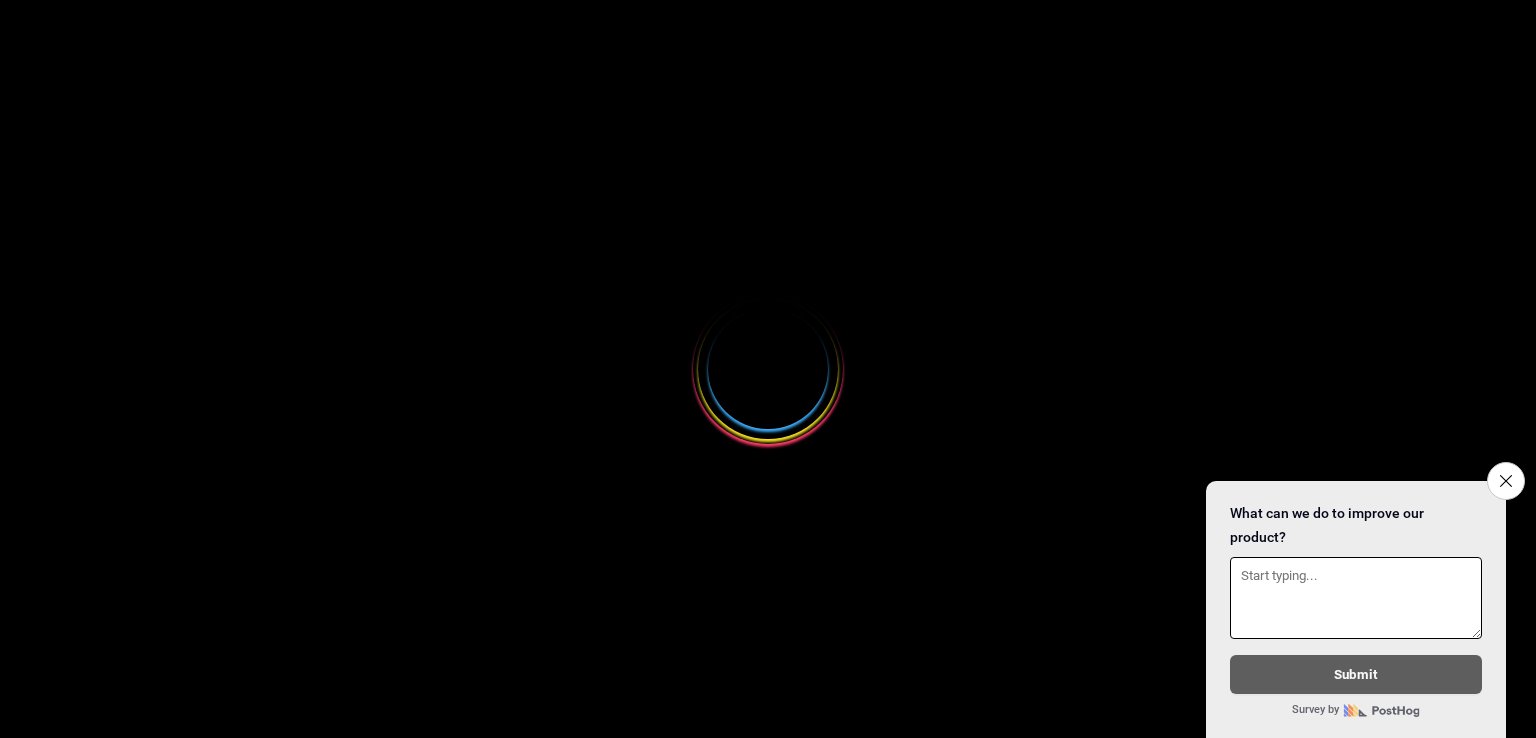 click on "Close survey" at bounding box center (1506, 481) 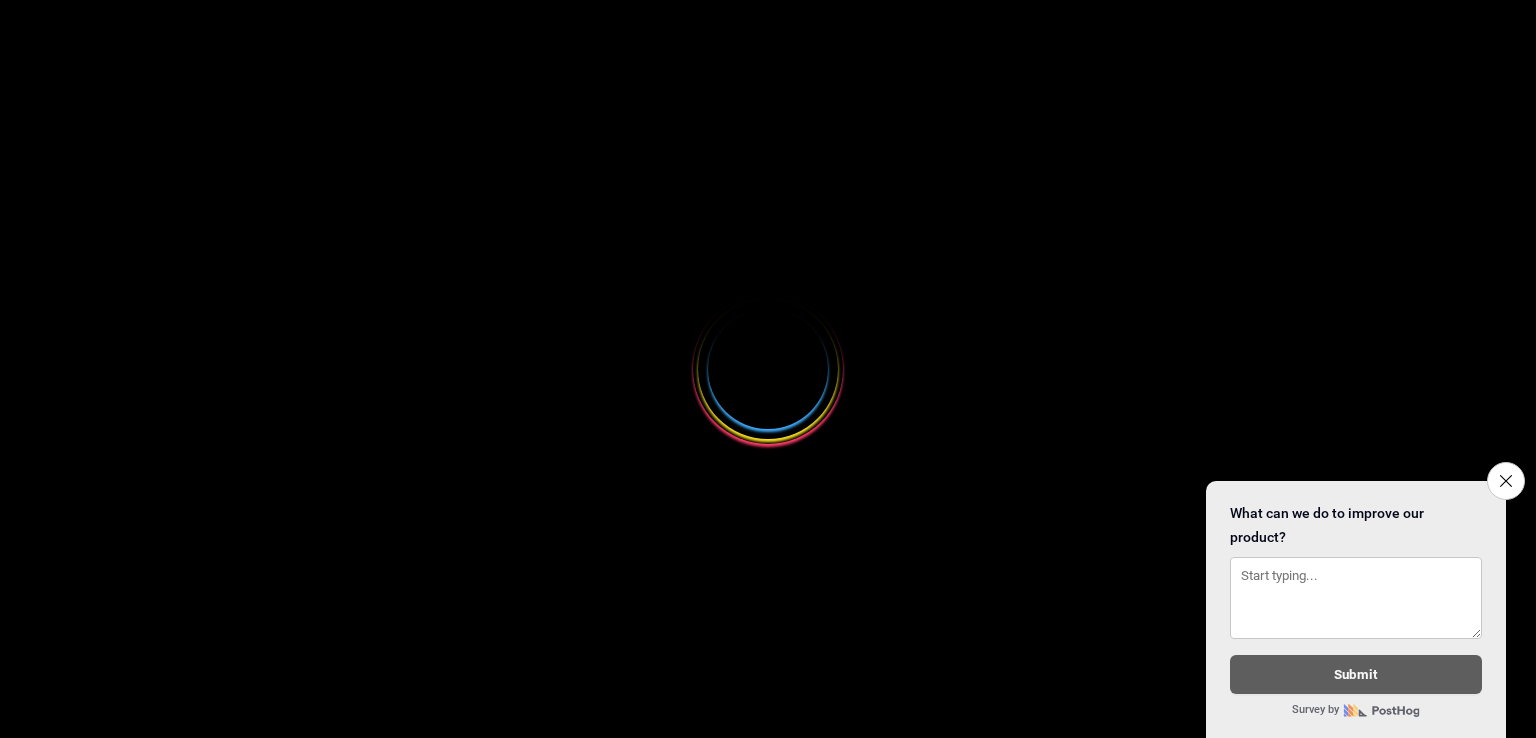 click on "Loading..." at bounding box center [768, 12] 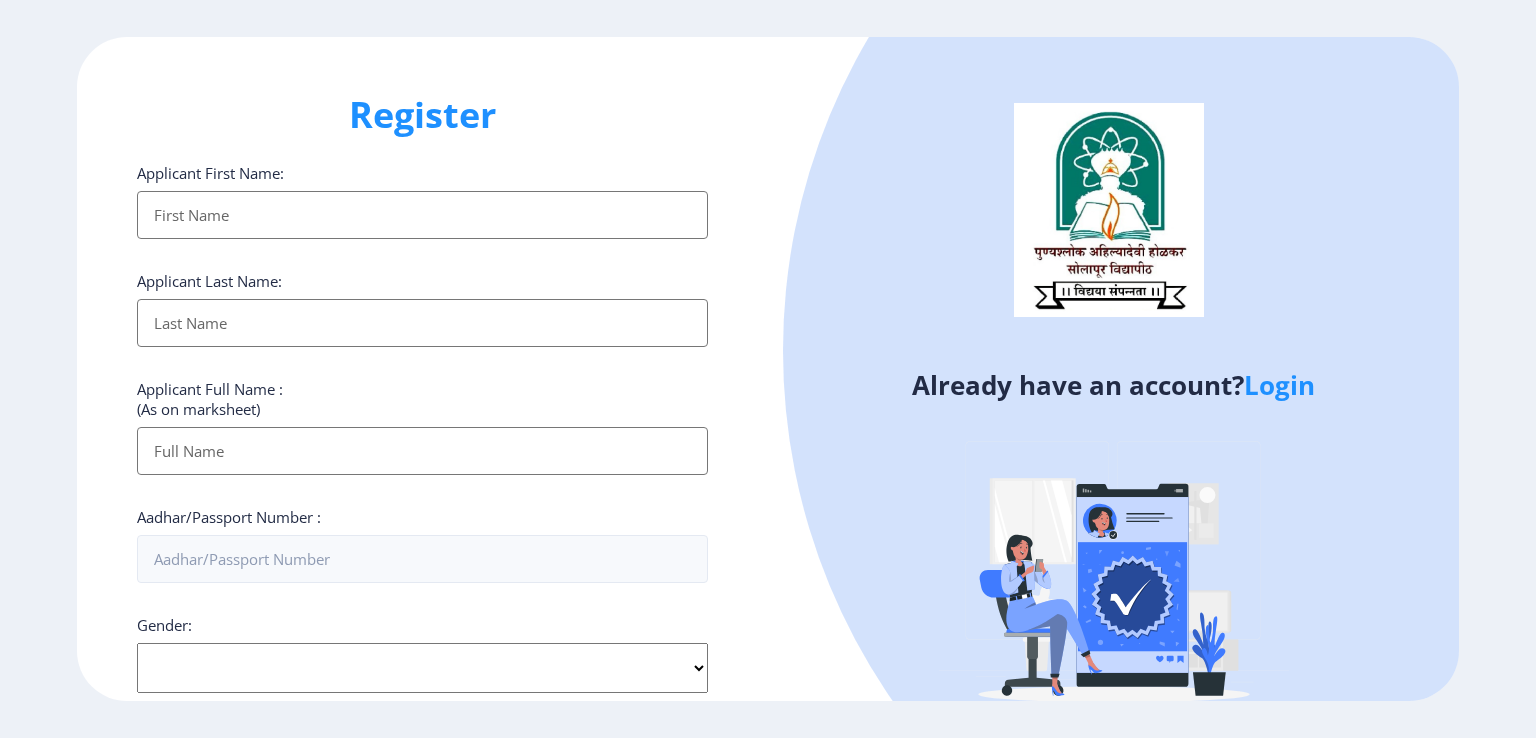 click on "Login" 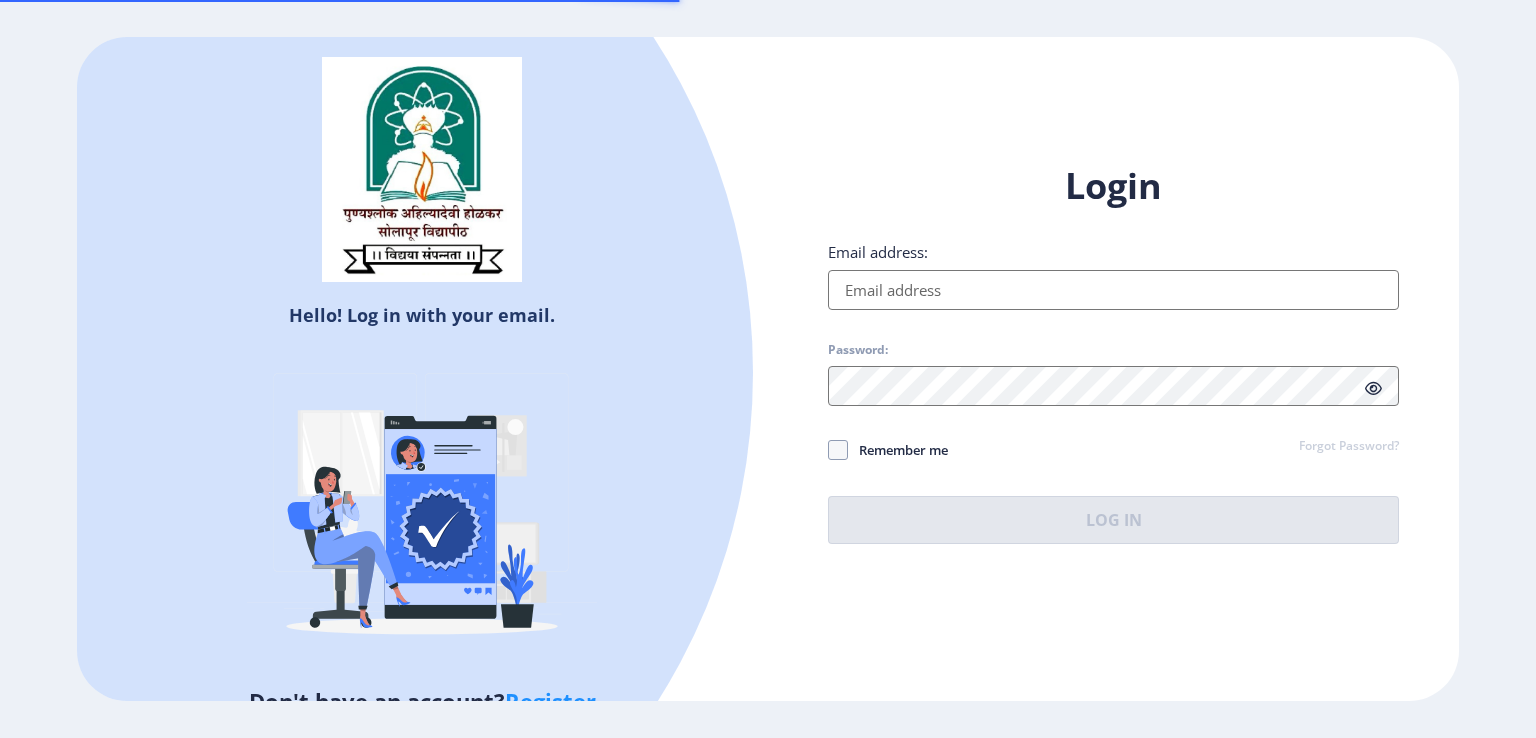 click on "Email address:" at bounding box center [1113, 290] 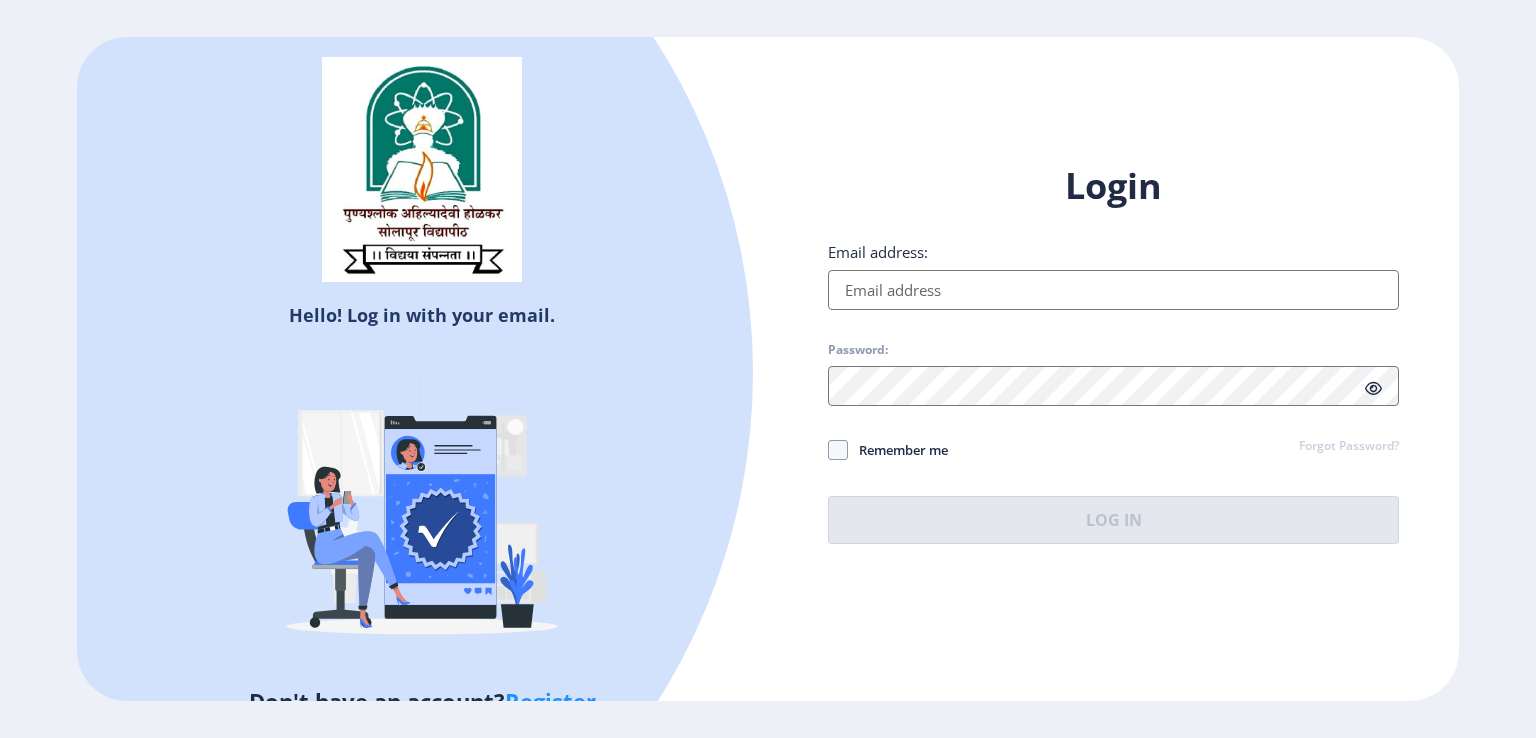 type on "[EMAIL_ADDRESS][DOMAIN_NAME]" 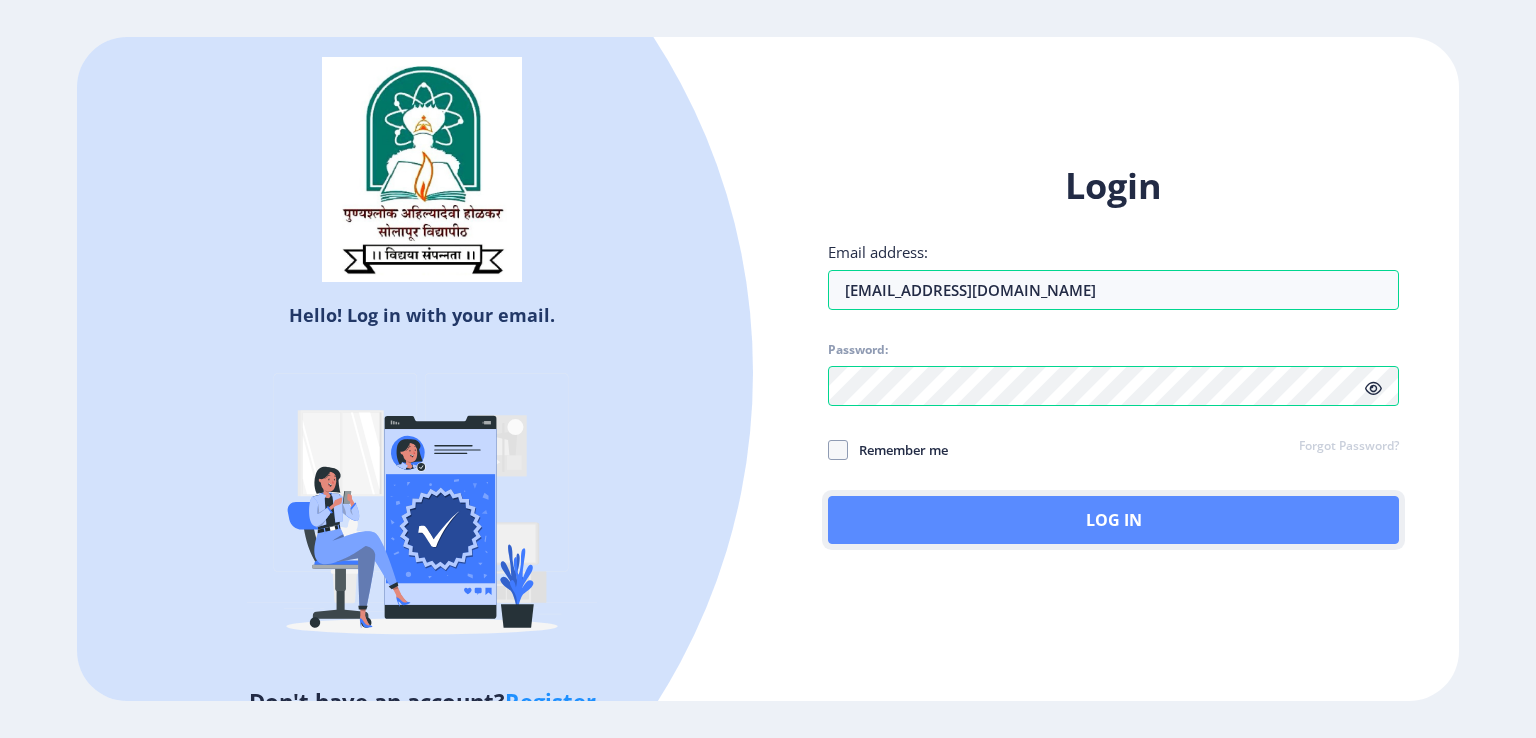 click on "Log In" 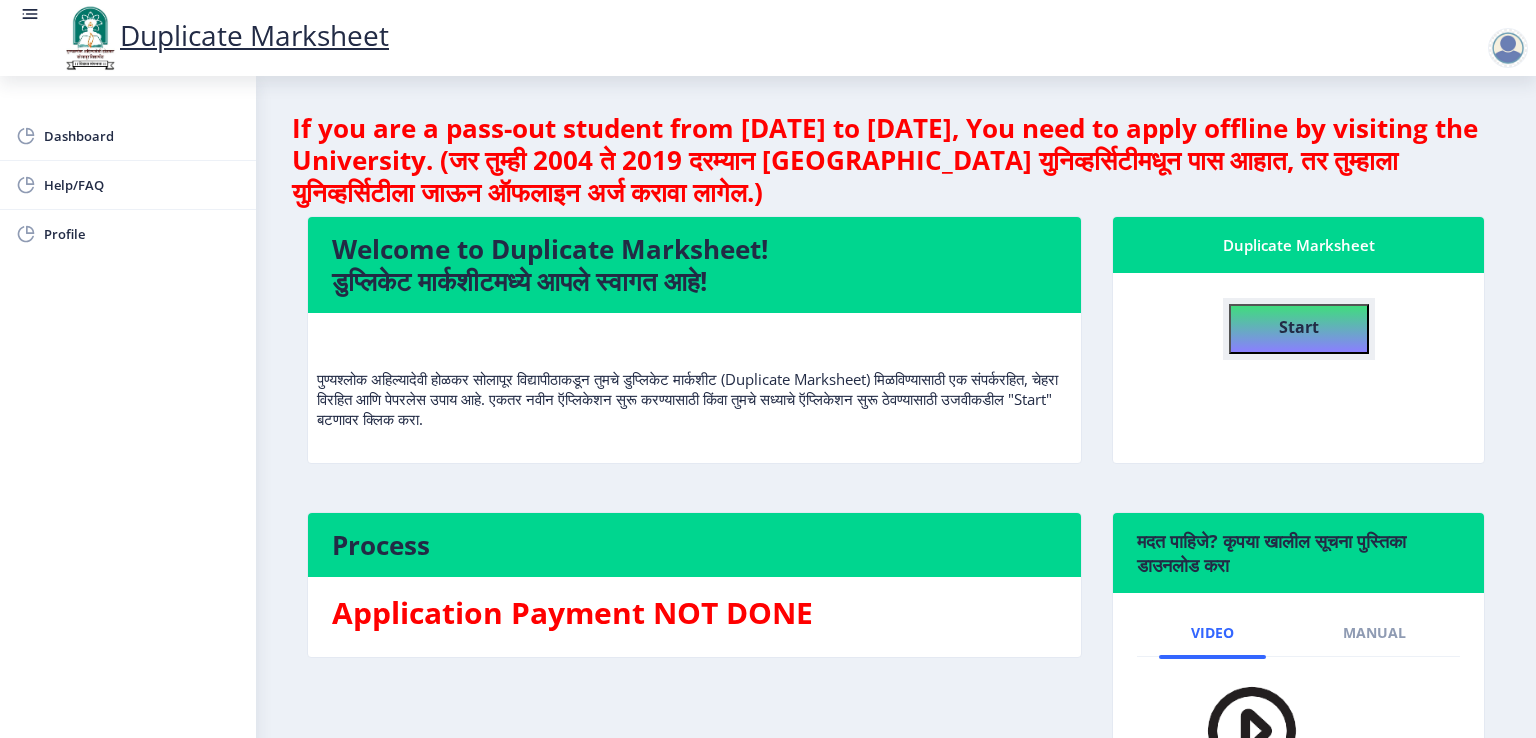 click on "Start" 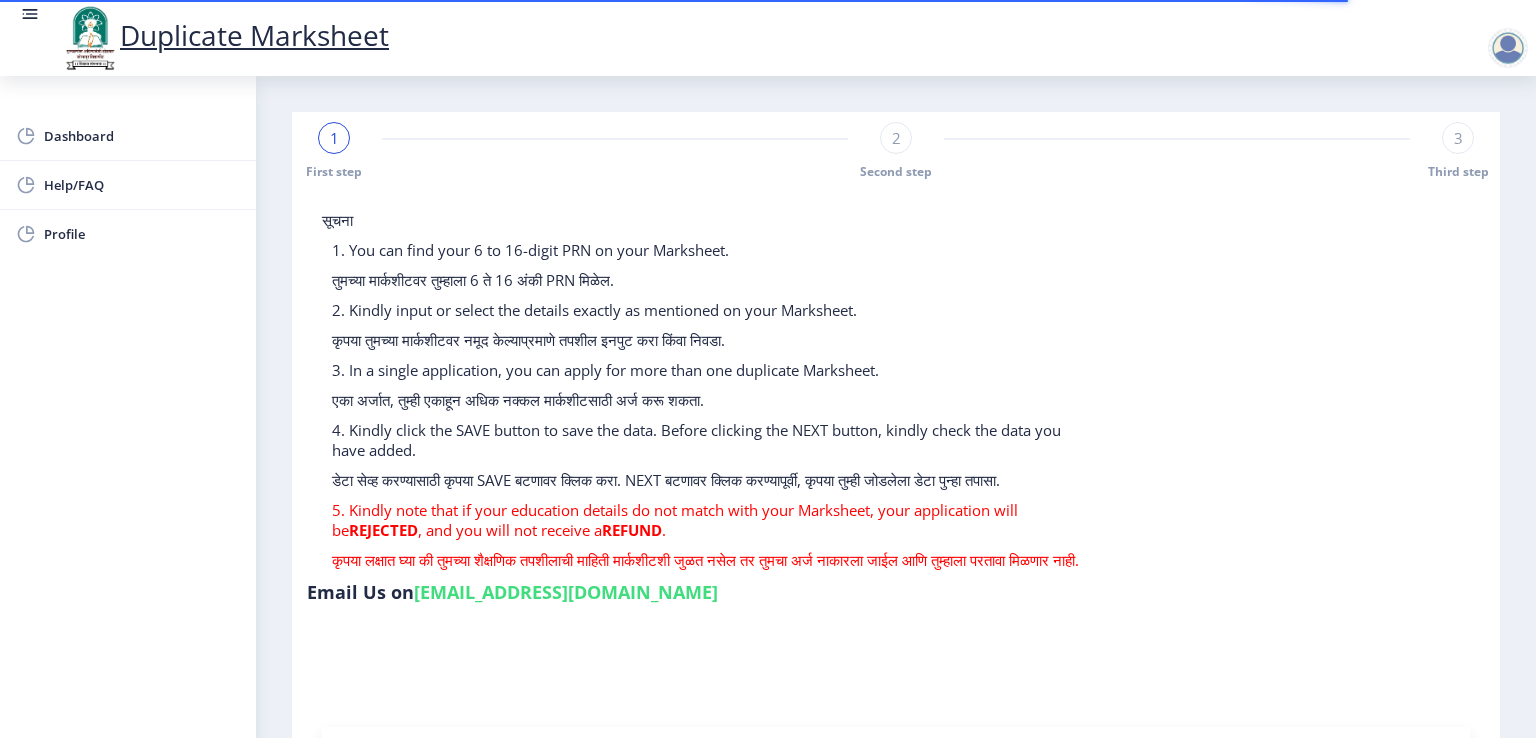 scroll, scrollTop: 400, scrollLeft: 0, axis: vertical 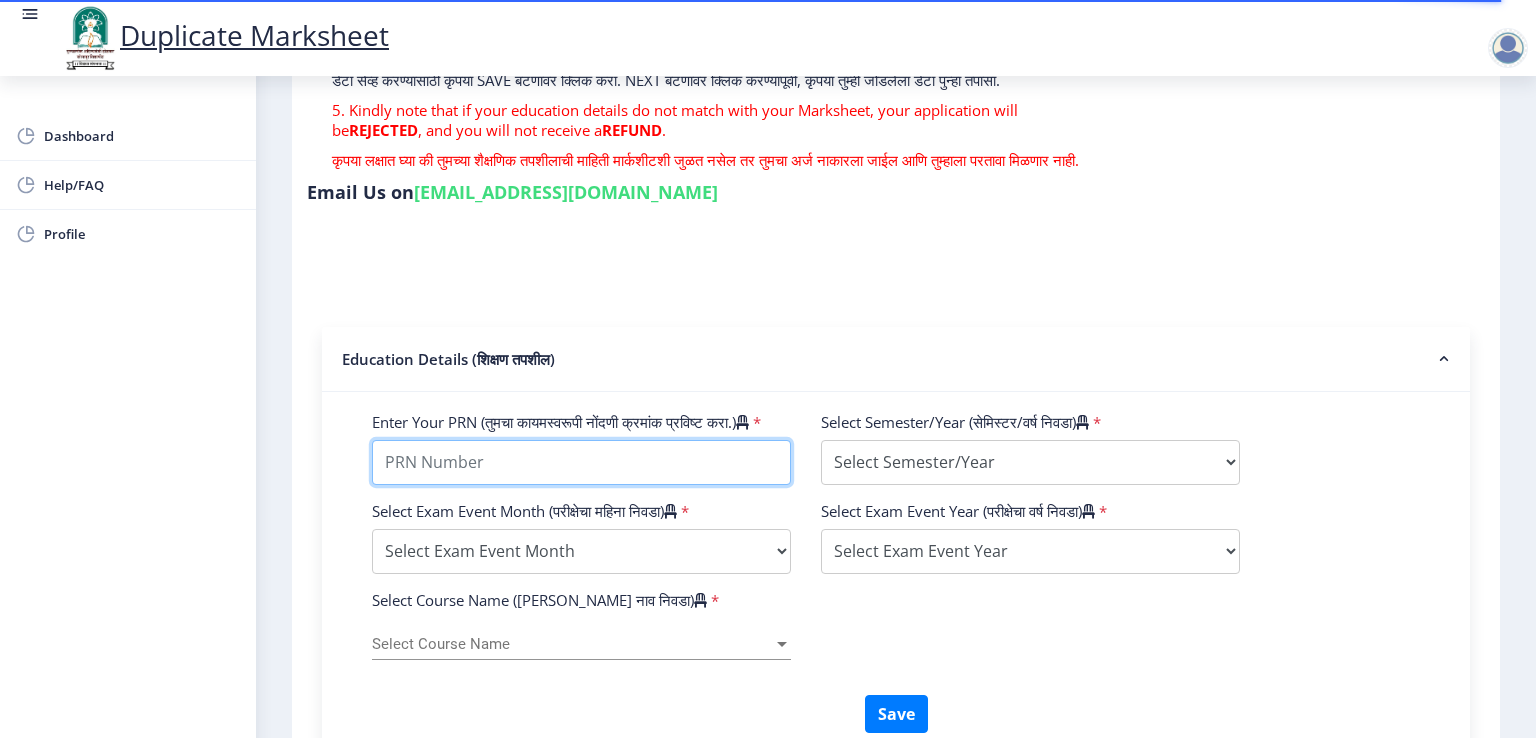 click on "Enter Your PRN (तुमचा कायमस्वरूपी नोंदणी क्रमांक प्रविष्ट करा.)" at bounding box center [581, 462] 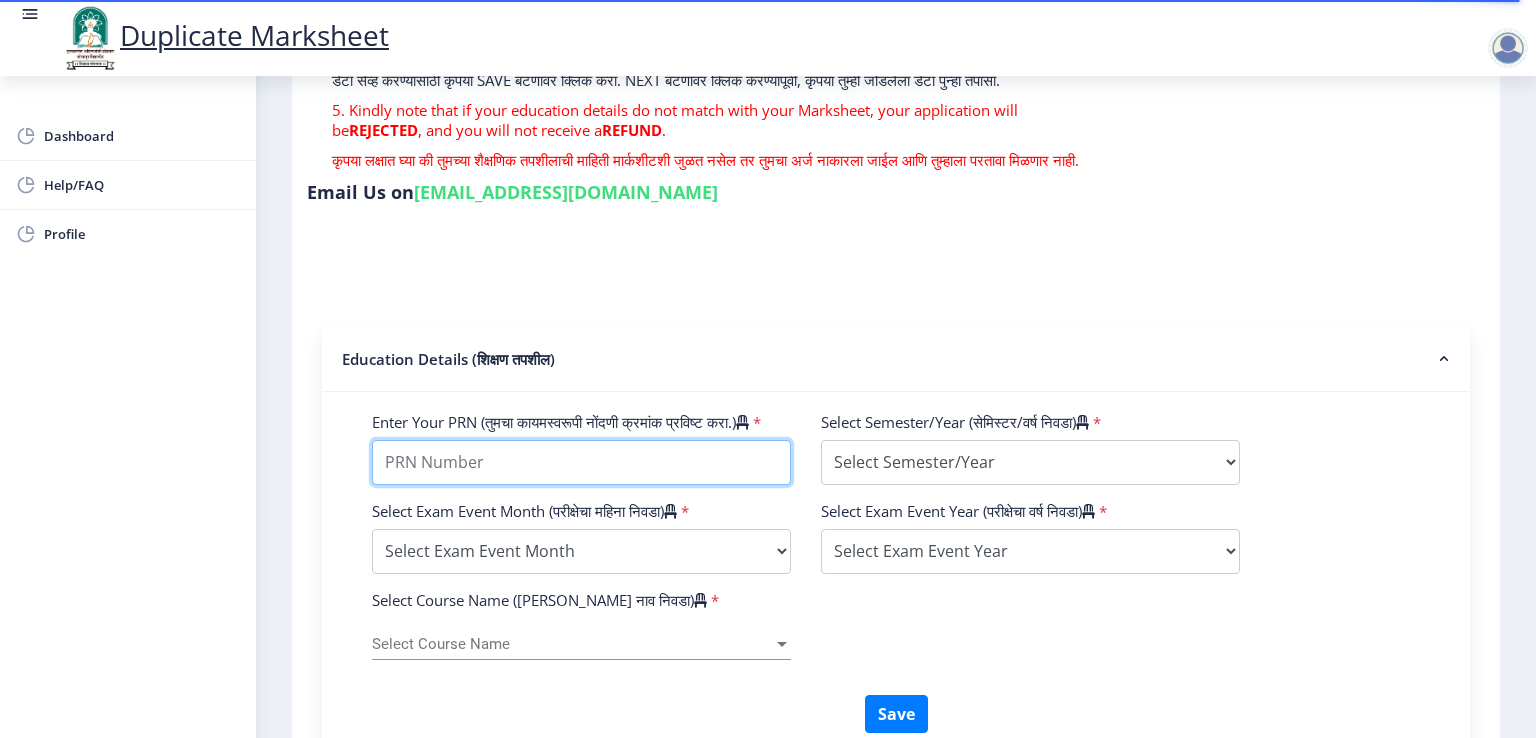 paste on "2019032500182994" 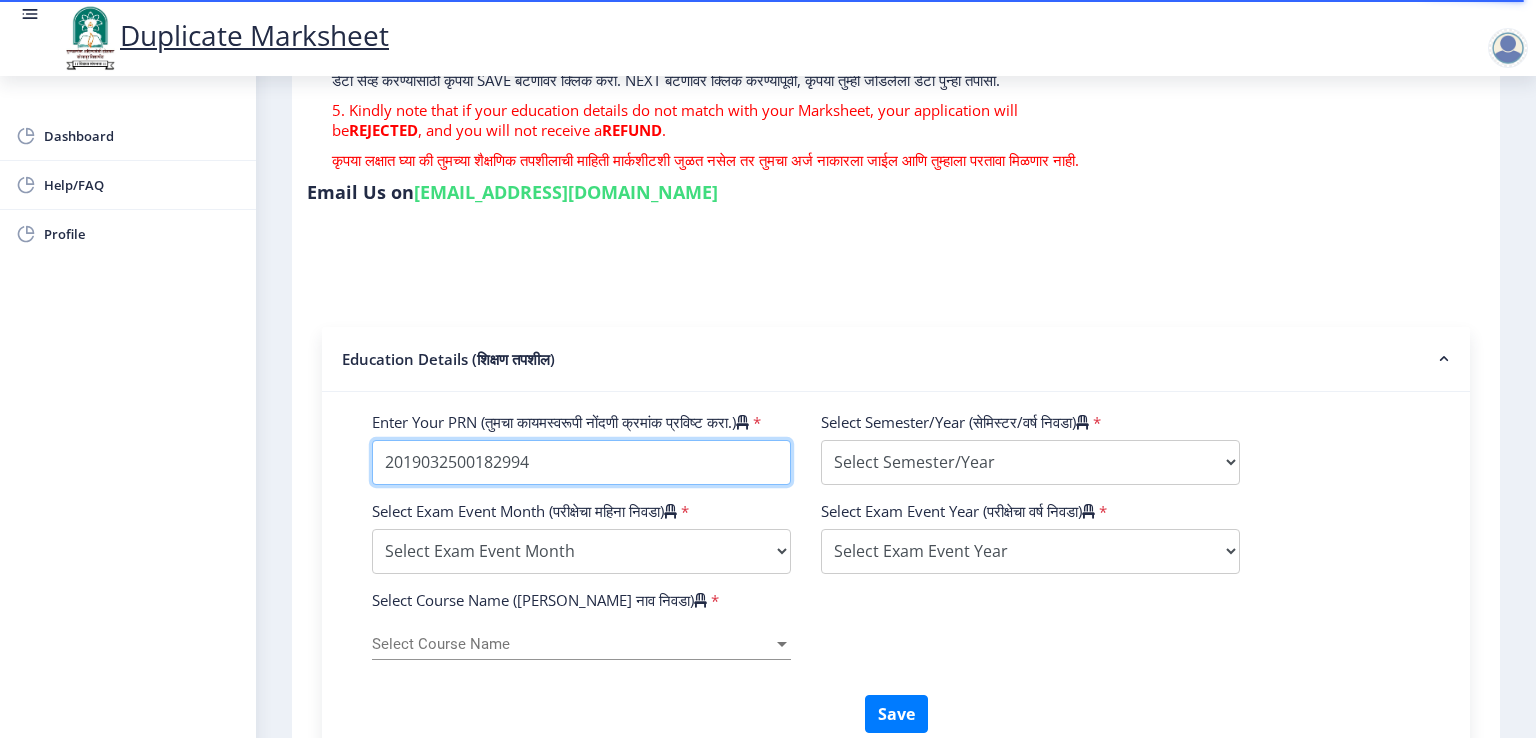 type on "2019032500182994" 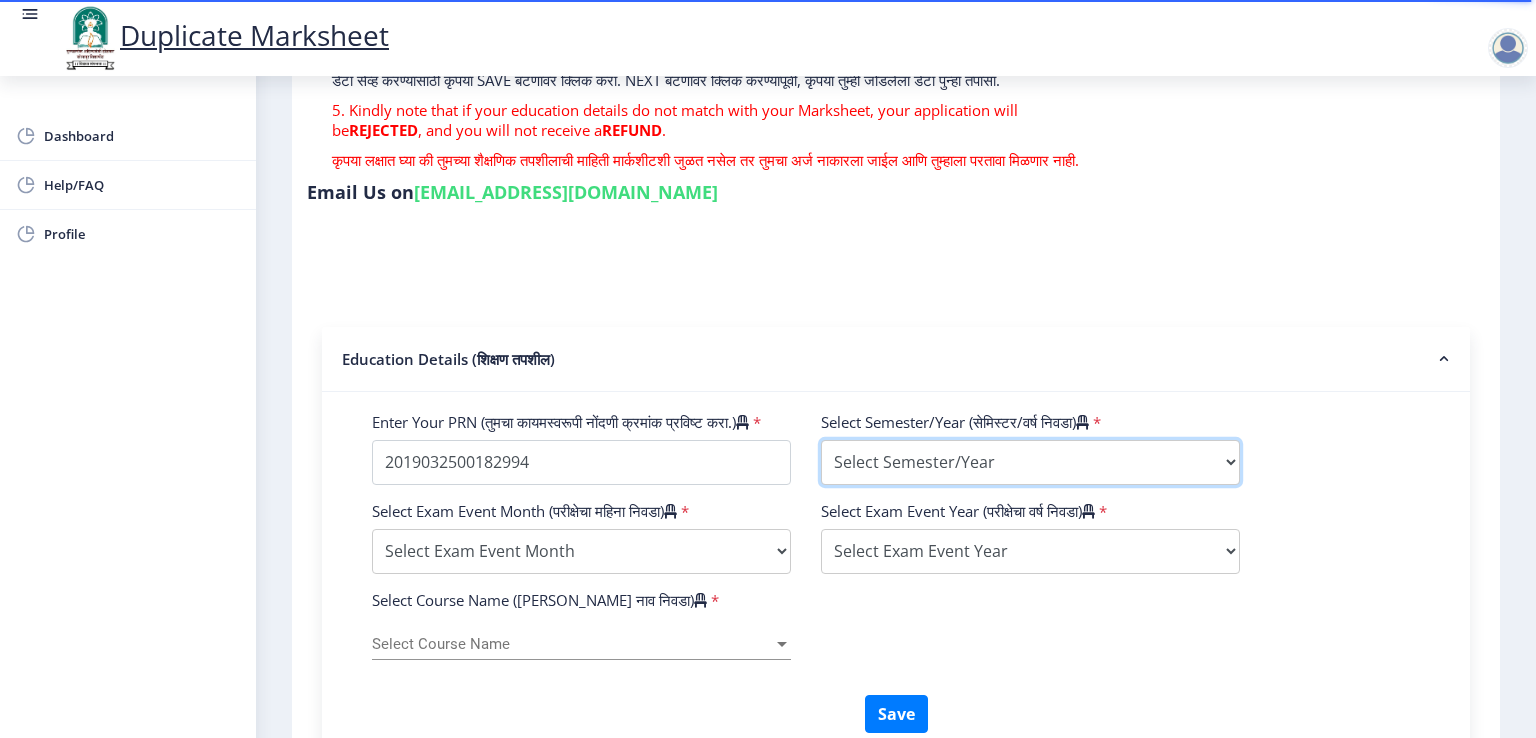 click on "Select Semester/Year Semester I Semester II Semester III Semester IV Semester V Semester VI Semester VII Semester VIII Semester IX Semester X First Year Seccond Year Third Year Fourth Year Fifth Year Sixth Year Seventh Year Eighth Year Nine Year Ten Year" at bounding box center [1030, 462] 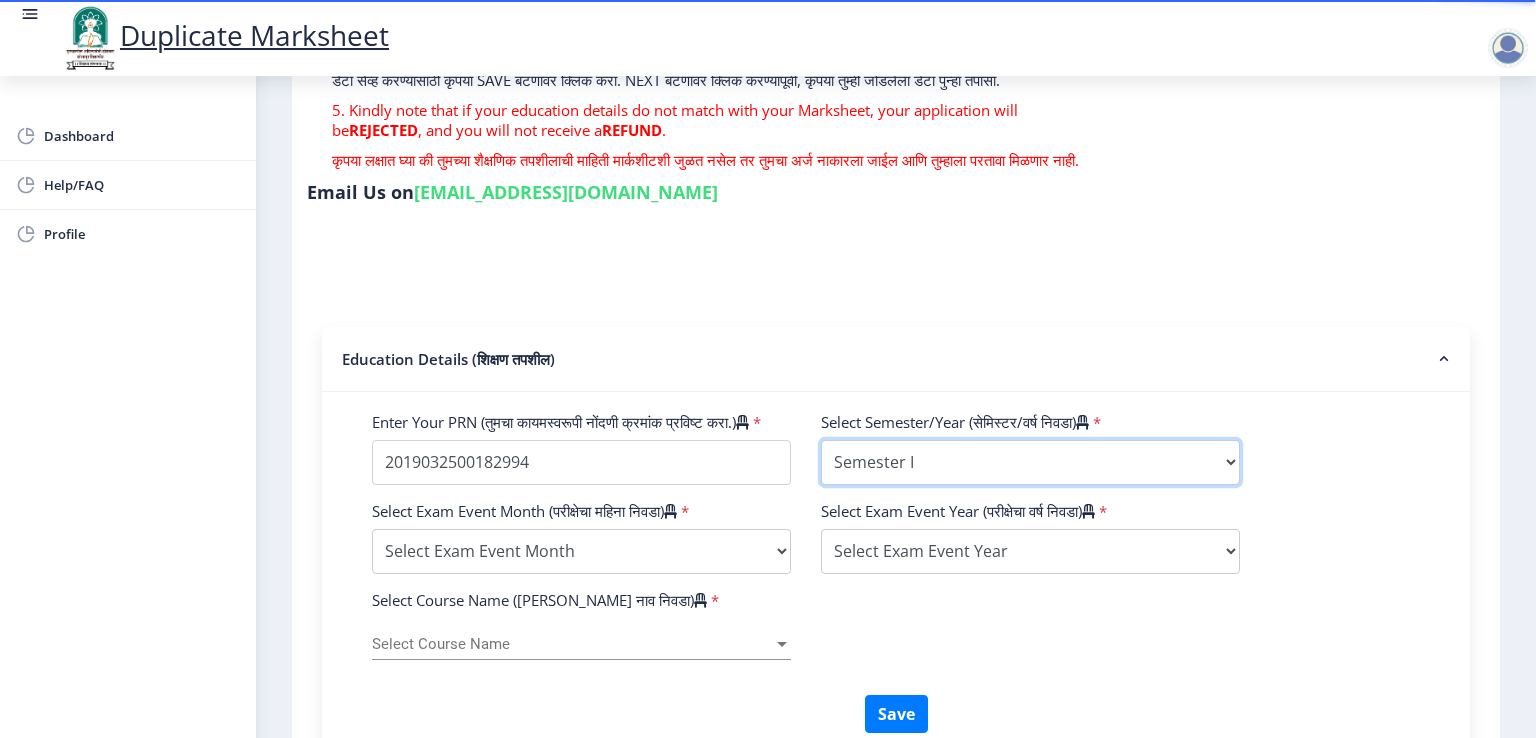 click on "Select Semester/Year Semester I Semester II Semester III Semester IV Semester V Semester VI Semester VII Semester VIII Semester IX Semester X First Year Seccond Year Third Year Fourth Year Fifth Year Sixth Year Seventh Year Eighth Year Nine Year Ten Year" at bounding box center (1030, 462) 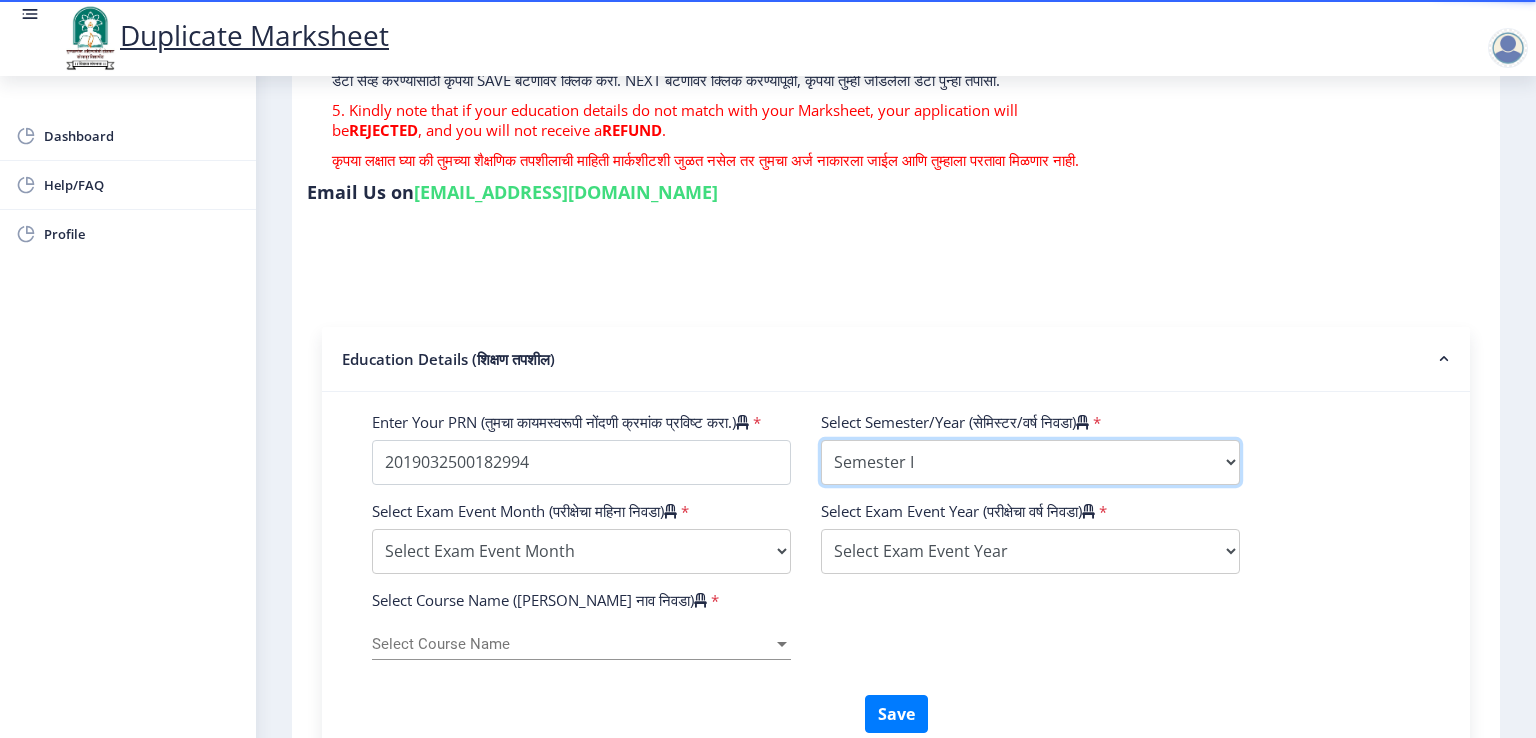 click on "Select Semester/Year Semester I Semester II Semester III Semester IV Semester V Semester VI Semester VII Semester VIII Semester IX Semester X First Year Seccond Year Third Year Fourth Year Fifth Year Sixth Year Seventh Year Eighth Year Nine Year Ten Year" at bounding box center (1030, 462) 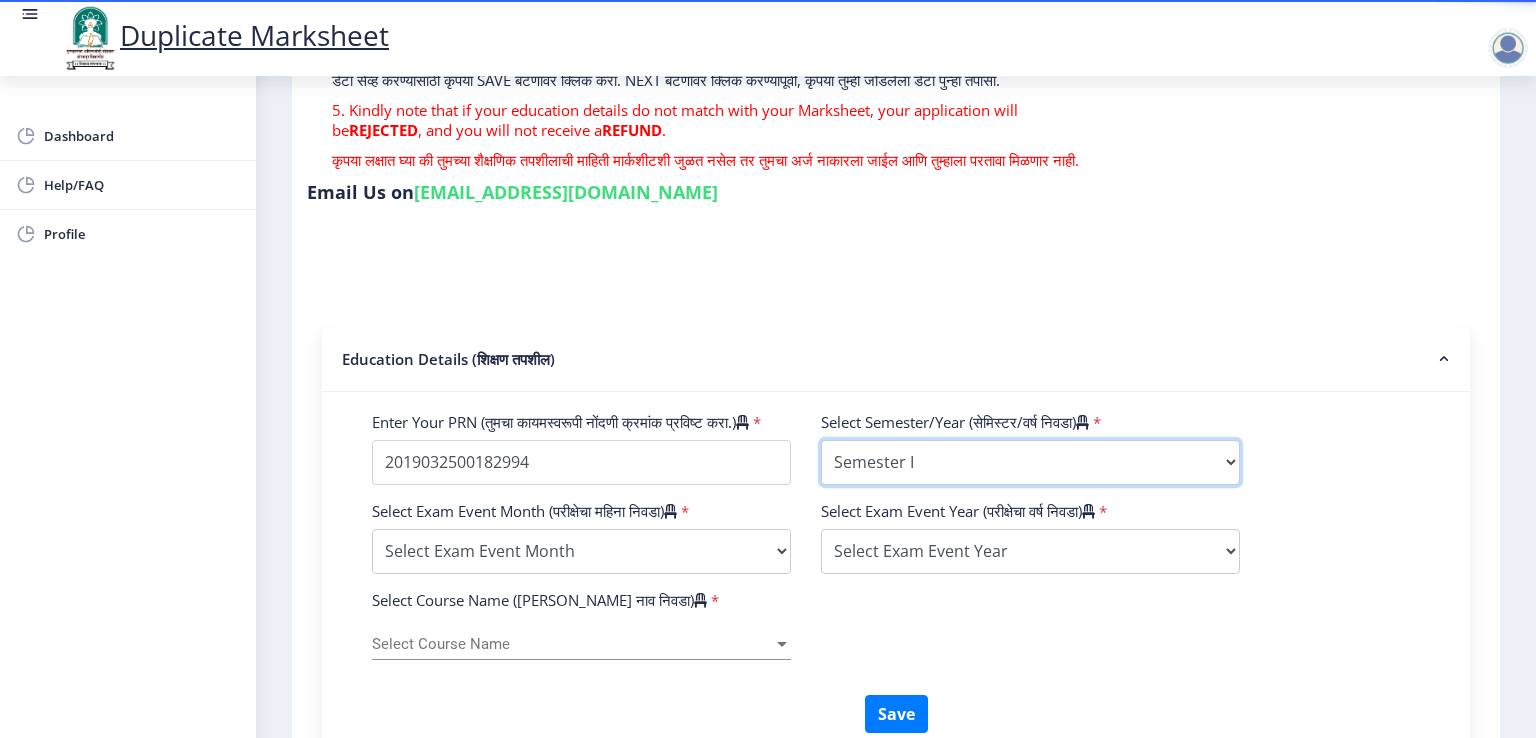 select on "First Year" 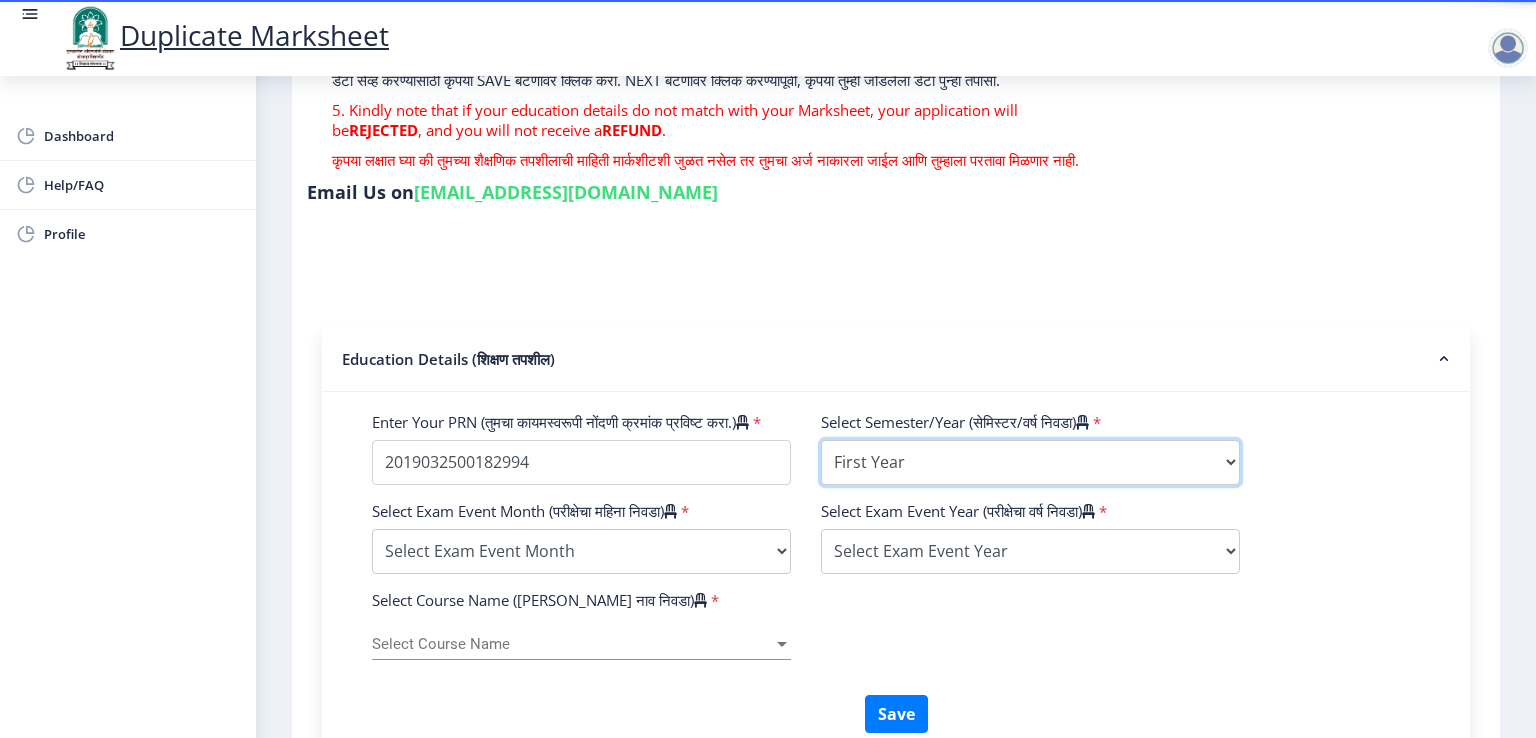 click on "Select Semester/Year Semester I Semester II Semester III Semester IV Semester V Semester VI Semester VII Semester VIII Semester IX Semester X First Year Seccond Year Third Year Fourth Year Fifth Year Sixth Year Seventh Year Eighth Year Nine Year Ten Year" at bounding box center [1030, 462] 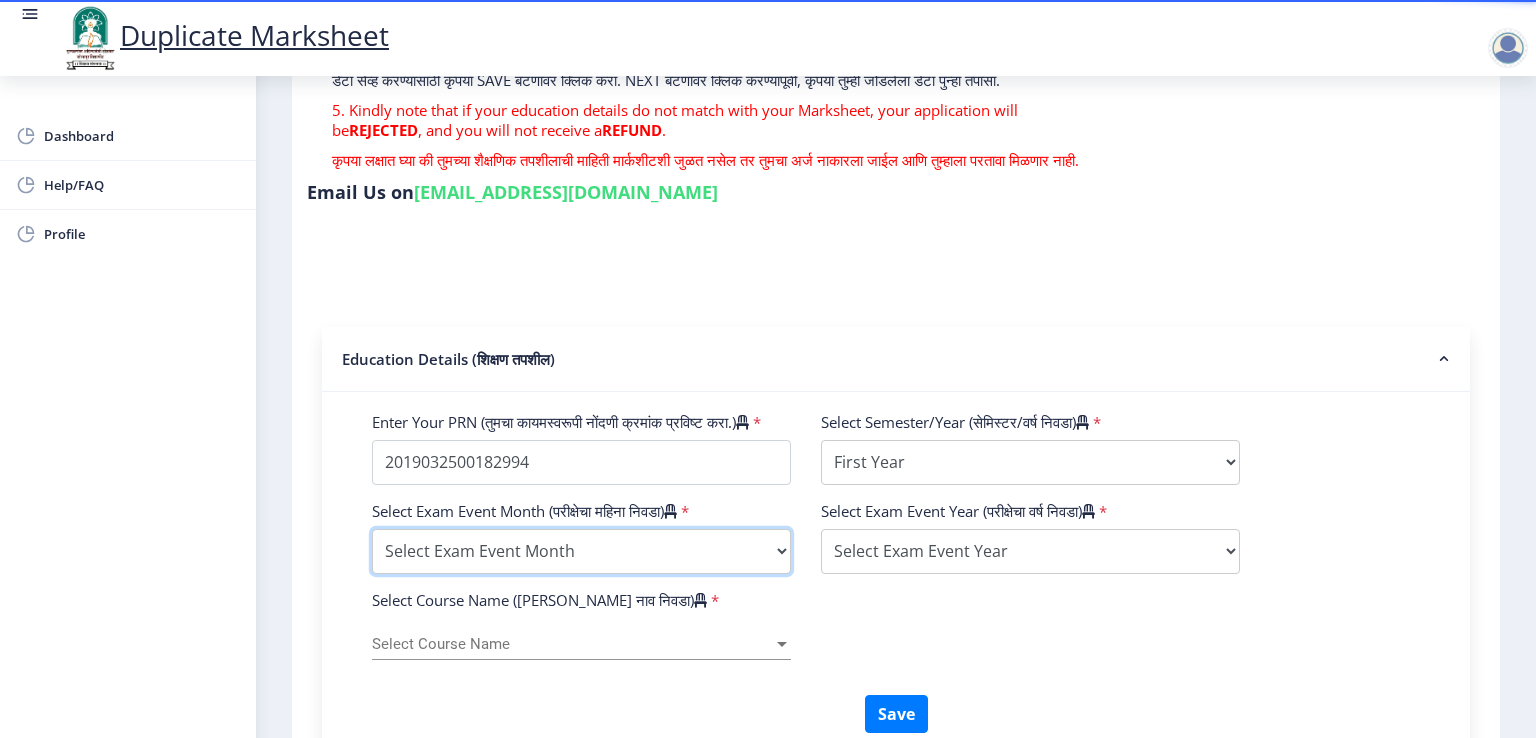 click on "Select Exam Event Month October March" at bounding box center (581, 551) 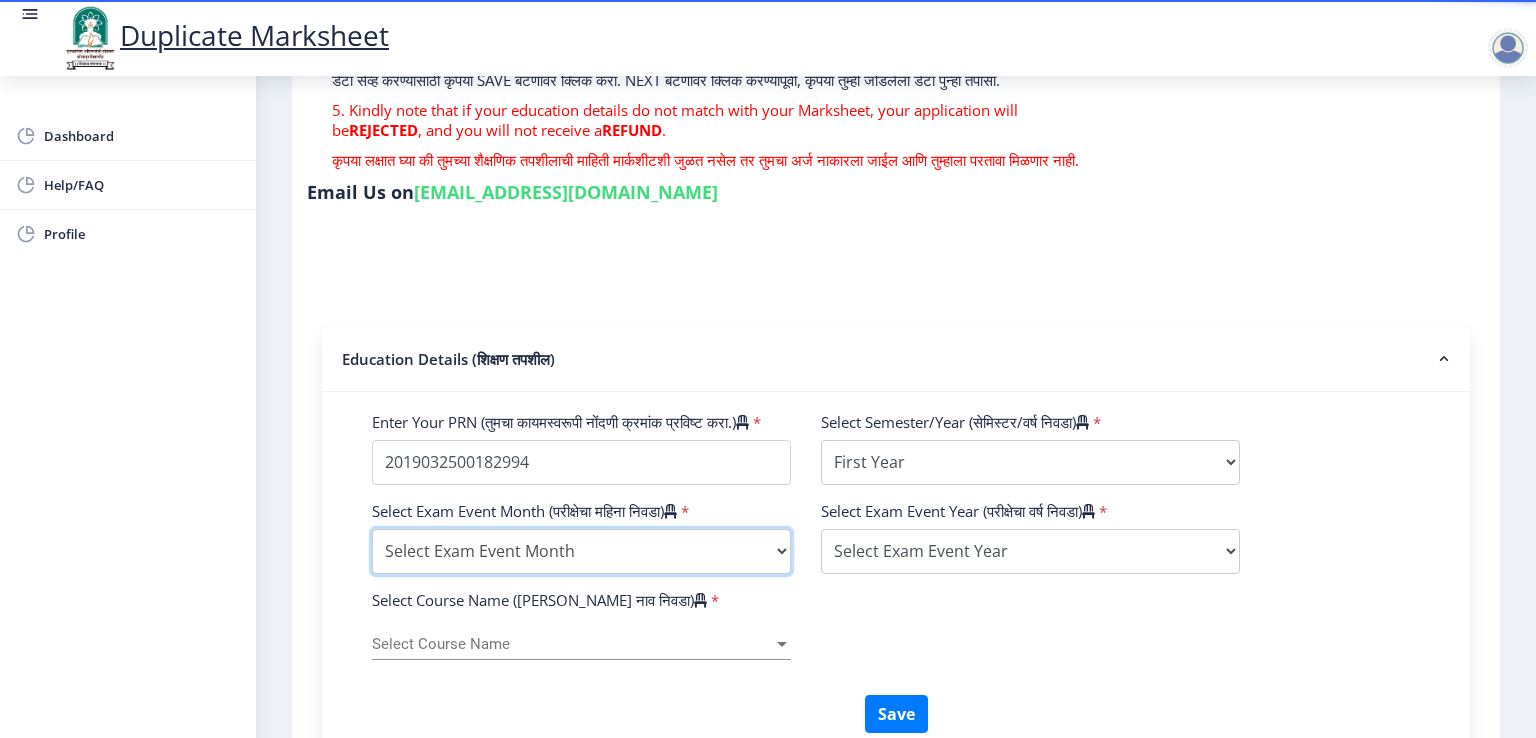 select on "October" 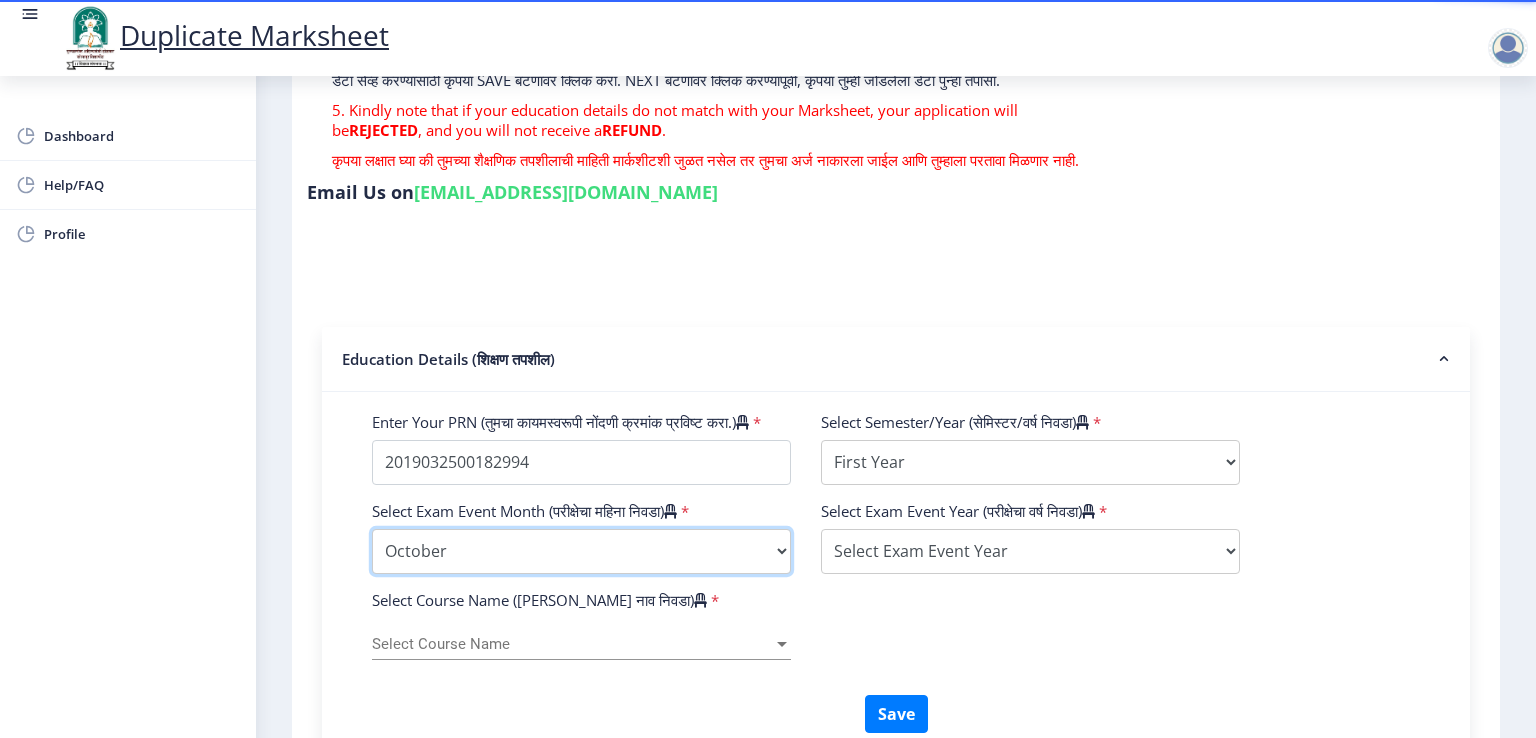 click on "Select Exam Event Month October March" at bounding box center (581, 551) 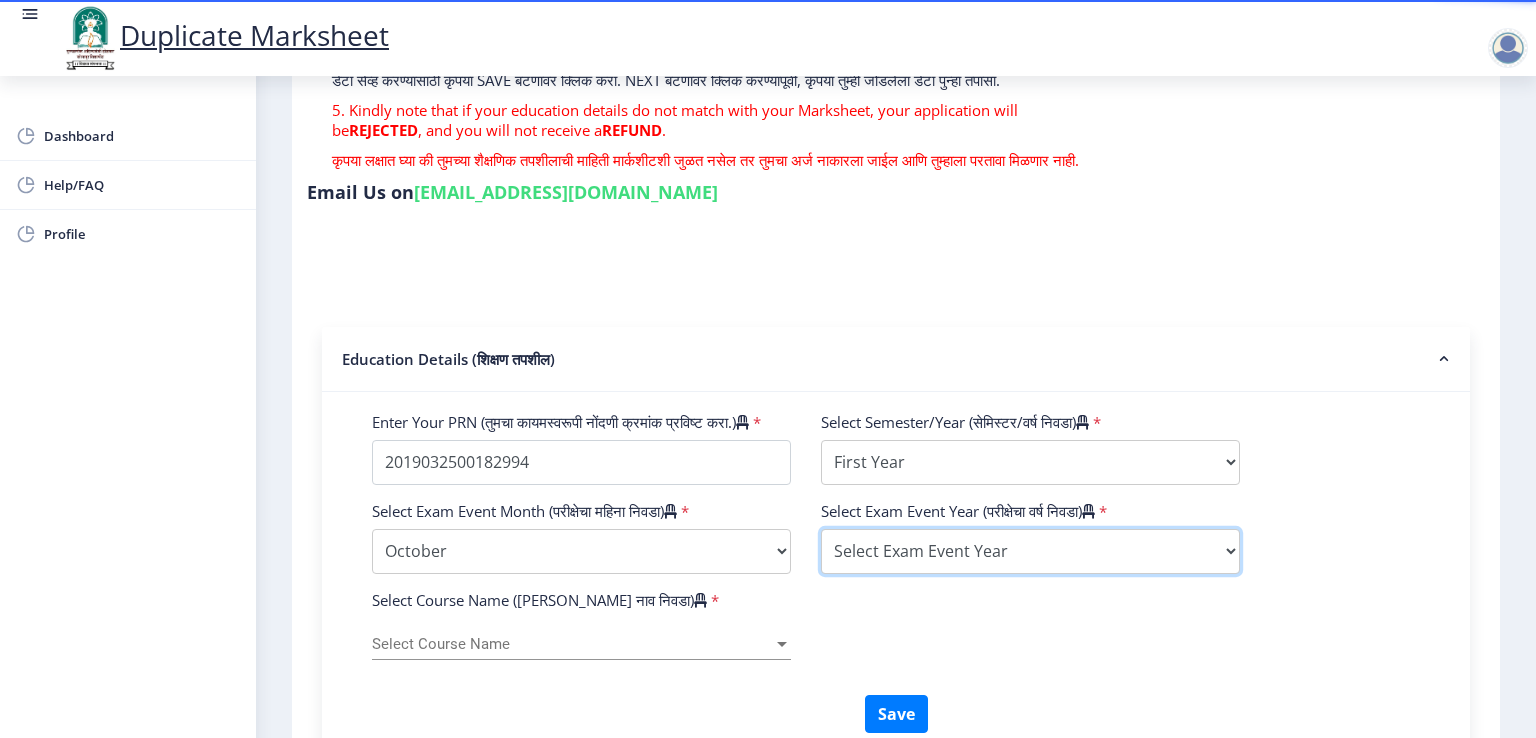 click on "Select Exam Event Year  2025   2024   2023   2022   2021   2020   2019   2018   2017   2016   2015   2014   2013   2012   2011   2010   2009   2008   2007   2006   2005   2004   2003   2002   2001   2000   1999   1998   1997   1996   1995   1994   1993   1992   1991   1990   1989   1988   1987   1986   1985   1984   1983   1982   1981   1980   1979   1978   1977   1976" at bounding box center (1030, 551) 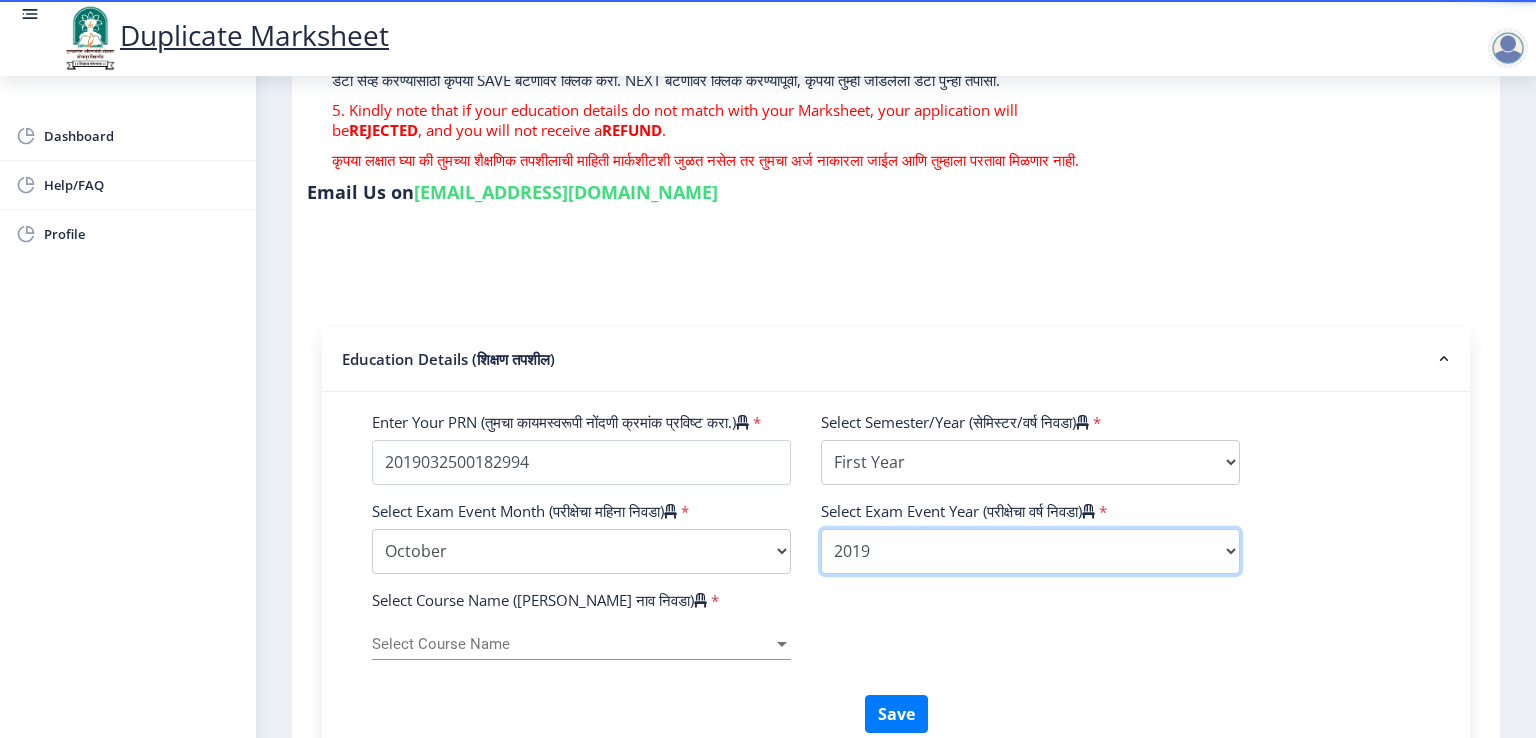 click on "Select Exam Event Year  2025   2024   2023   2022   2021   2020   2019   2018   2017   2016   2015   2014   2013   2012   2011   2010   2009   2008   2007   2006   2005   2004   2003   2002   2001   2000   1999   1998   1997   1996   1995   1994   1993   1992   1991   1990   1989   1988   1987   1986   1985   1984   1983   1982   1981   1980   1979   1978   1977   1976" at bounding box center (1030, 551) 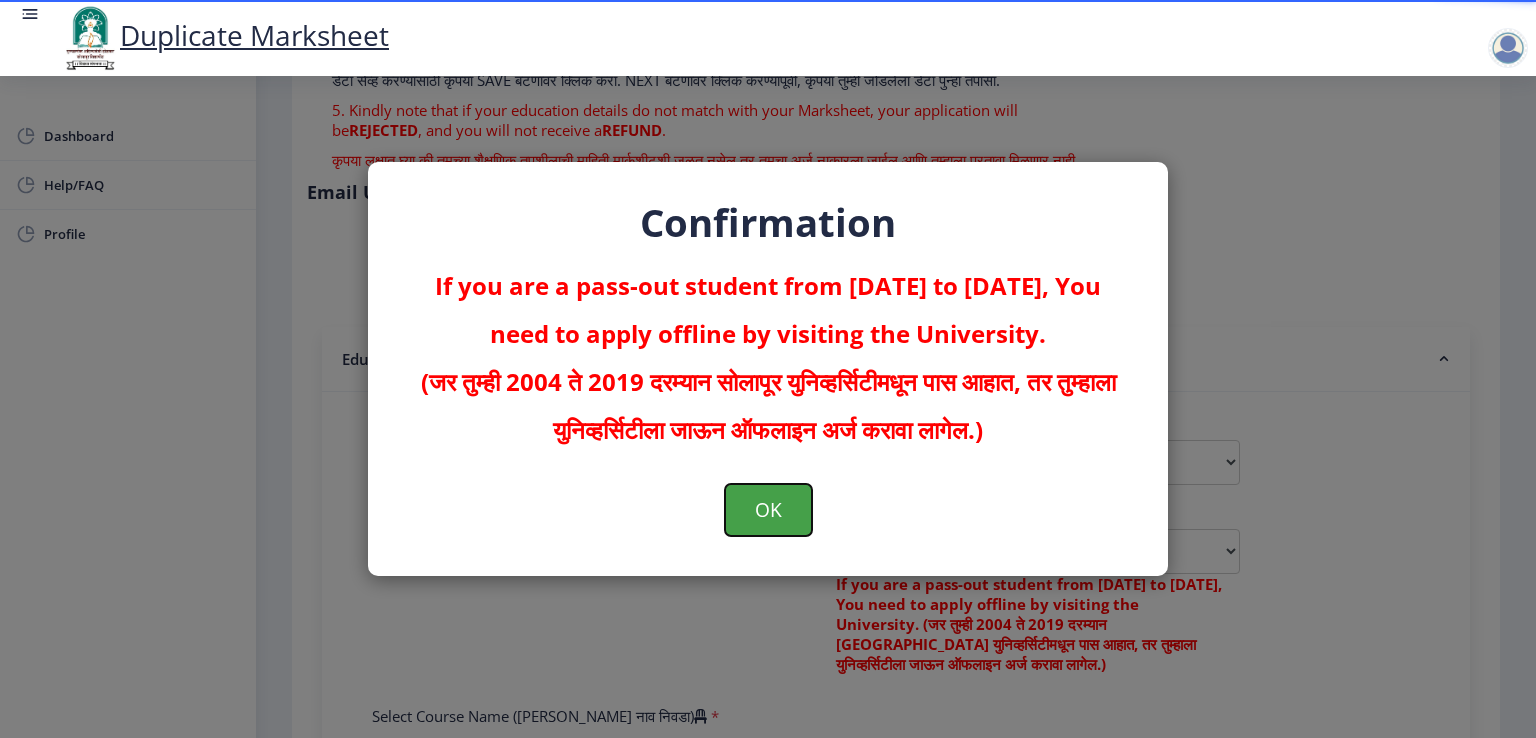 click on "OK" 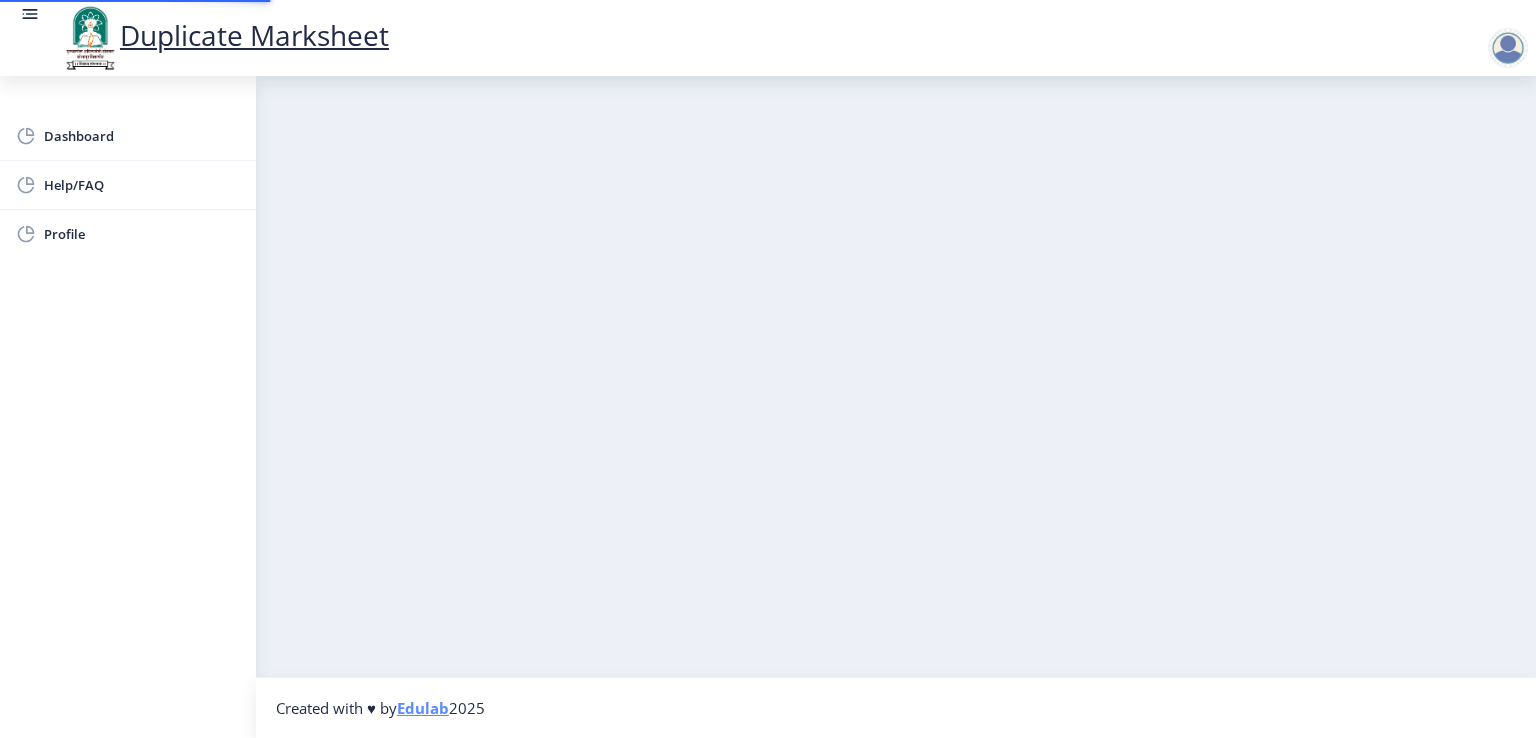 scroll, scrollTop: 0, scrollLeft: 0, axis: both 